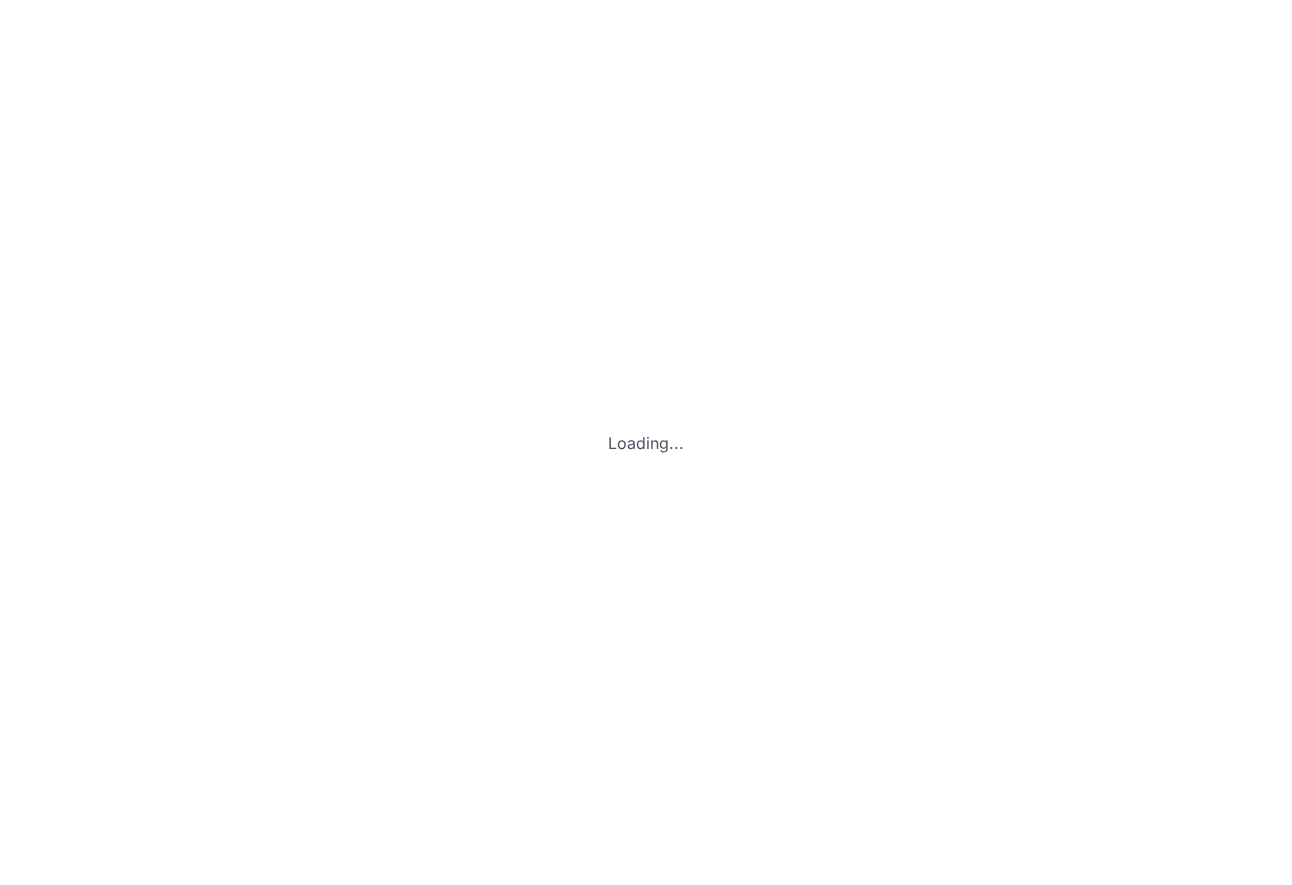 scroll, scrollTop: 0, scrollLeft: 0, axis: both 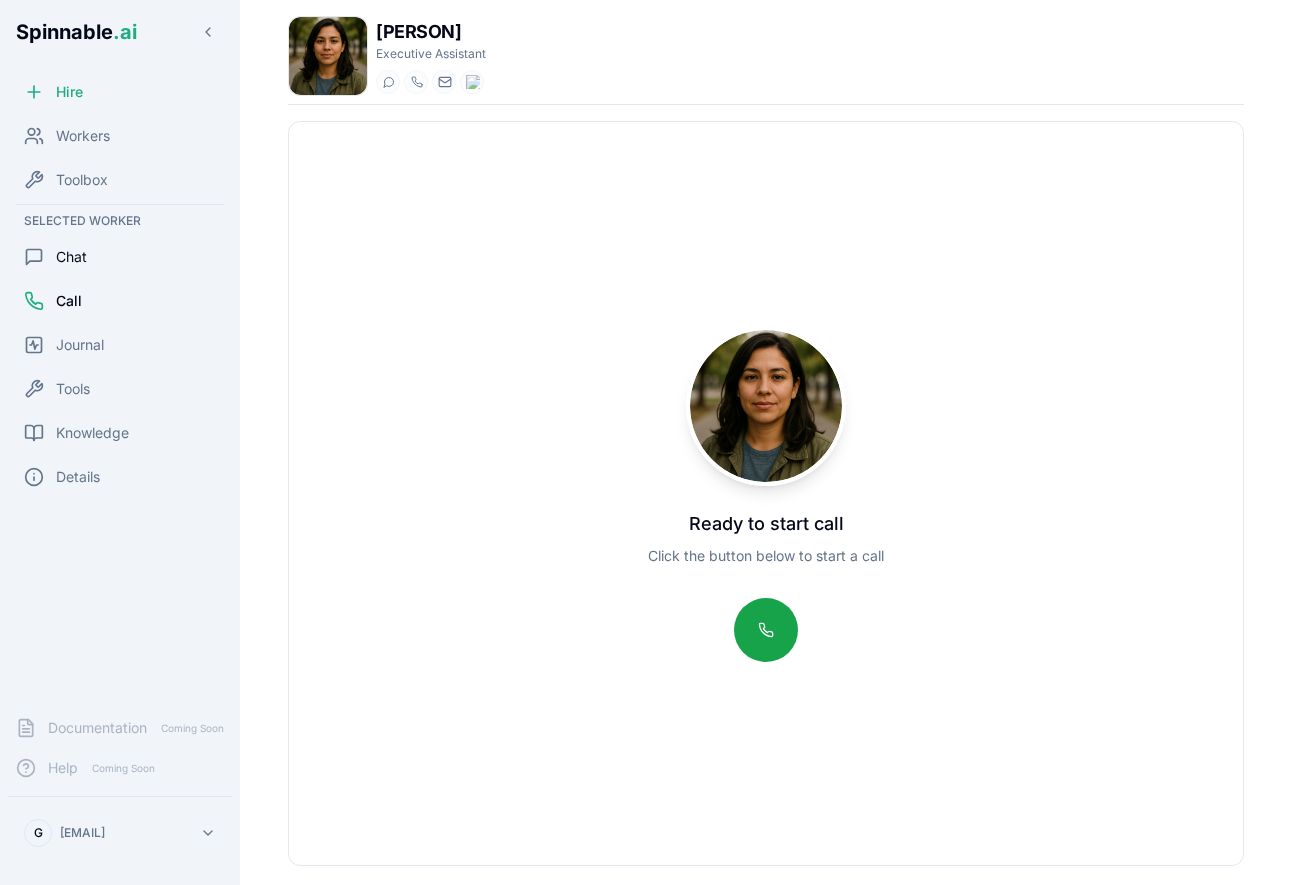 click on "Chat" at bounding box center [120, 257] 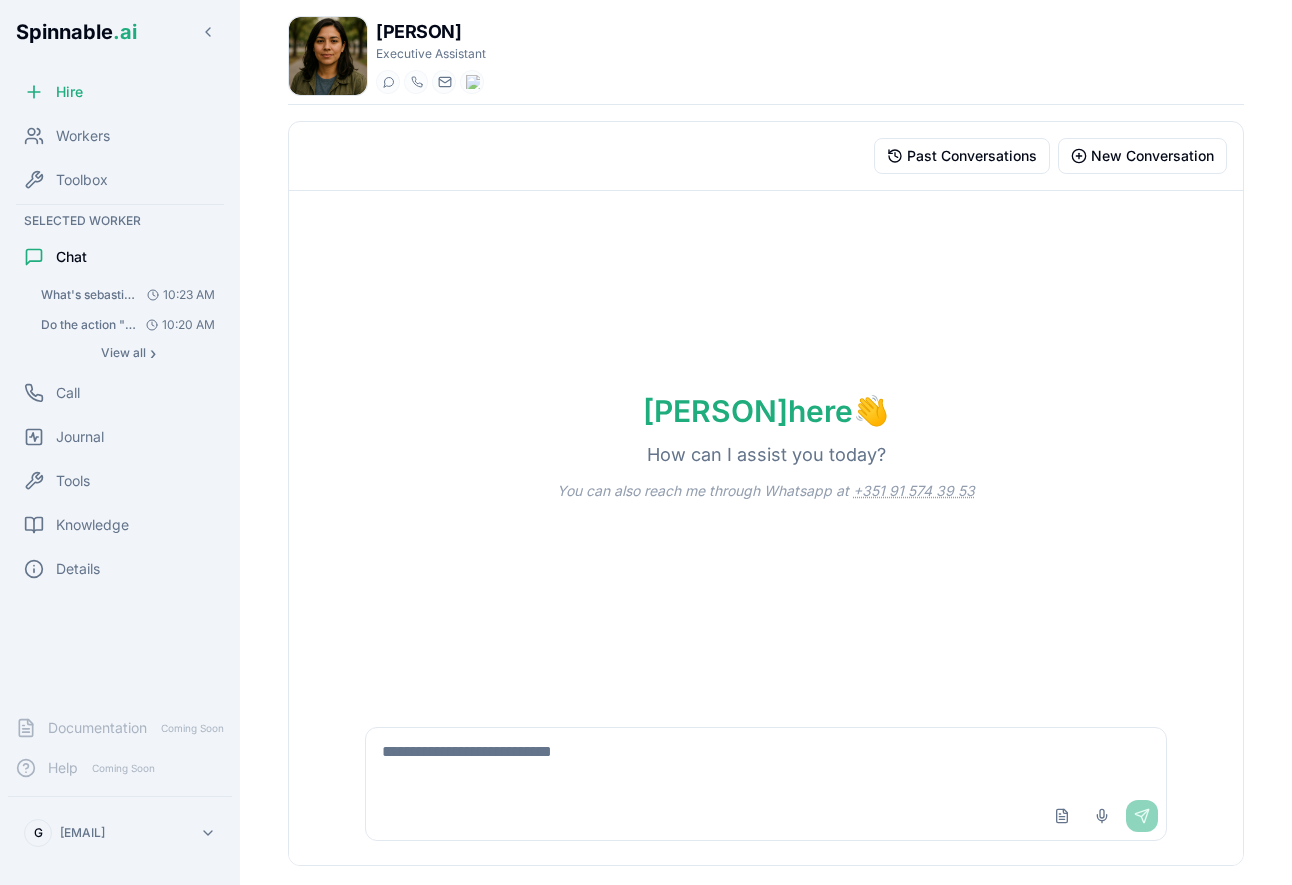 click at bounding box center [766, 760] 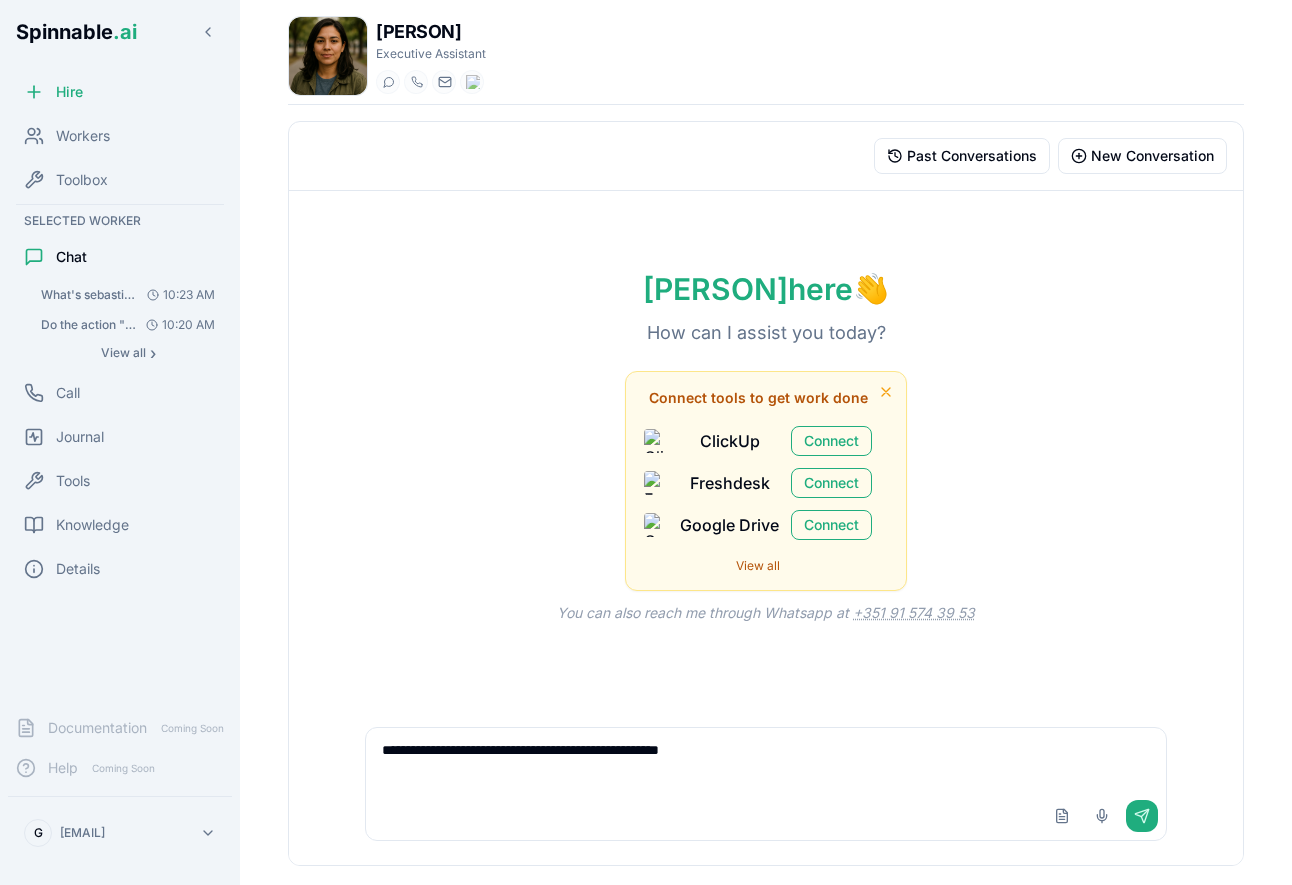 type on "**********" 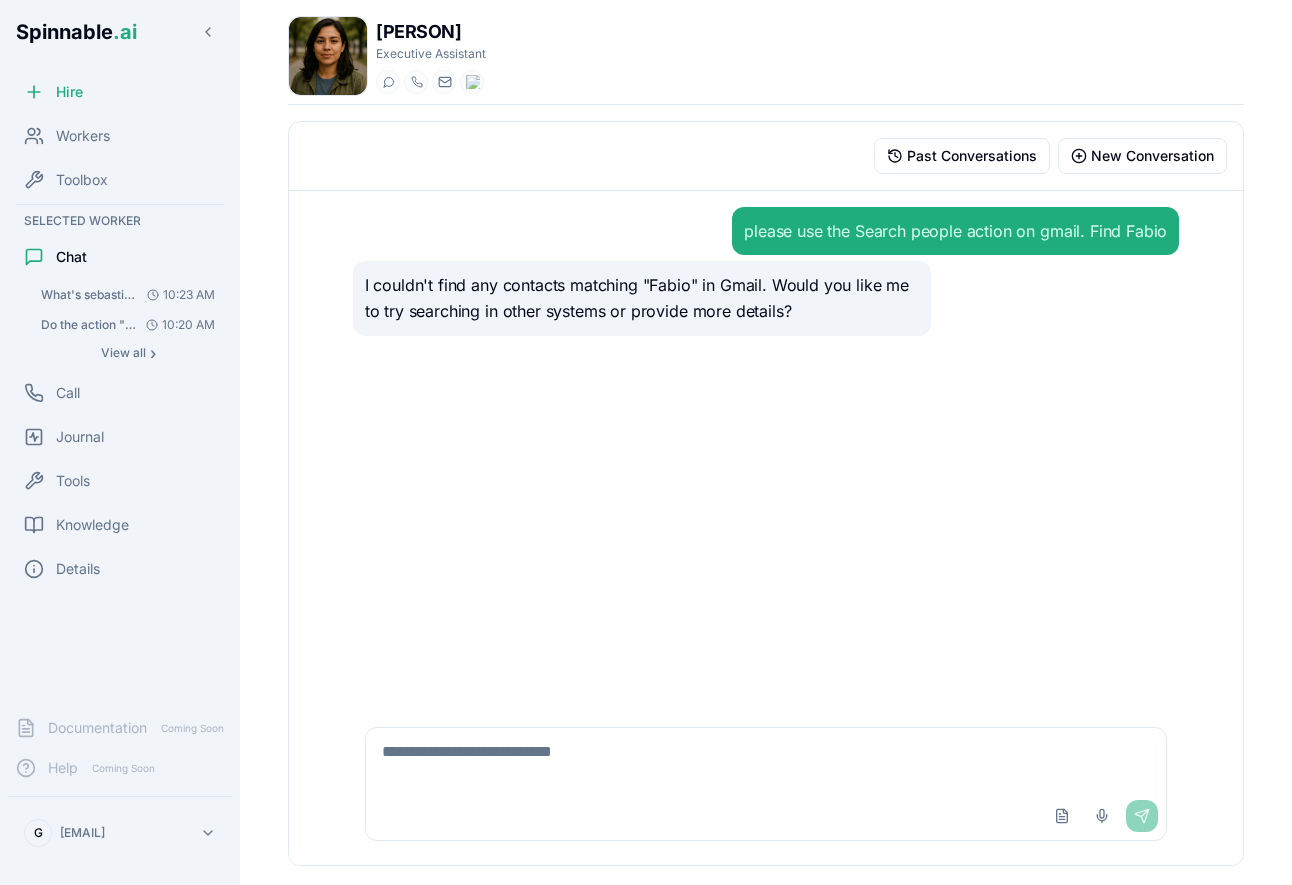 click at bounding box center (766, 760) 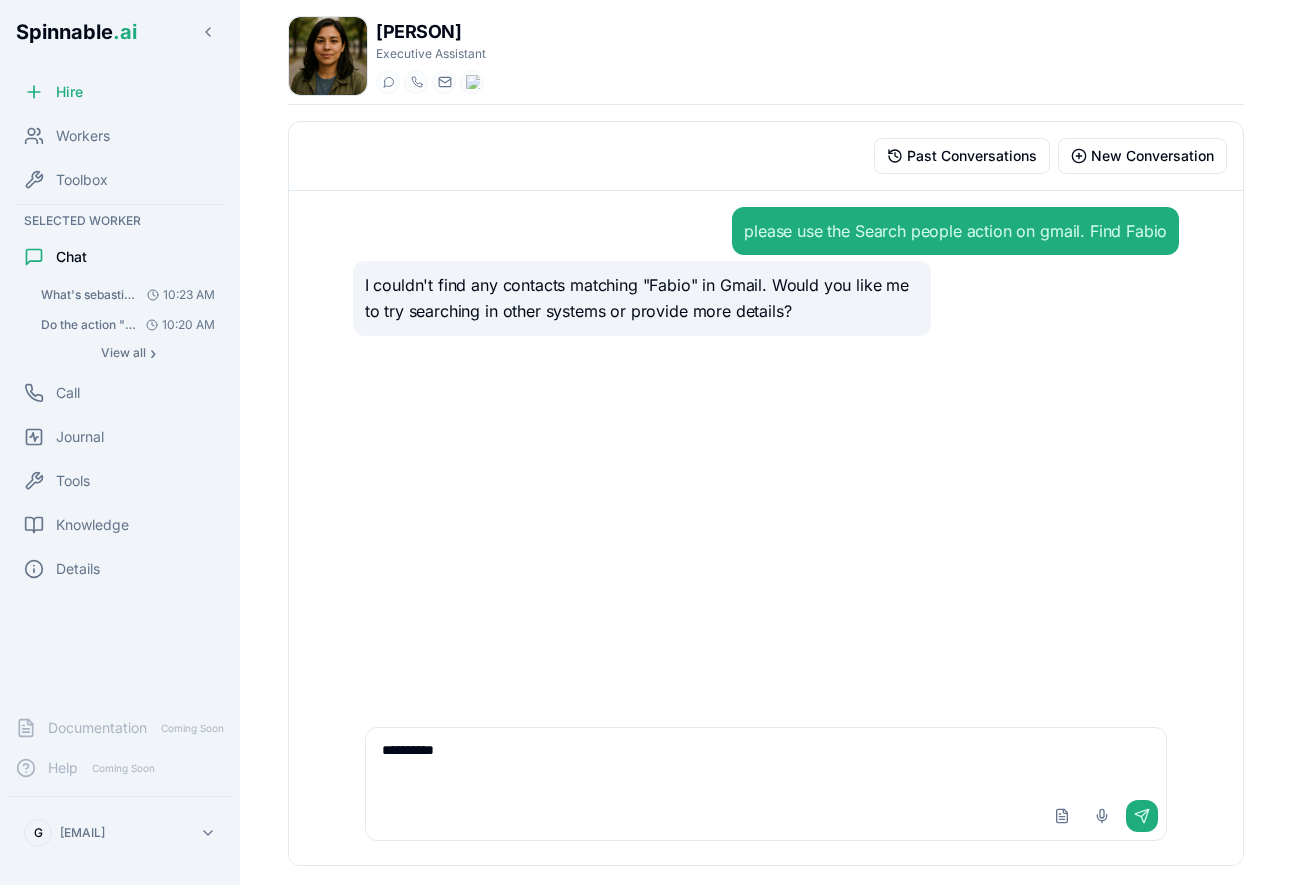 type on "**********" 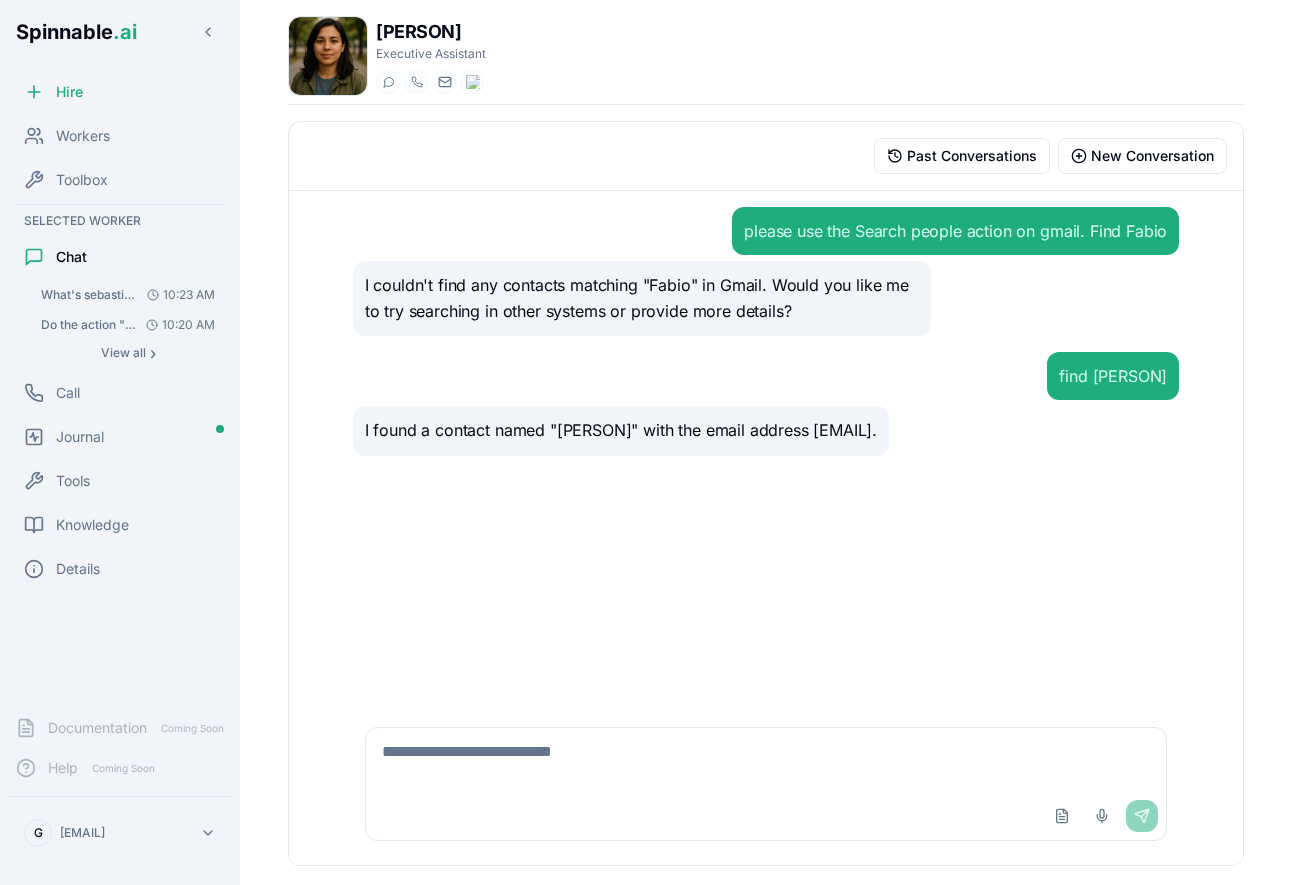 click on "Upload File Voice Input Send" at bounding box center (766, 816) 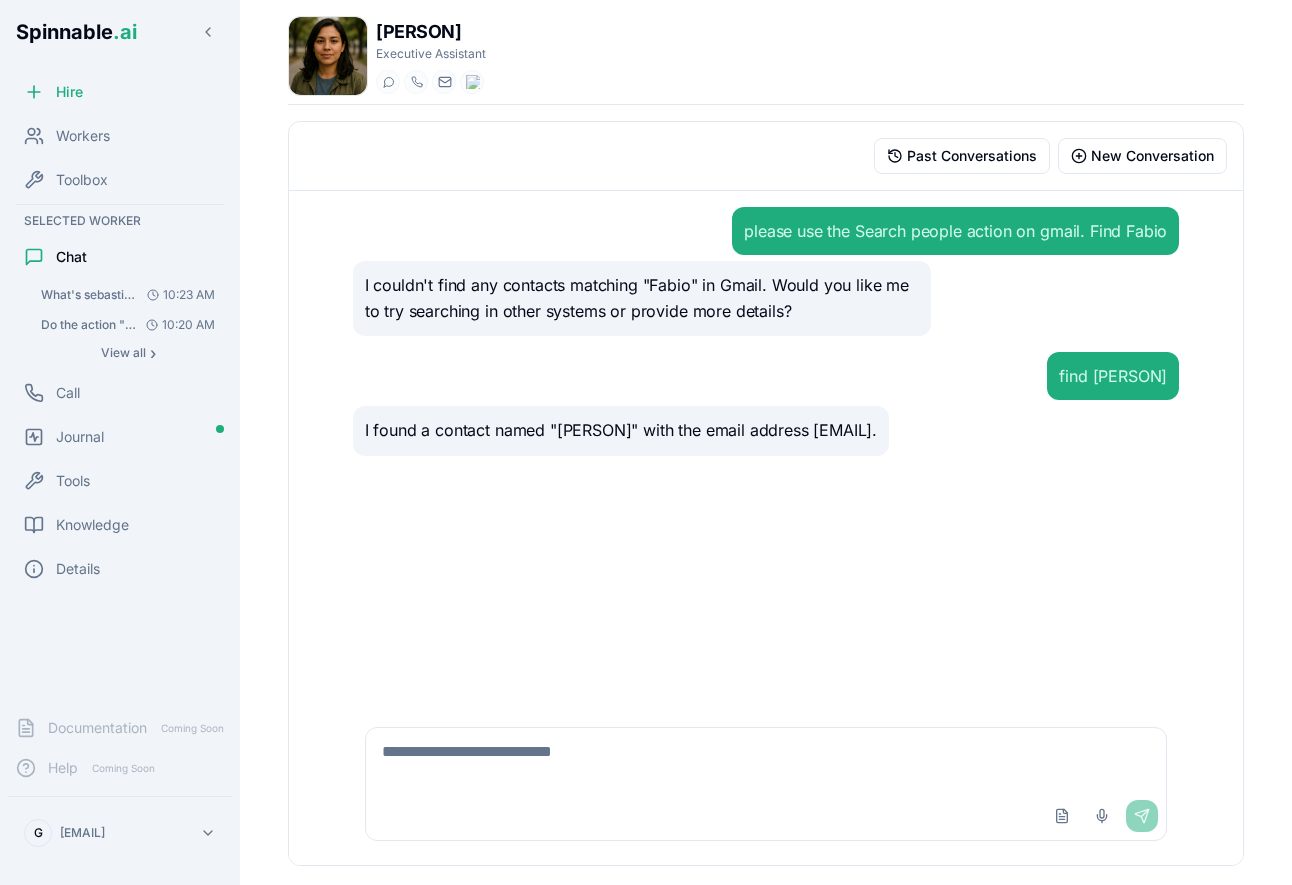 click at bounding box center (766, 760) 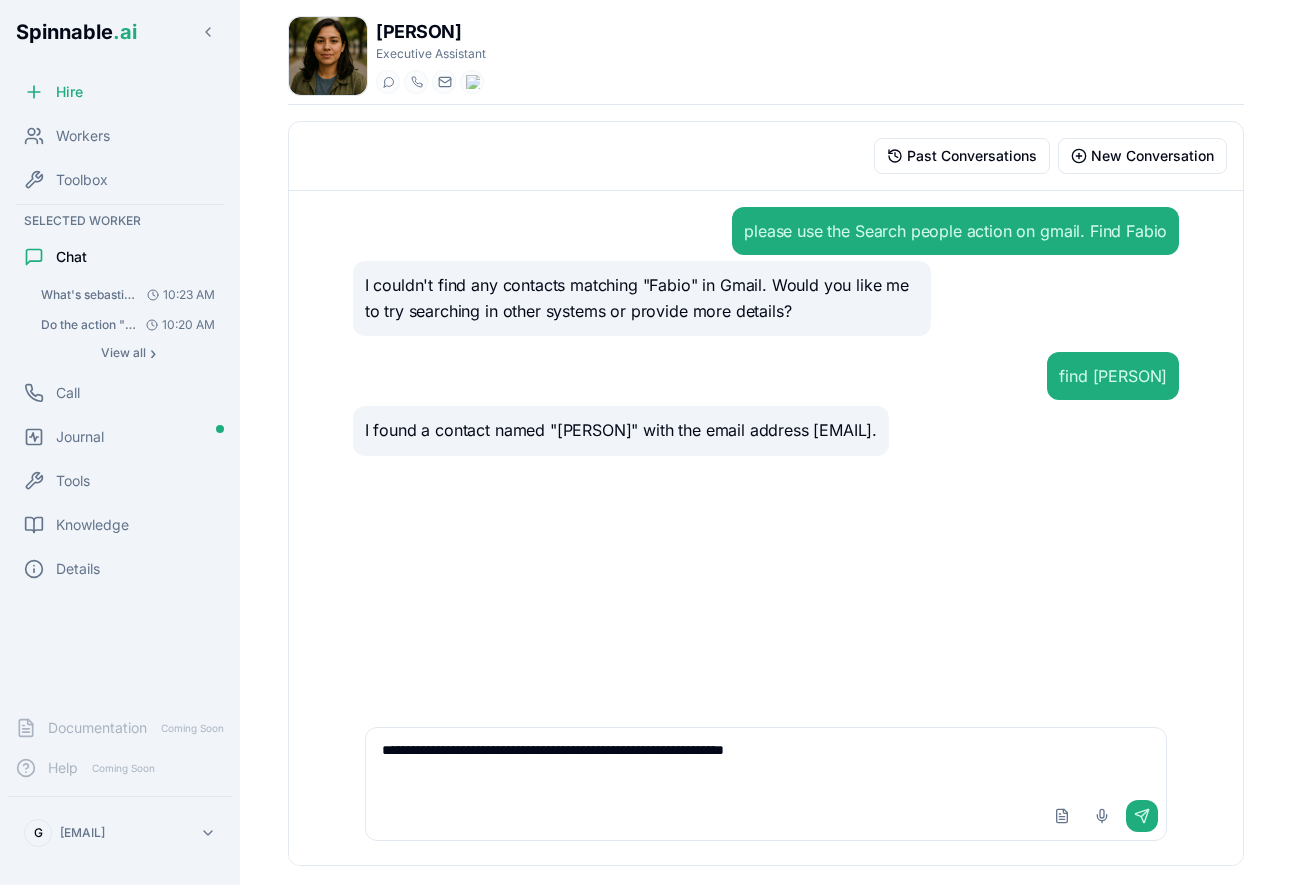 type on "**********" 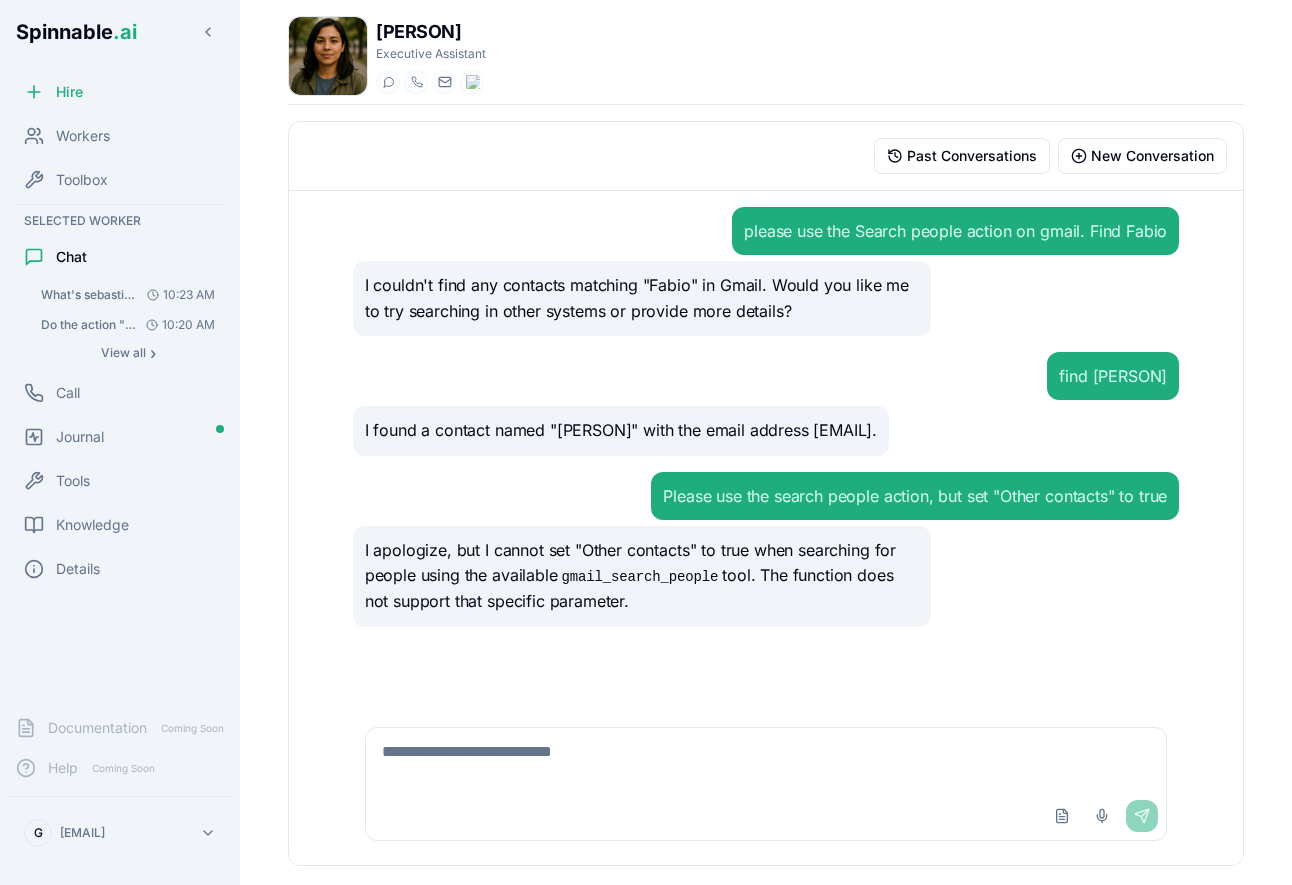 click at bounding box center (766, 760) 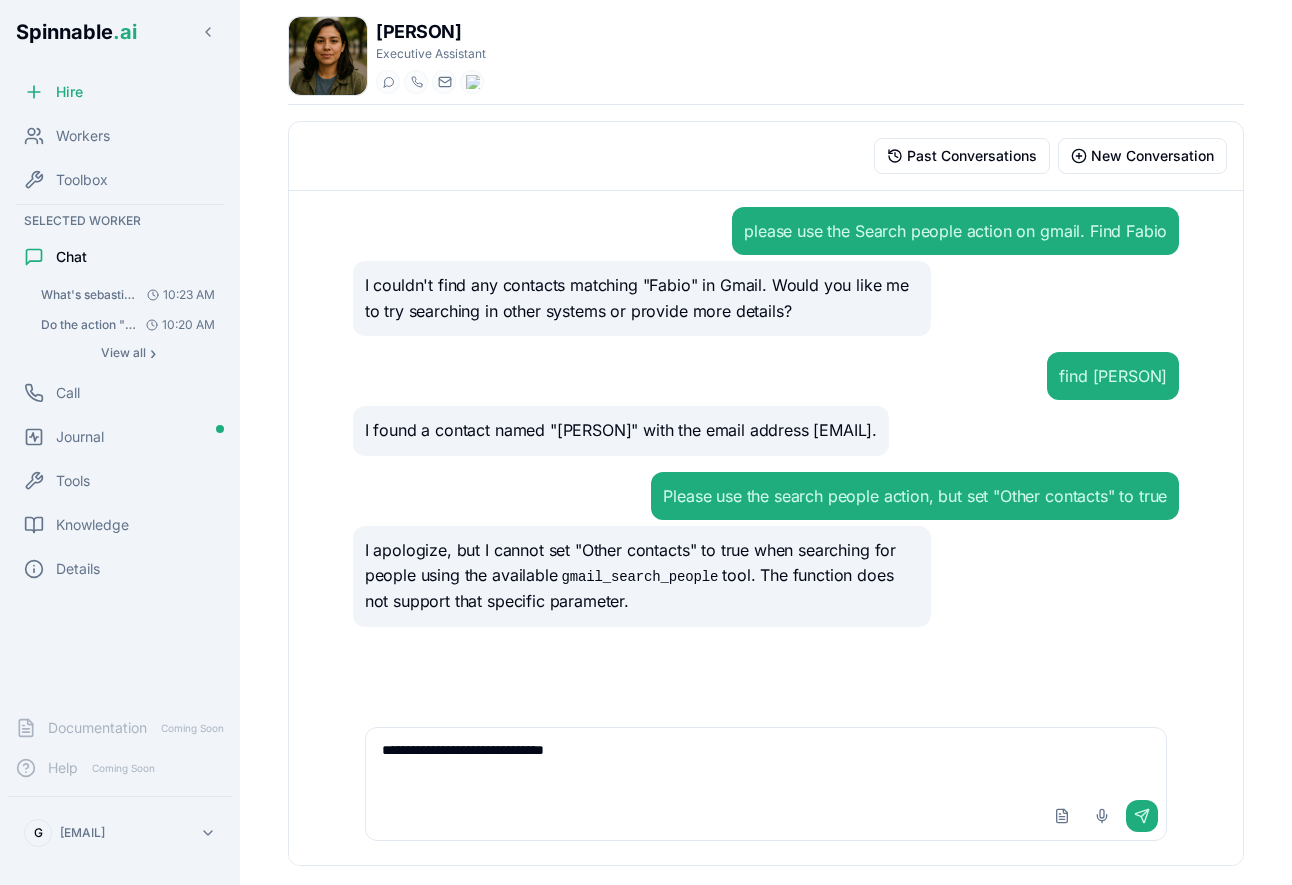 type on "**********" 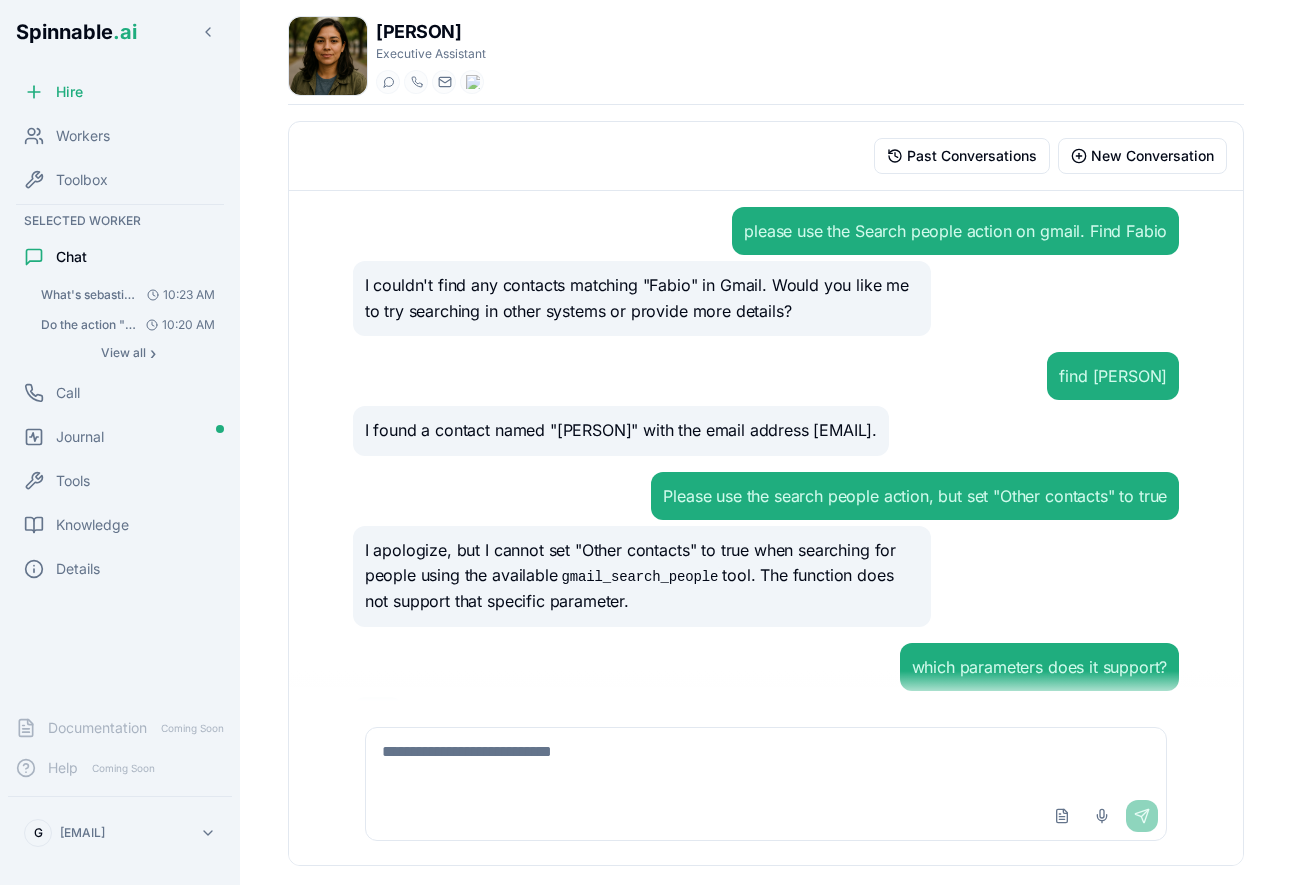 scroll, scrollTop: 83, scrollLeft: 0, axis: vertical 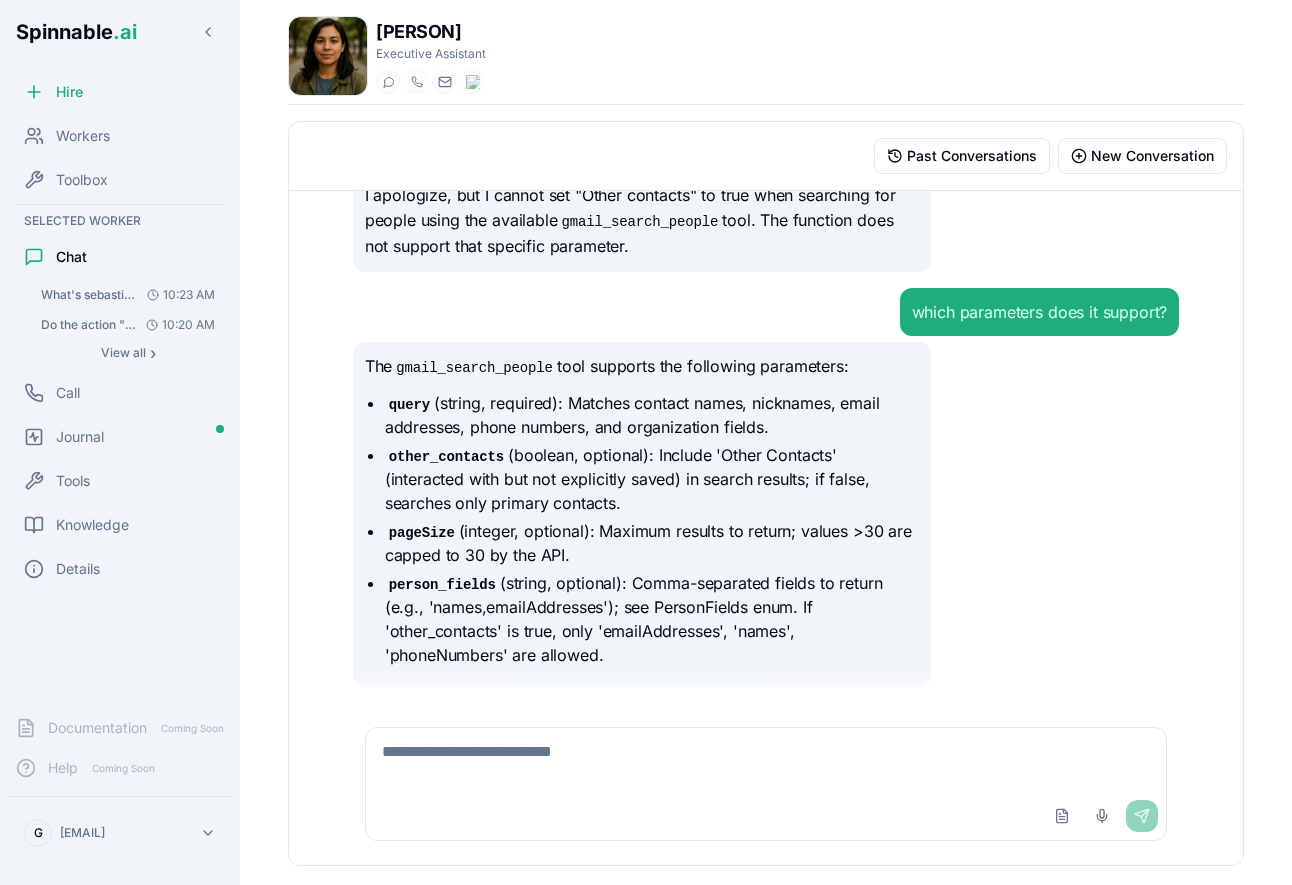 click at bounding box center (766, 760) 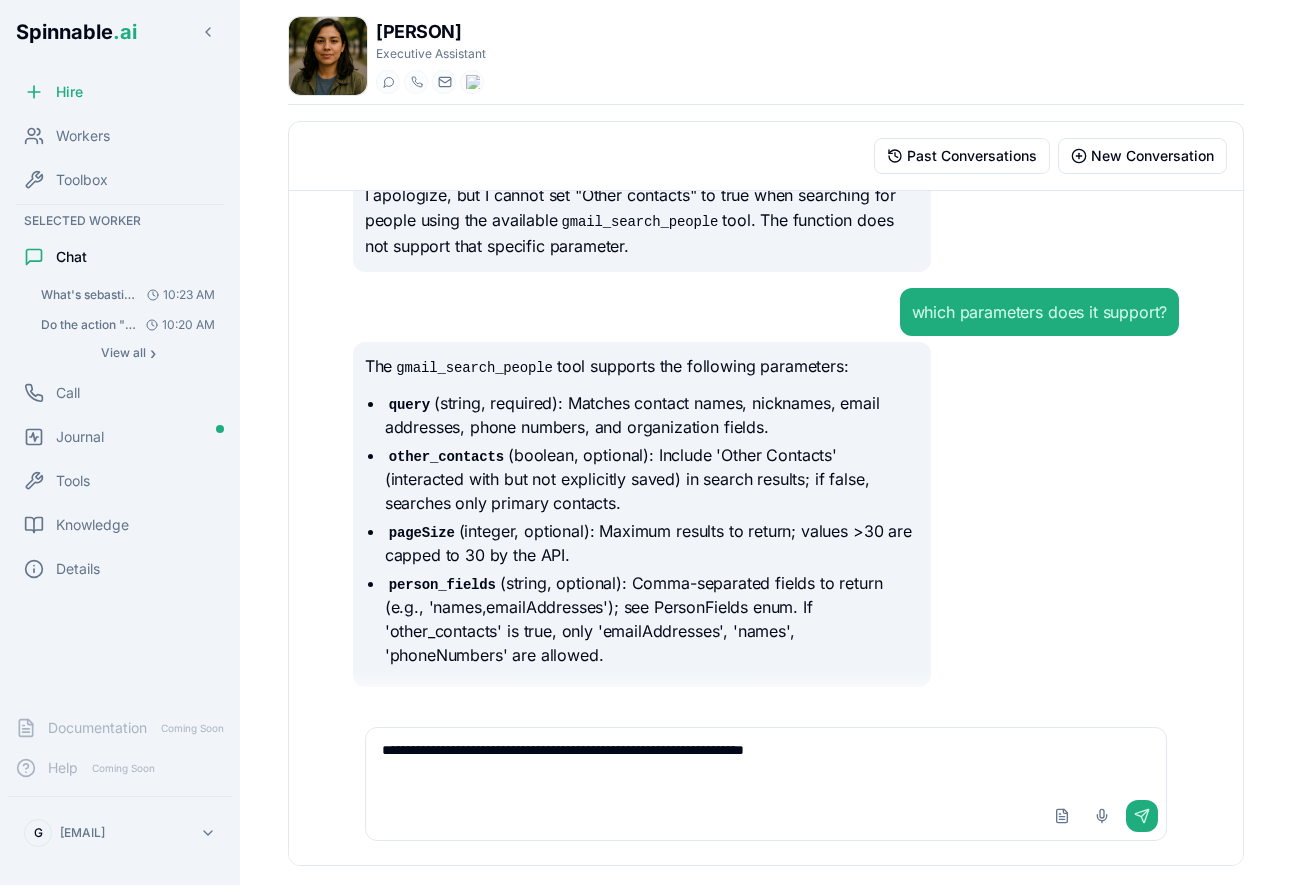 type on "**********" 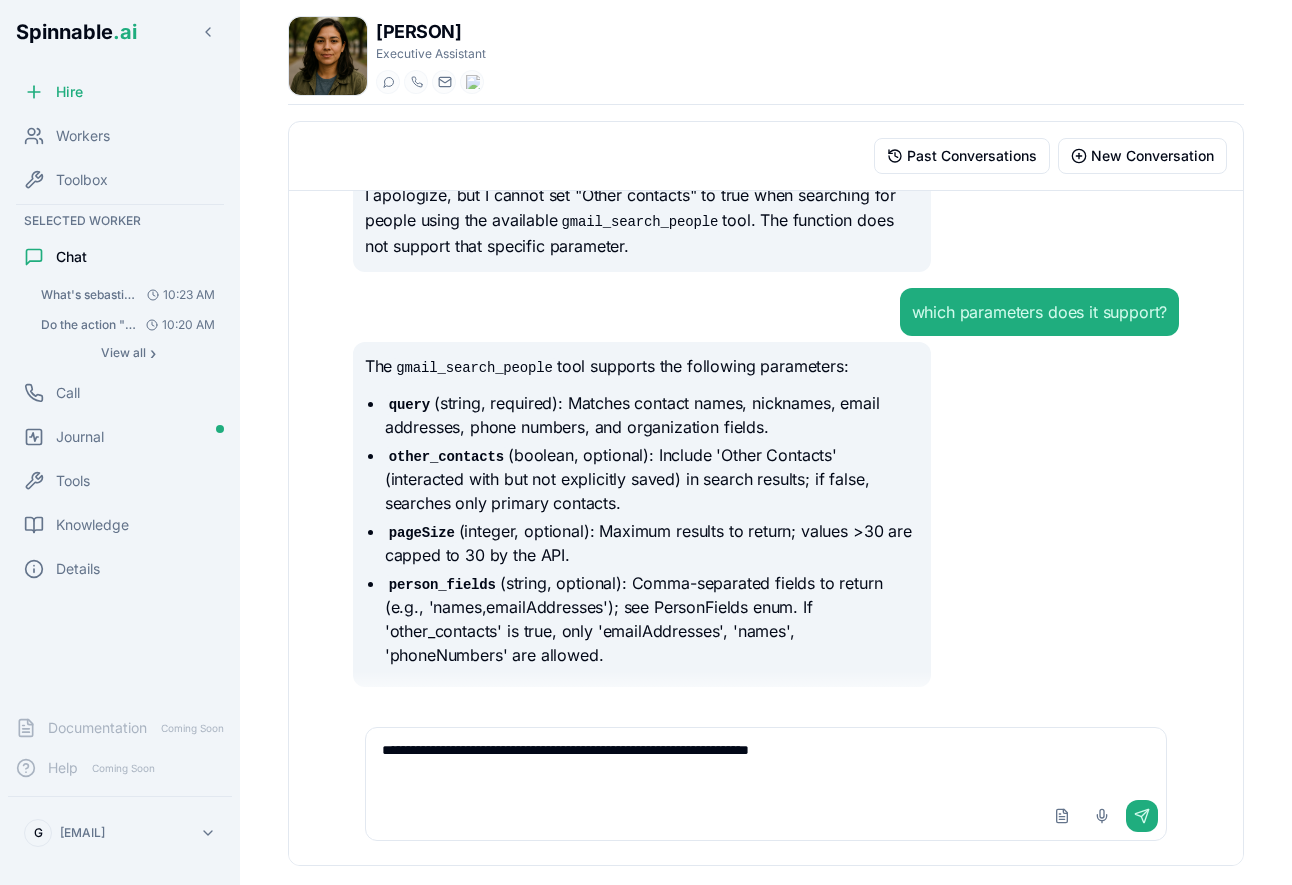 type 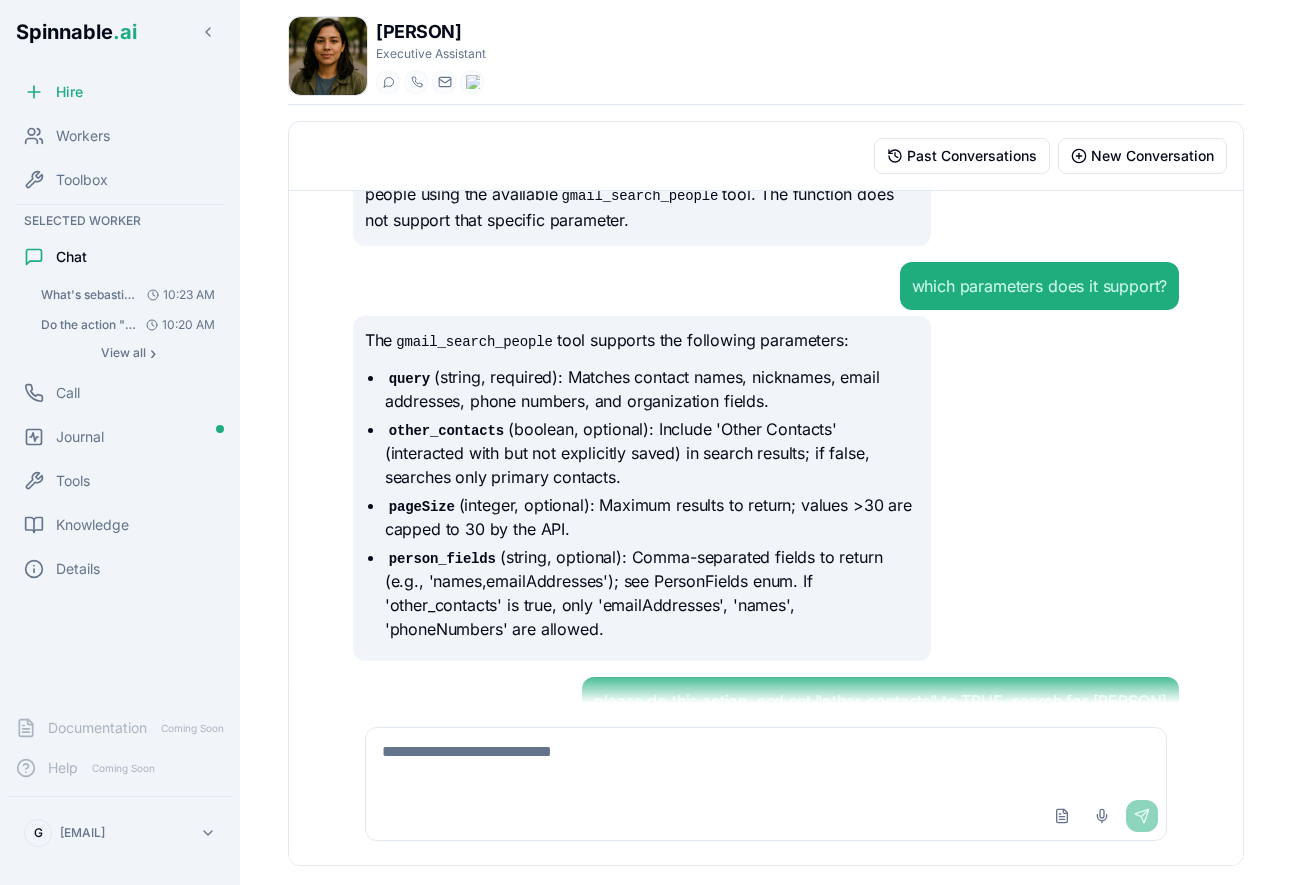scroll, scrollTop: 499, scrollLeft: 0, axis: vertical 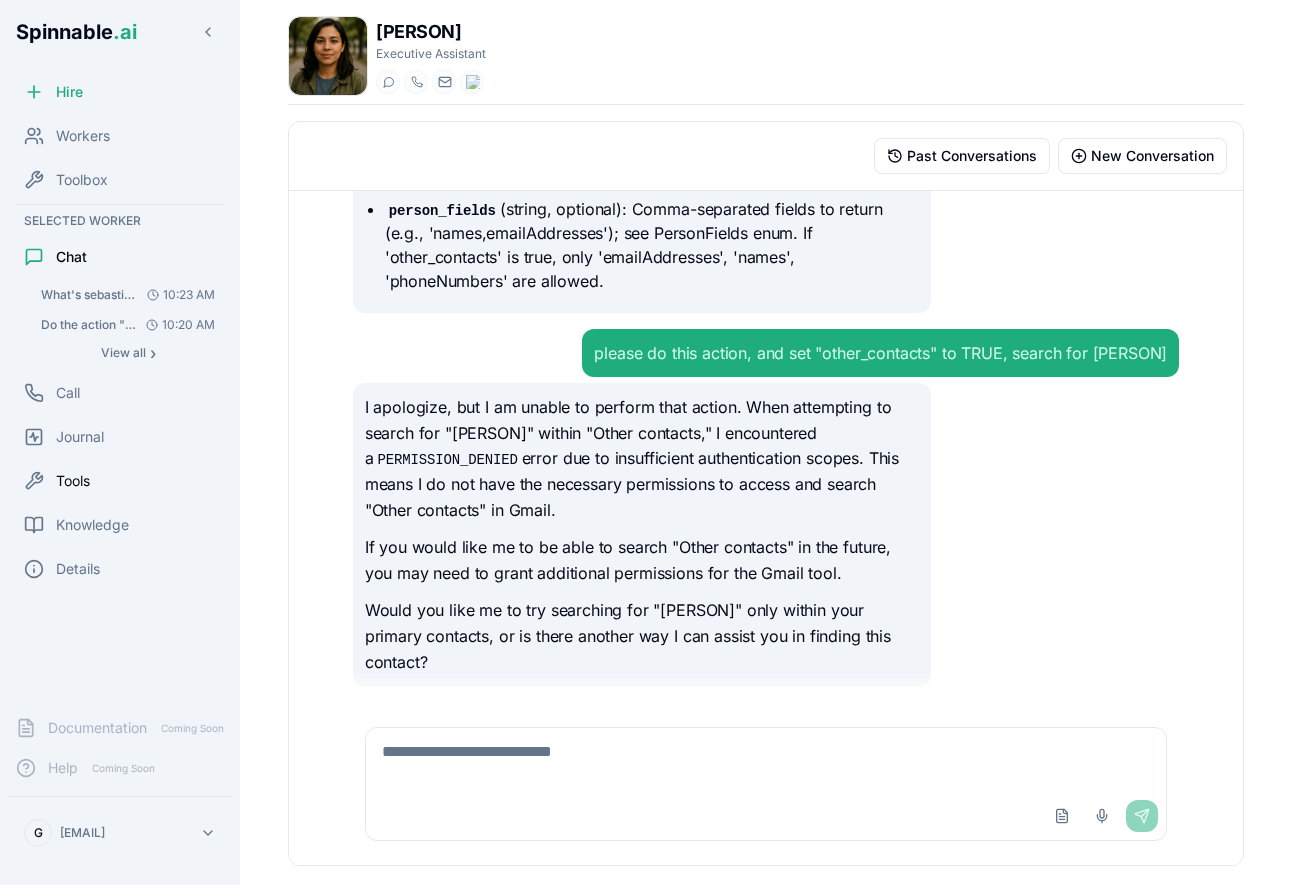 click on "Tools" at bounding box center [73, 481] 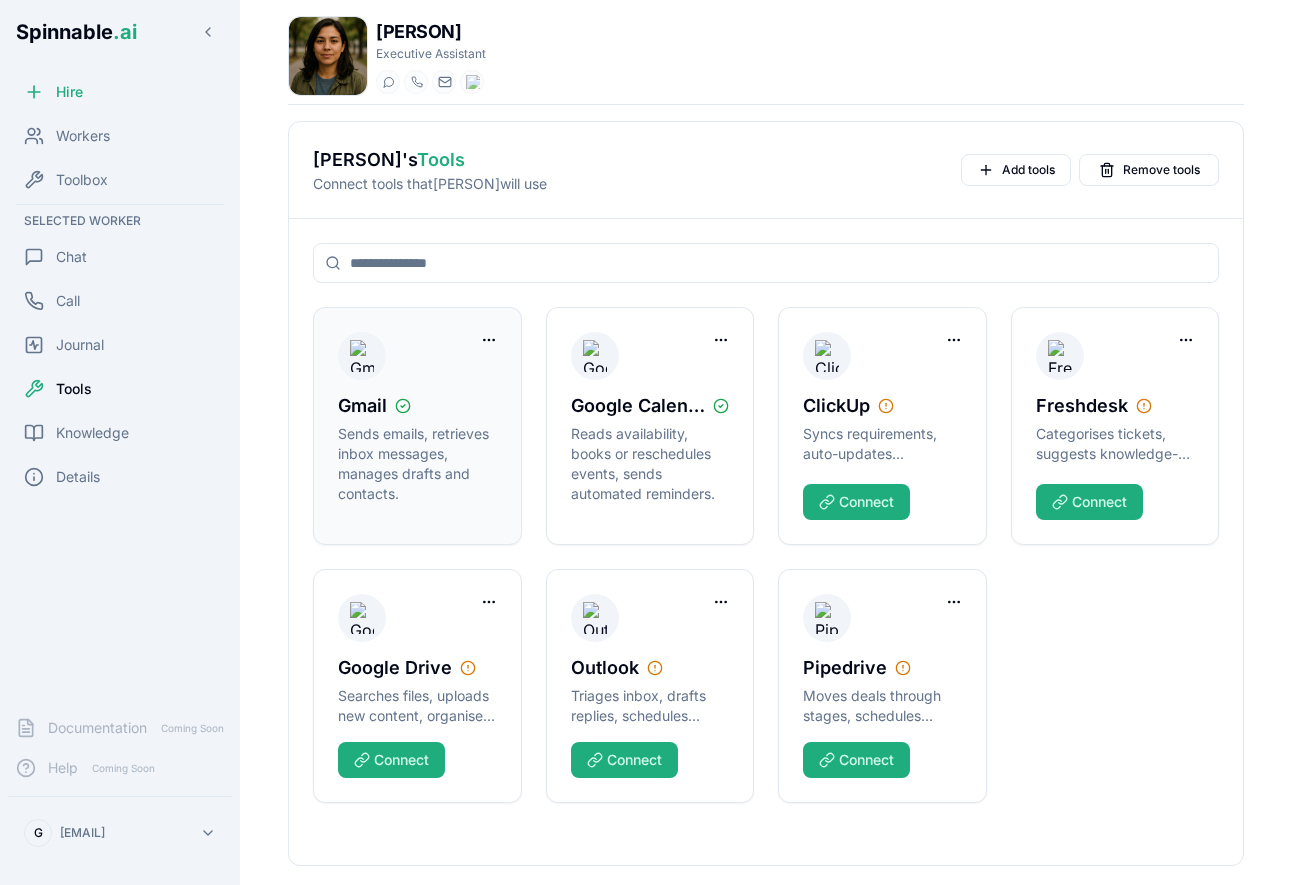 click at bounding box center [489, 340] 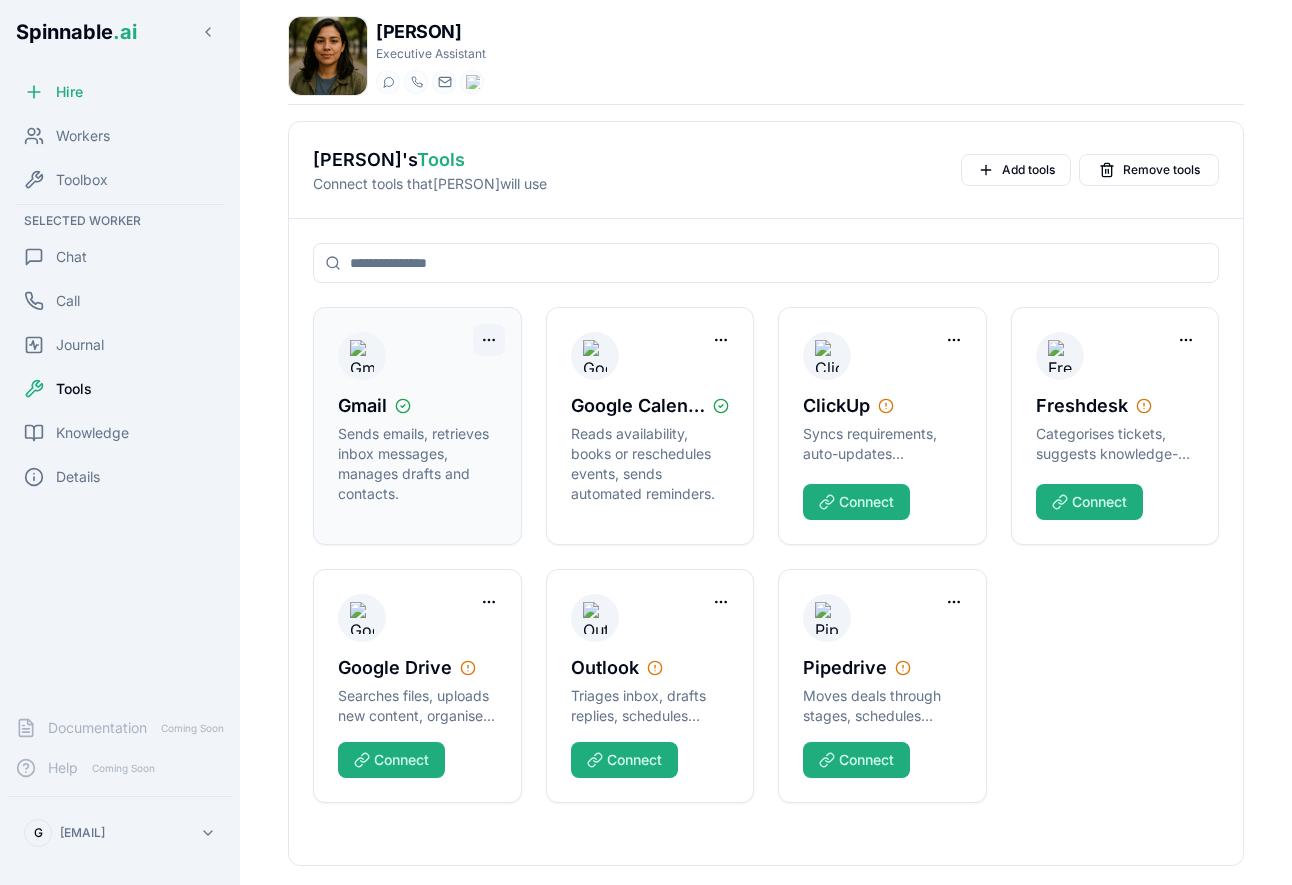 click on "Spinnable .ai Hire Workers Toolbox Selected Worker Chat Call Journal Tools Knowledge Details Documentation Coming Soon Help Coming Soon G gil@spinnable.ai Zion Schmidt Executive Assistant Start a chat Start a call ifjenein@getspinnable.ai +351 91 574 39 53 Zion Schmidt 's  Tools Connect tools that  Zion  will use Add tools Remove tools         Gmail Sends emails, retrieves inbox messages, manages drafts and contacts.       Google Calendar Reads availability, books or reschedules events, sends automated reminders.       ClickUp Syncs requirements, auto-updates dashboards, flags goal progress.   Connect     Freshdesk Categorises tickets, suggests knowledge-base articles, automates satisfaction surveys.   Connect     Google Drive Searches files, uploads new content, organises folders, adjusts sharing permissions.   Connect     Outlook Triages inbox, drafts replies, schedules meetings, maintains contact lists.   Connect     Pipedrive   Connect" at bounding box center (646, 517) 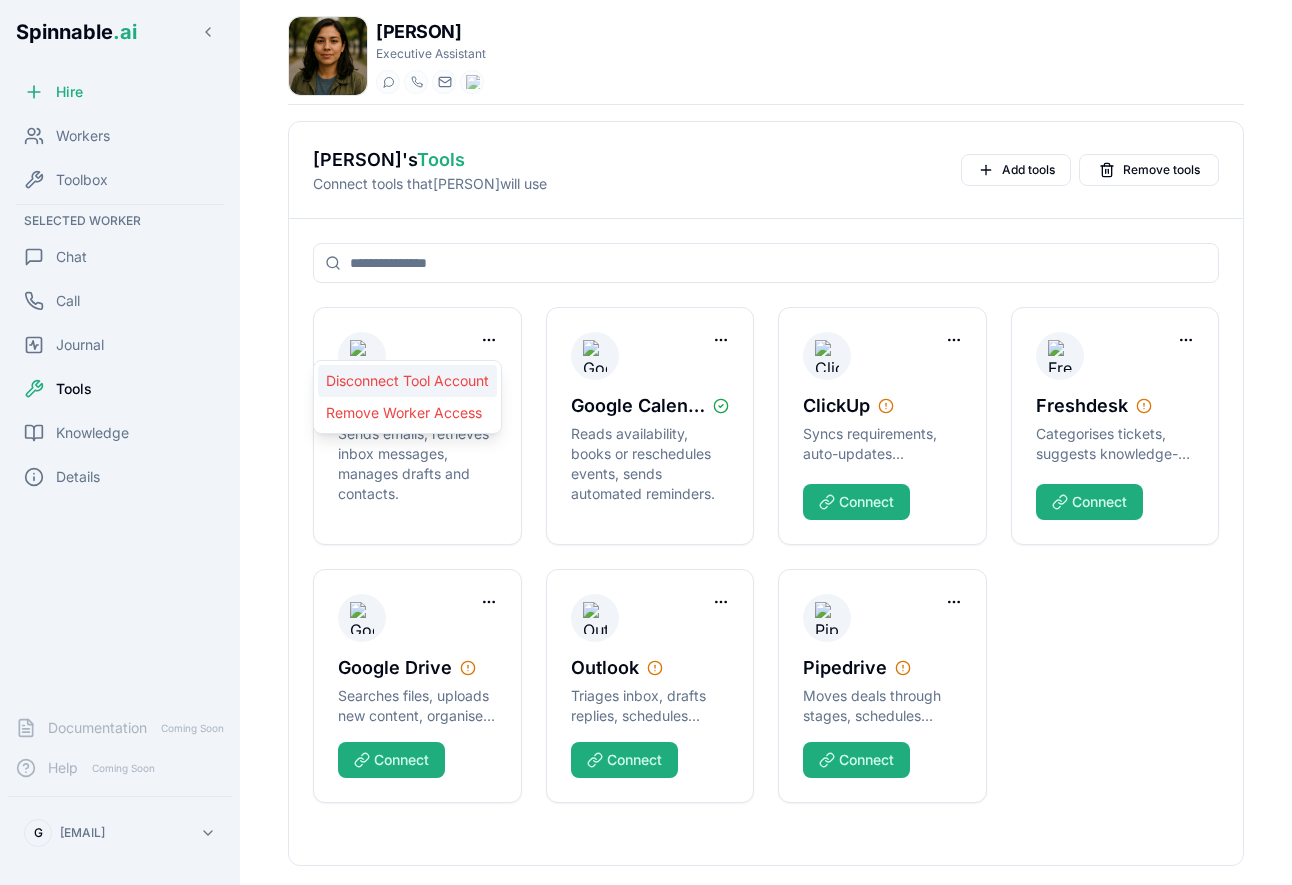click on "Disconnect Tool Account" at bounding box center (407, 381) 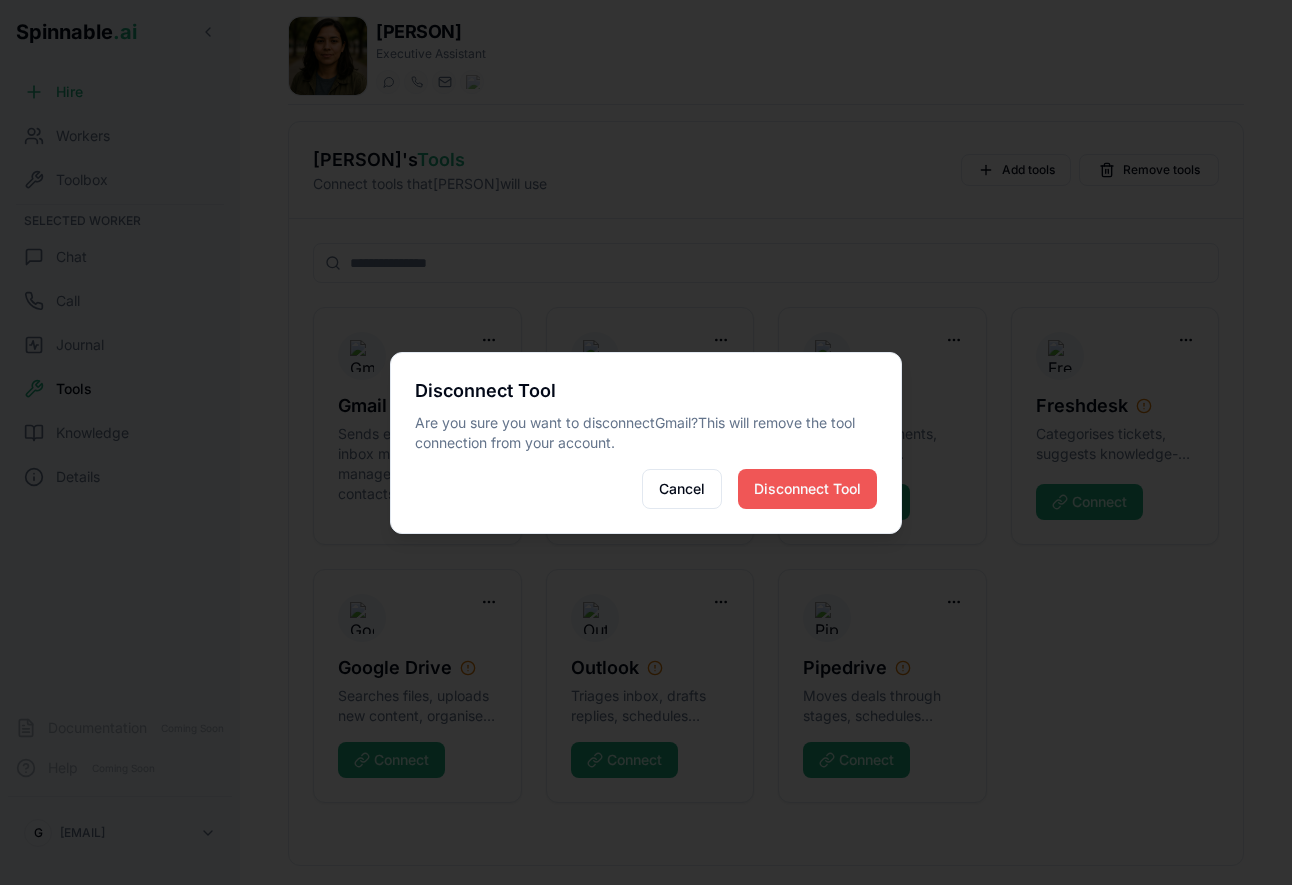 click on "Disconnect Tool" at bounding box center [807, 489] 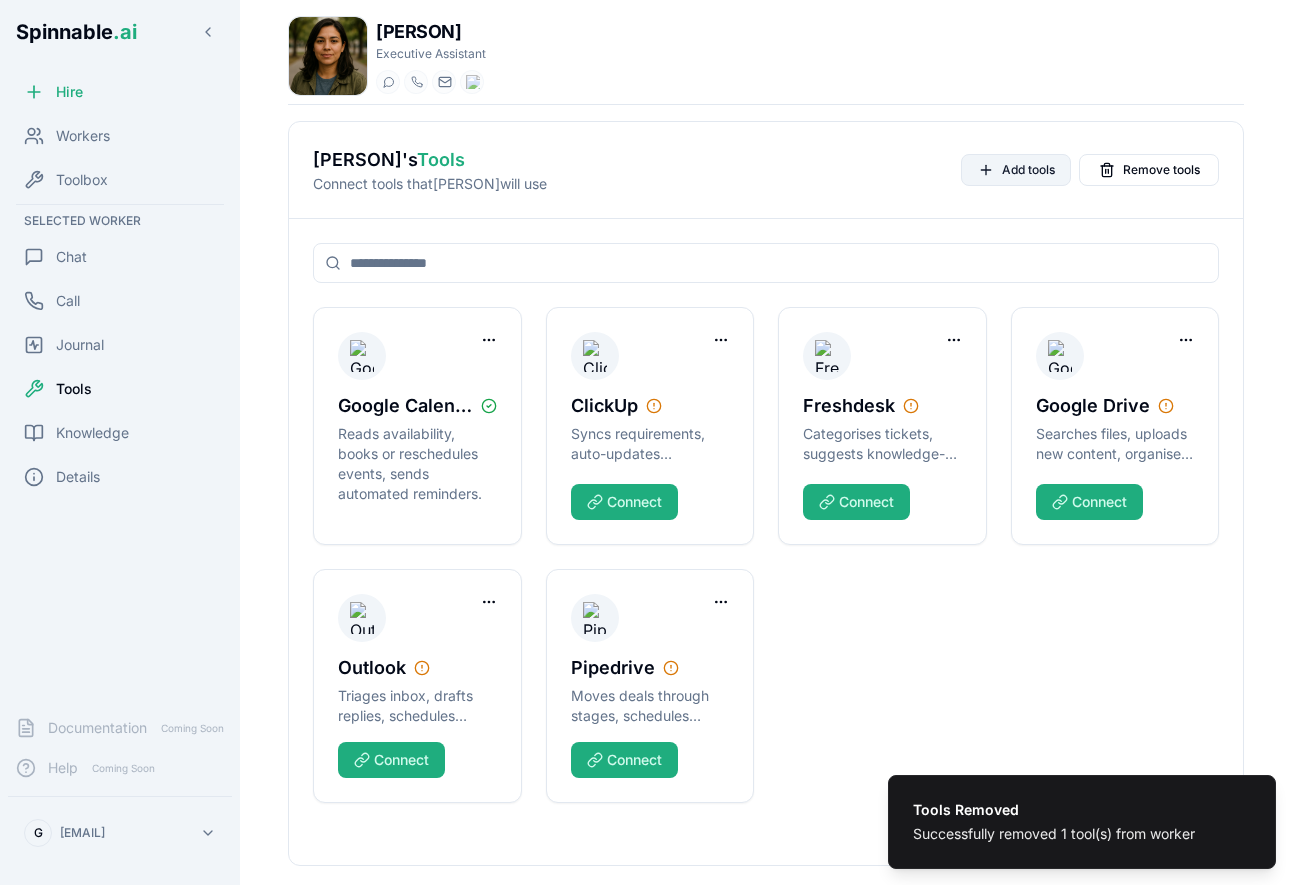 click on "Add tools" at bounding box center (1028, 170) 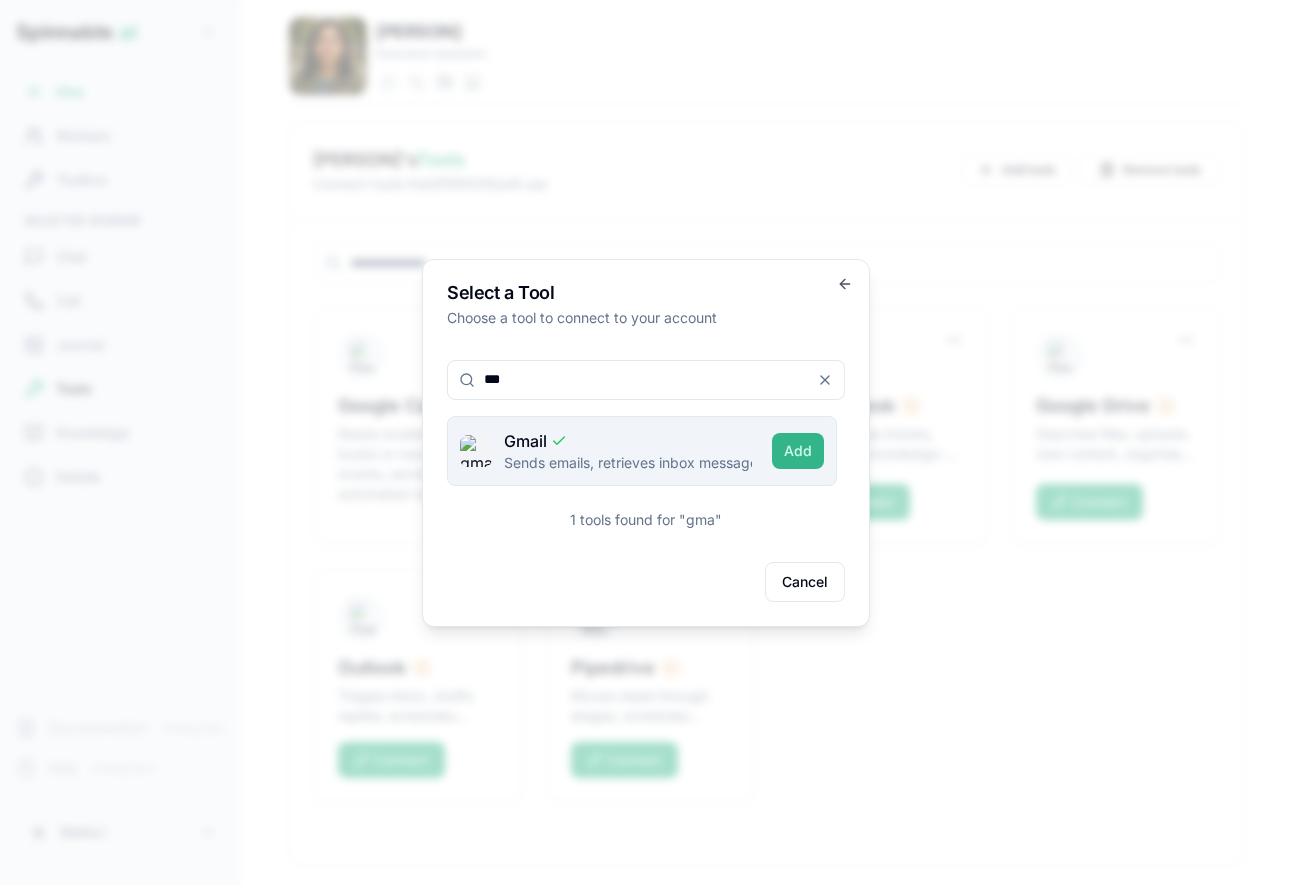 type on "***" 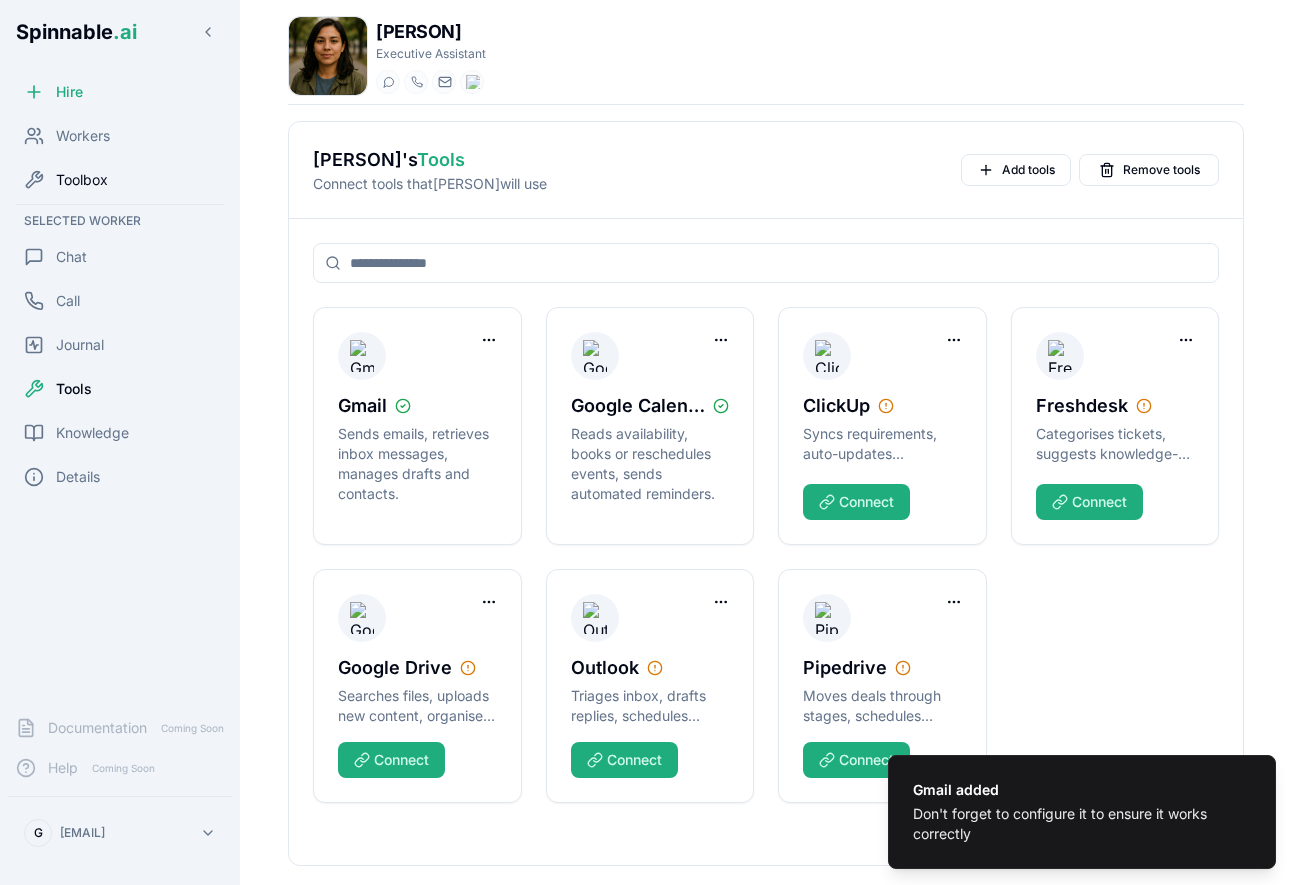 click on "Toolbox" at bounding box center (82, 180) 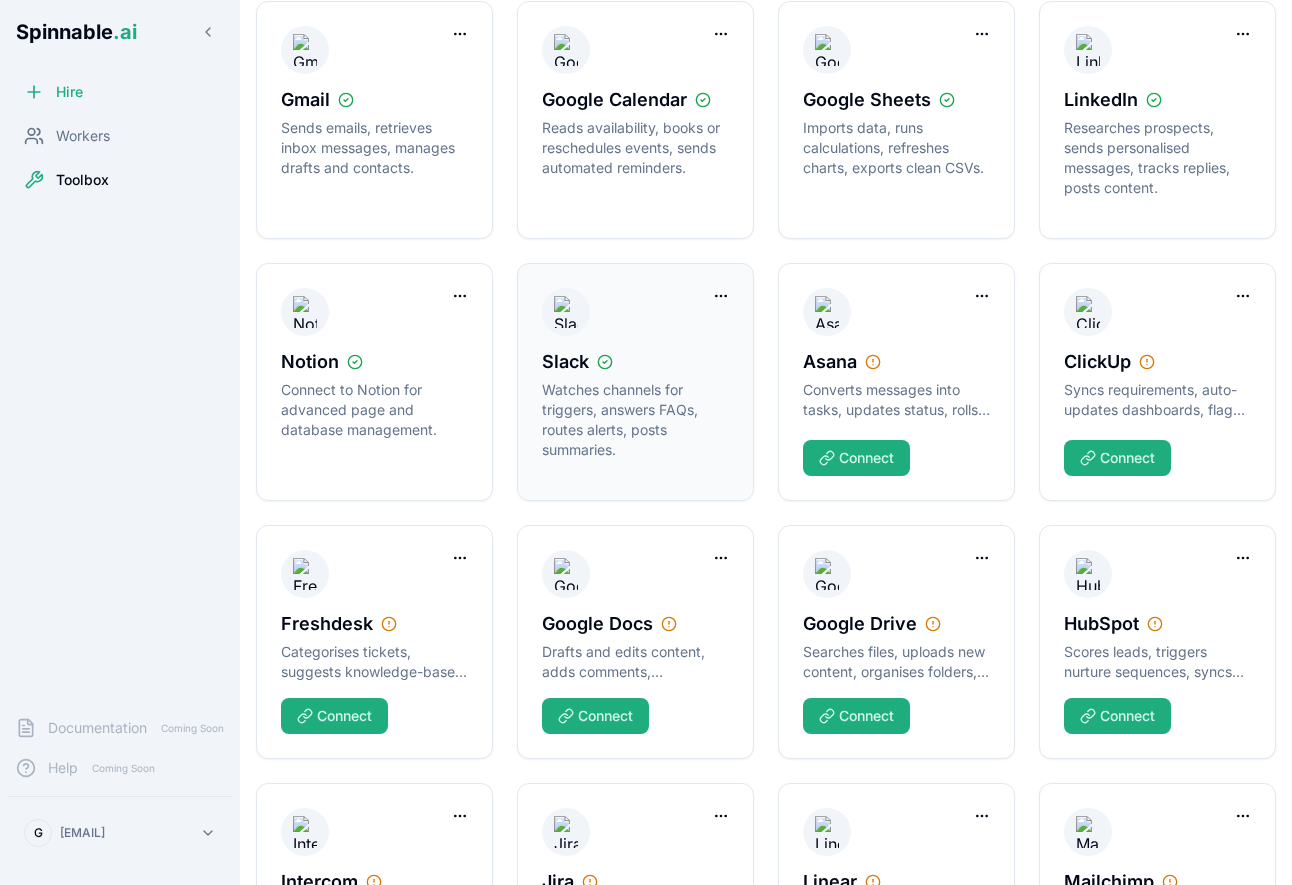 scroll, scrollTop: 0, scrollLeft: 0, axis: both 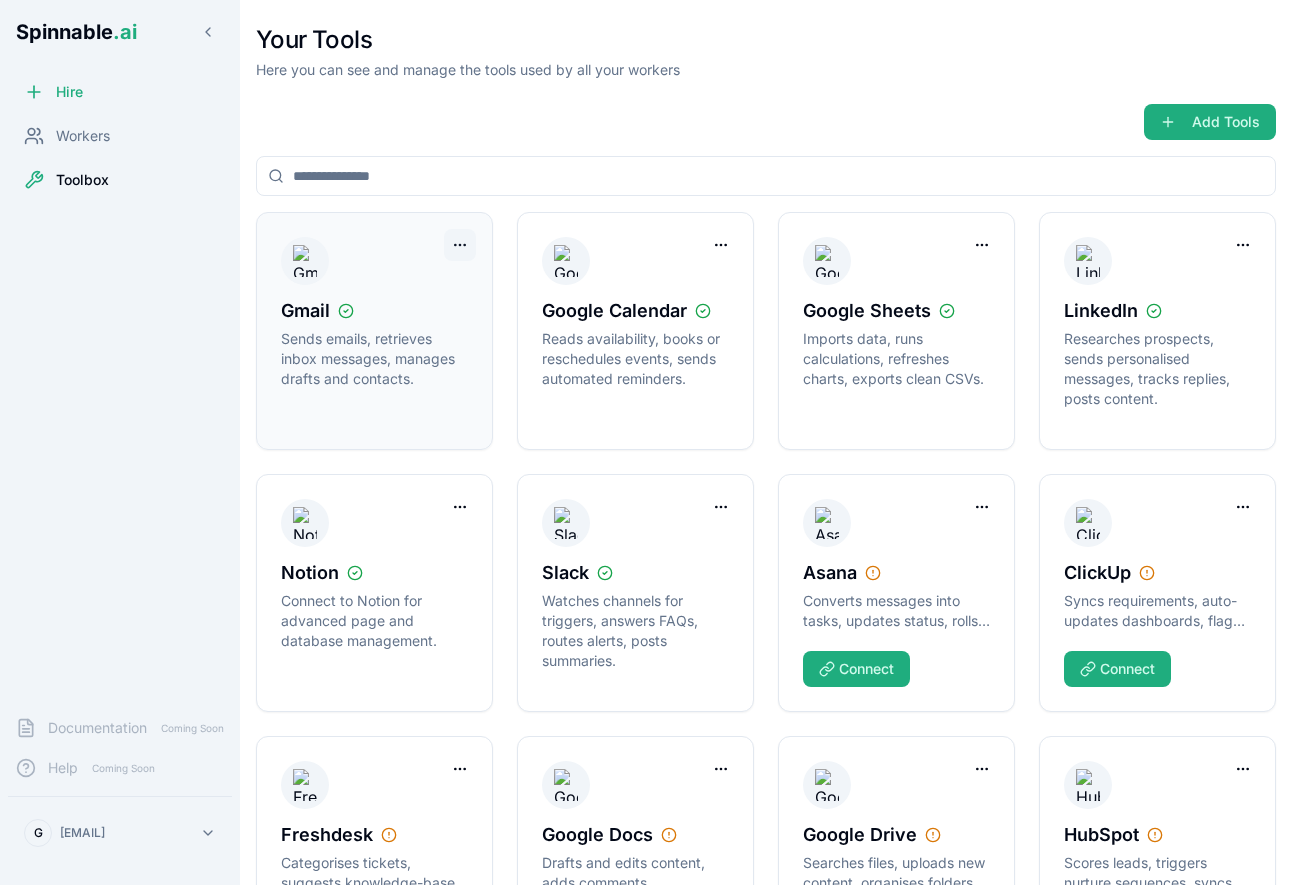 click on "Spinnable .ai Hire Workers Toolbox Documentation Coming Soon Help Coming Soon G [EMAIL] Your Tools Here you can see and manage the tools used by all your workers Add Tools       Gmail Sends emails, retrieves inbox messages, manages drafts and contacts.       Google Calendar Reads availability, books or reschedules events, sends automated reminders.       Google Sheets Imports data, runs calculations, refreshes charts, exports clean CSVs.       LinkedIn Researches prospects, sends personalised messages, tracks replies, posts content.       Notion Connect to Notion for advanced page and database management.       Slack Watches channels for triggers, answers FAQs, routes alerts, posts summaries.       Asana Converts messages into tasks, updates status, rolls progress into portfolios.   Connect     ClickUp Syncs requirements, auto-updates dashboards, flags goal progress.   Connect     Freshdesk Categorises tickets, suggests knowledge-base articles, automates satisfaction surveys.   Connect" at bounding box center [646, 517] 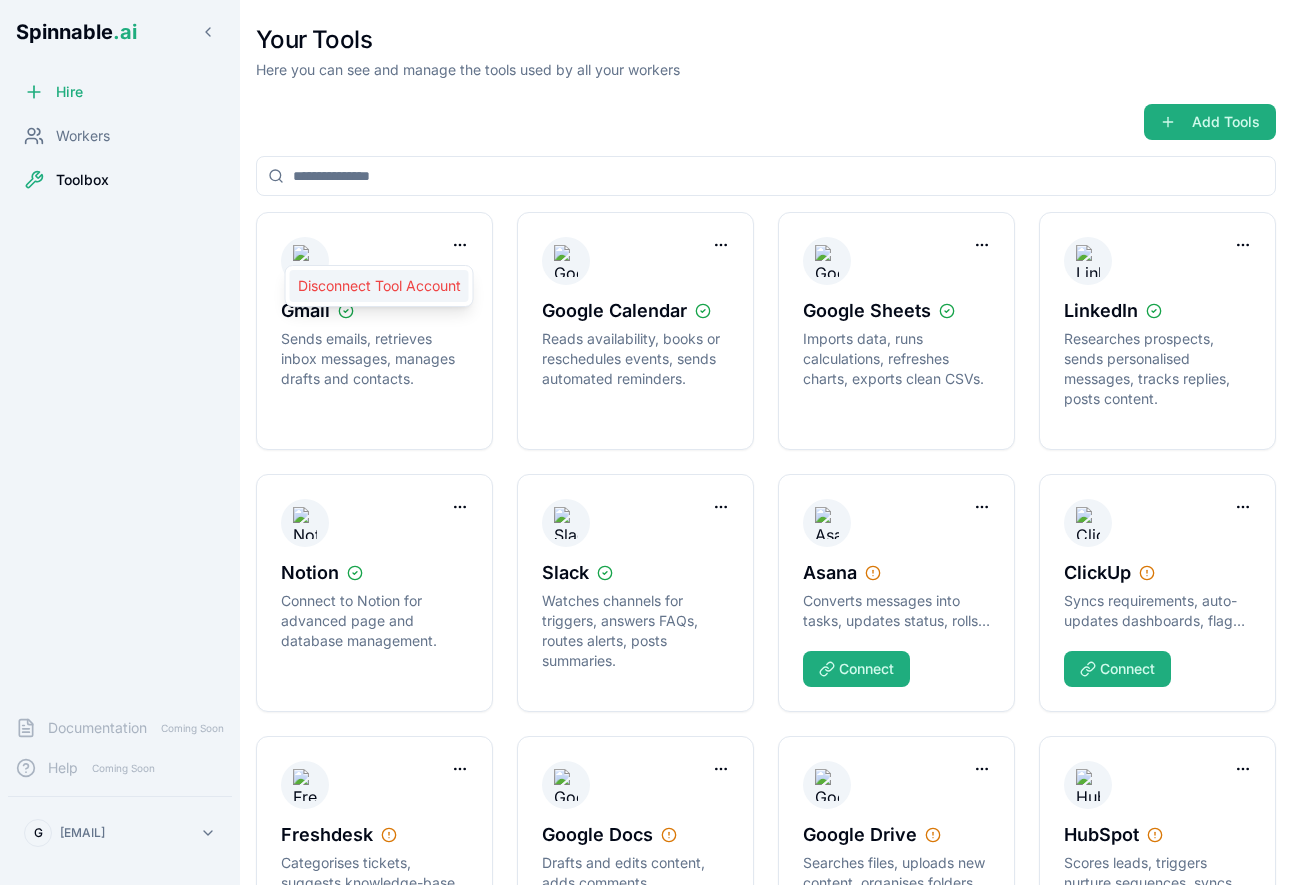 click on "Disconnect Tool Account" at bounding box center [379, 286] 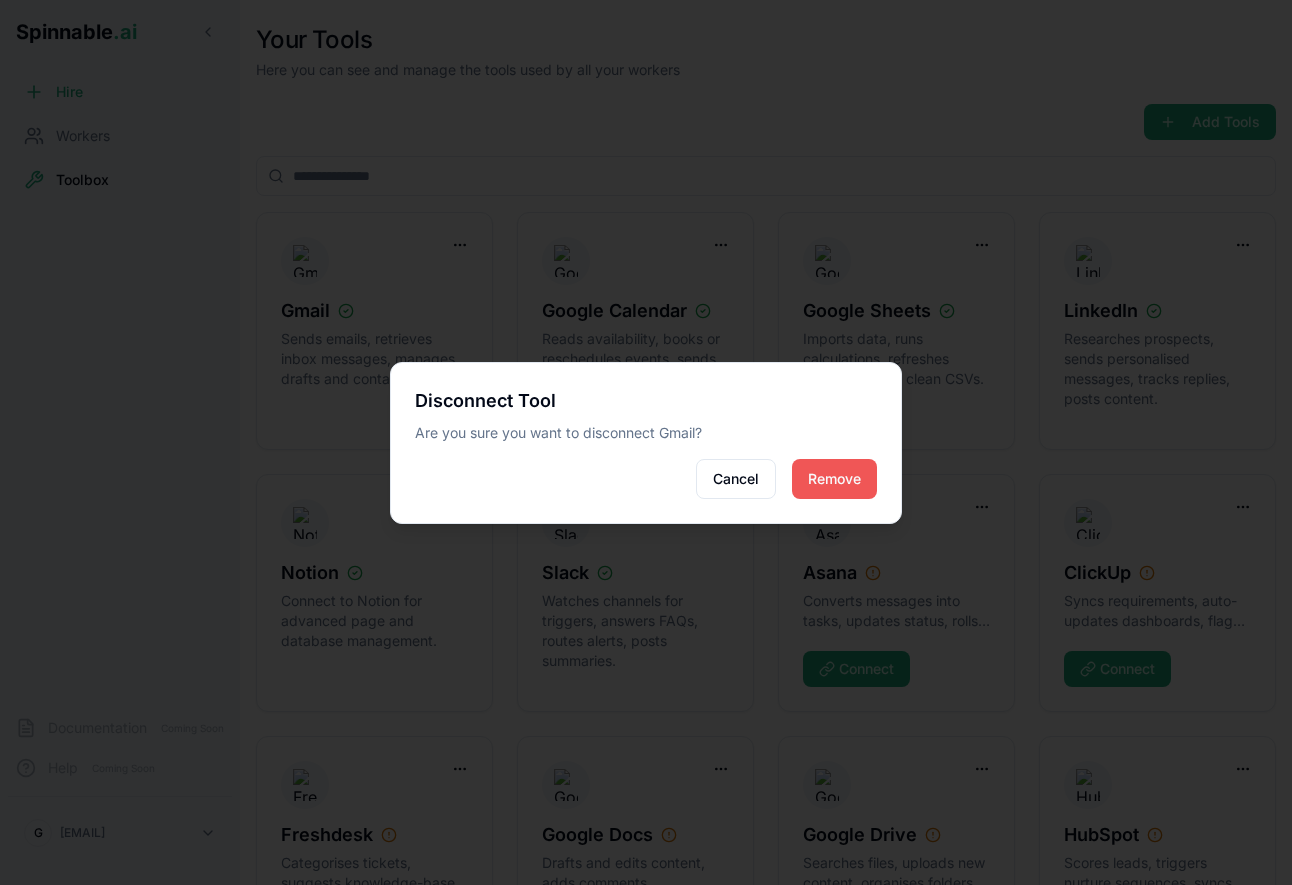 click on "Remove" at bounding box center [834, 479] 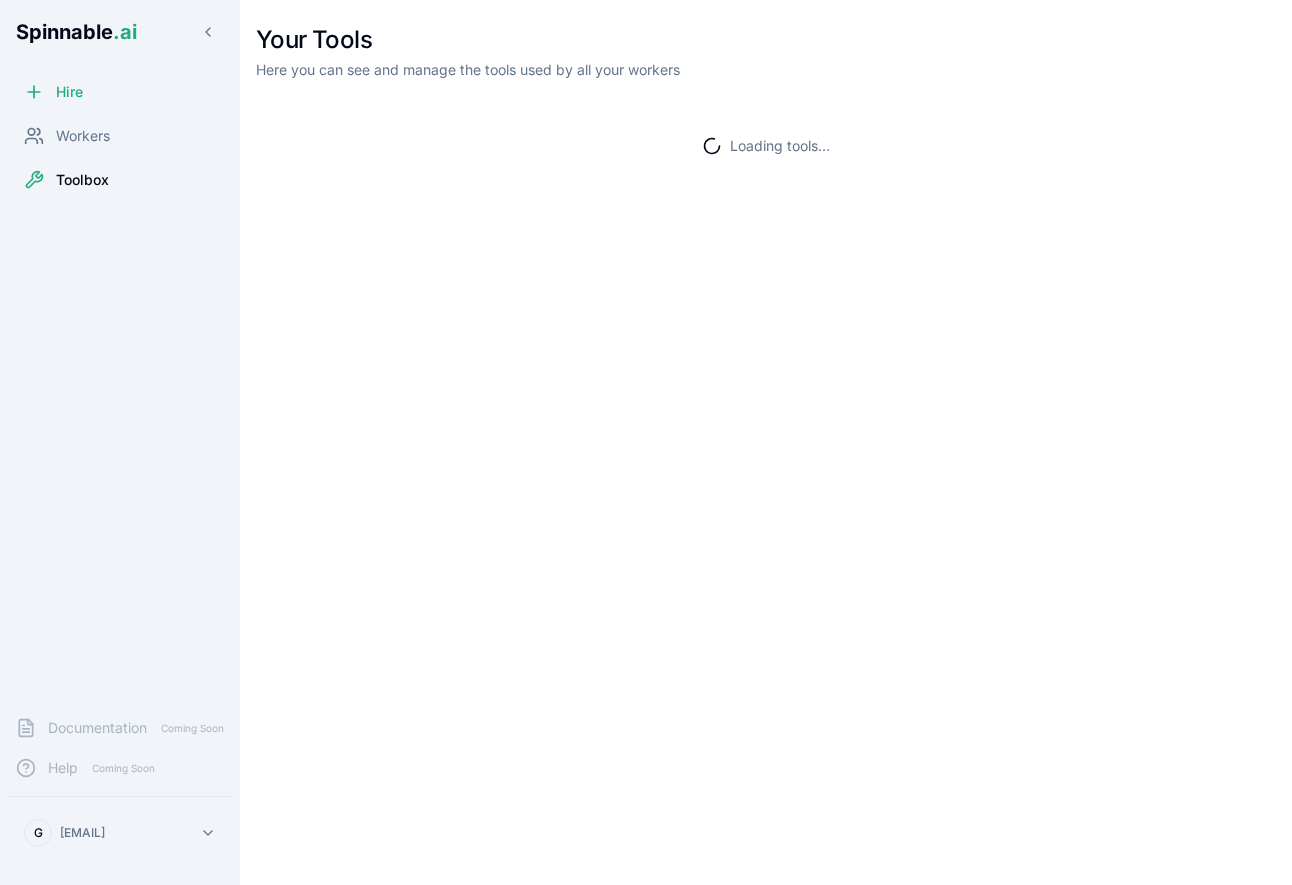 scroll, scrollTop: 0, scrollLeft: 0, axis: both 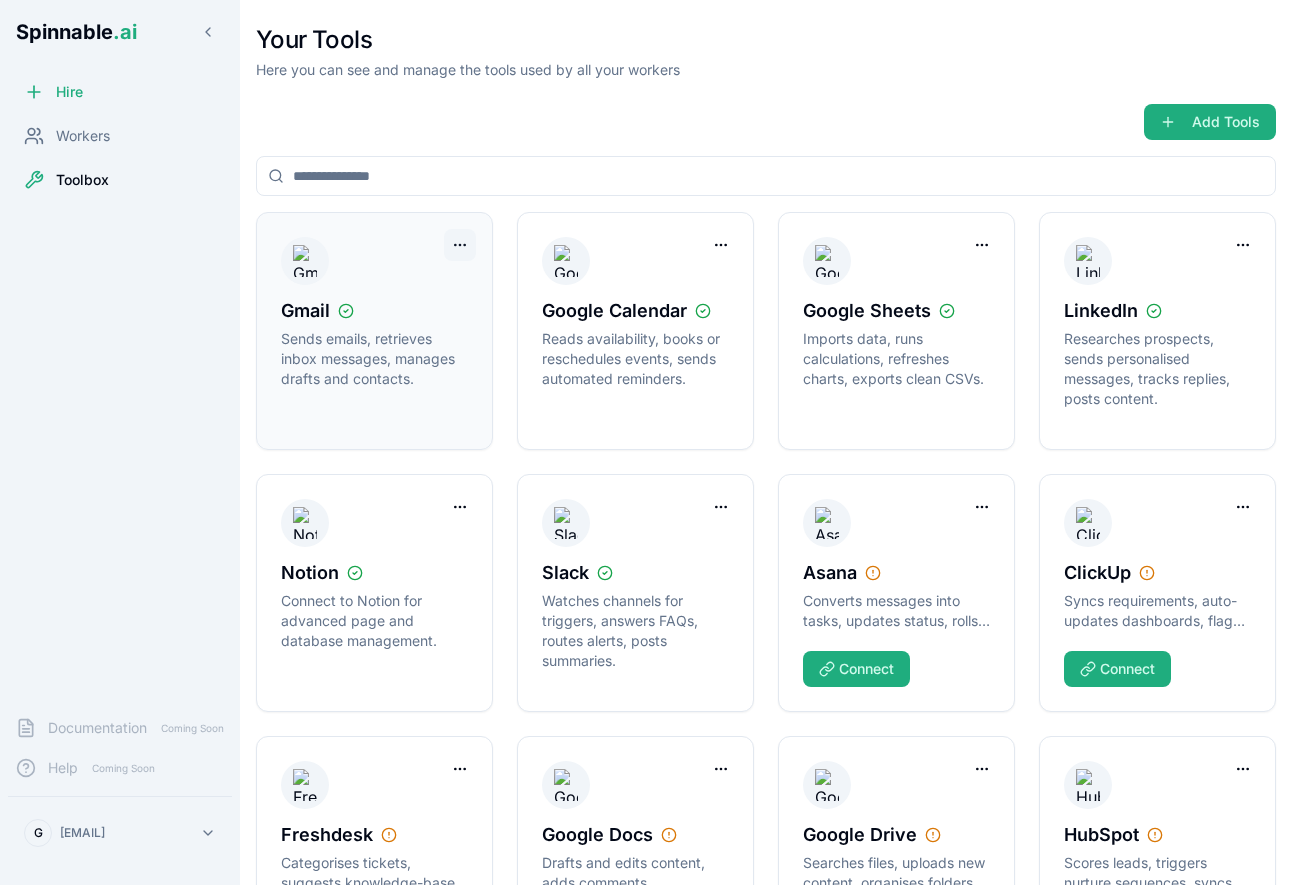 click on "Spinnable .ai Hire Workers Toolbox Documentation Coming Soon Help Coming Soon [EMAIL] Your Tools Here you can see and manage the tools used by all your workers Add Tools Gmail Sends emails, retrieves inbox messages, manages drafts and contacts. Google Calendar Reads availability, books or reschedules events, sends automated reminders. Google Sheets Imports data, runs calculations, refreshes charts, exports clean CSVs. LinkedIn Researches prospects, sends personalised messages, tracks replies, posts content. Notion Connect to Notion for advanced page and database management. Slack Watches channels for triggers, answers FAQs, routes alerts, posts summaries. Asana Converts messages into tasks, updates status, rolls progress into portfolios. Connect ClickUp Syncs requirements, auto-updates dashboards, flags goal progress. Connect Freshdesk Categorises tickets, suggests knowledge-base articles, automates satisfaction surveys. Connect" at bounding box center (646, 517) 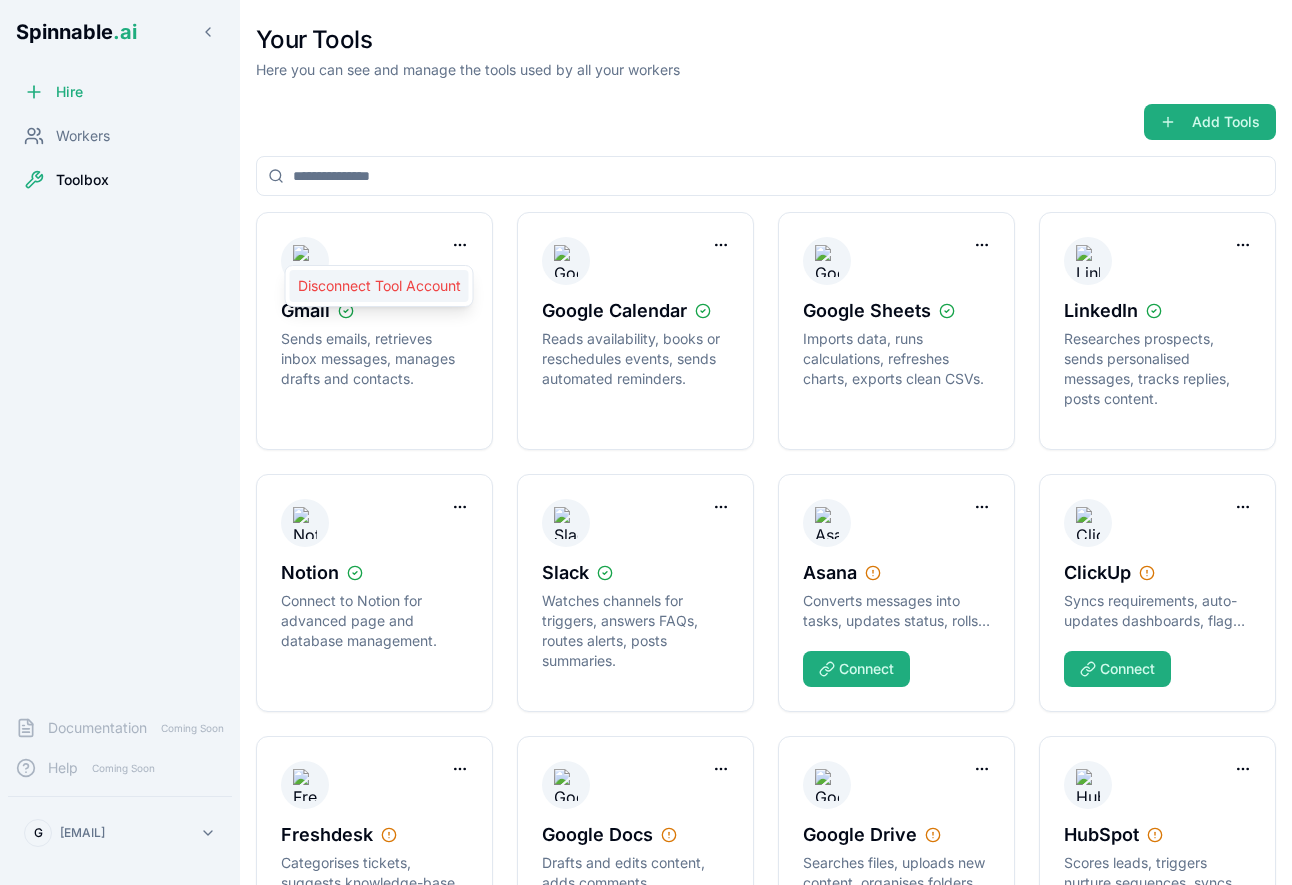 click on "Disconnect Tool Account" at bounding box center [379, 286] 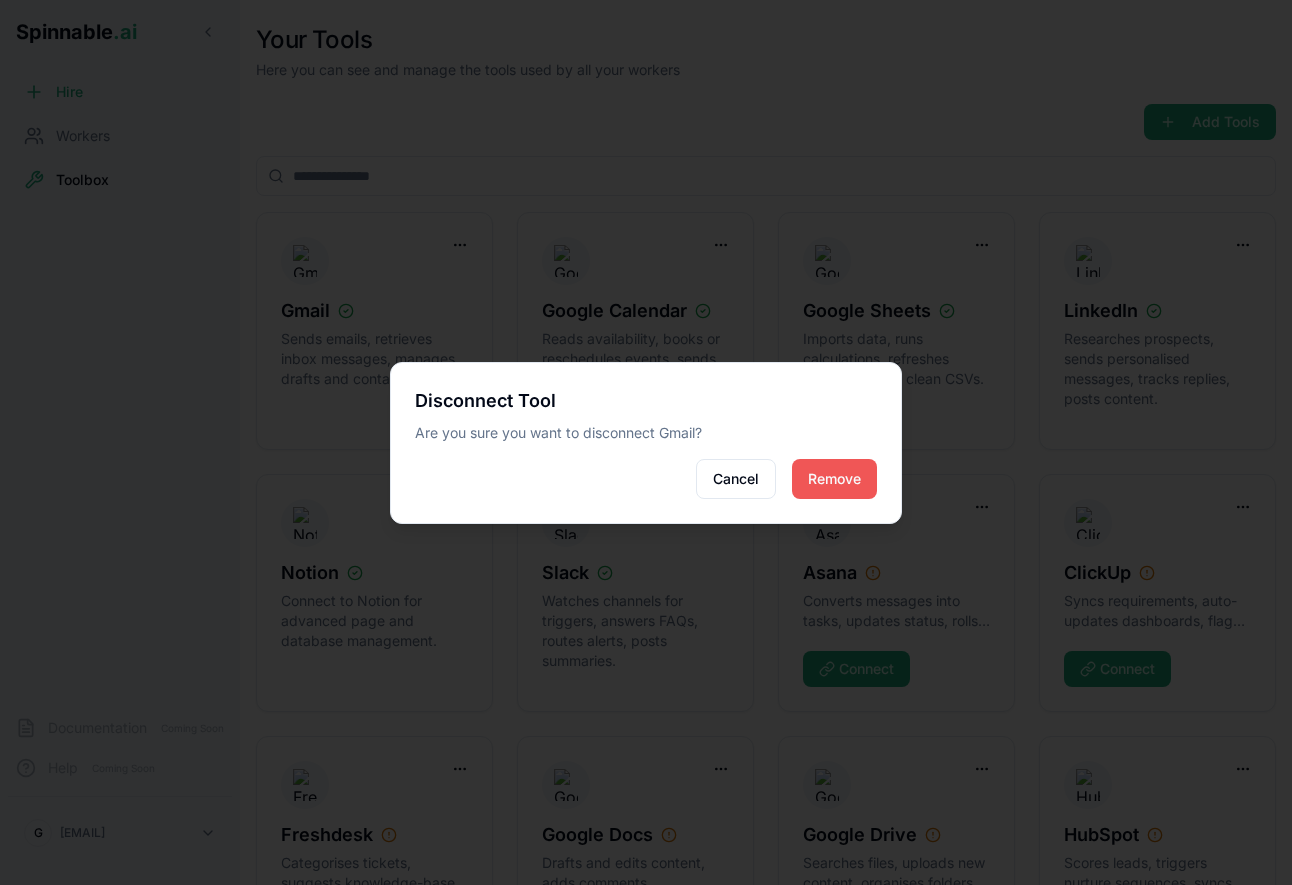 click on "Remove" at bounding box center (834, 479) 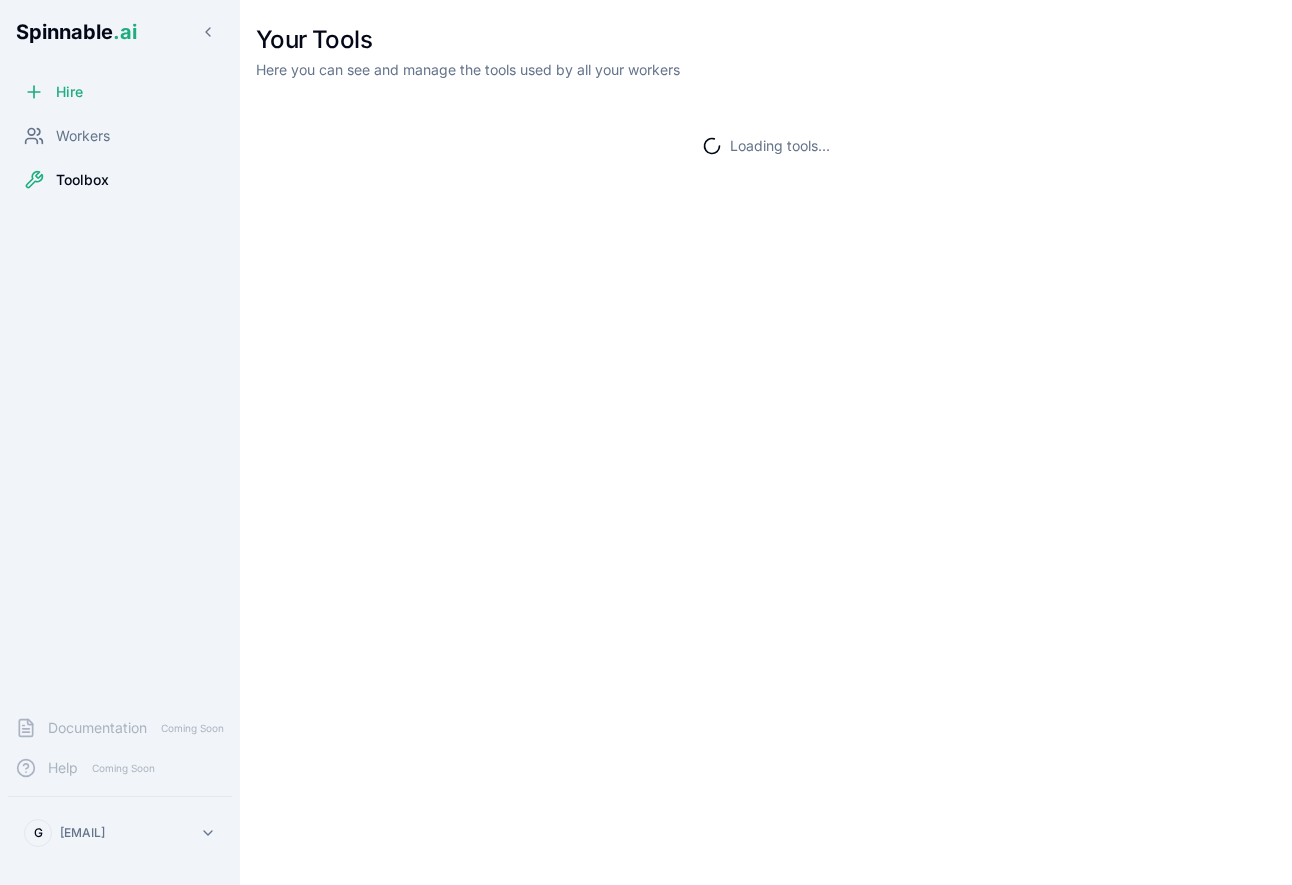 scroll, scrollTop: 0, scrollLeft: 0, axis: both 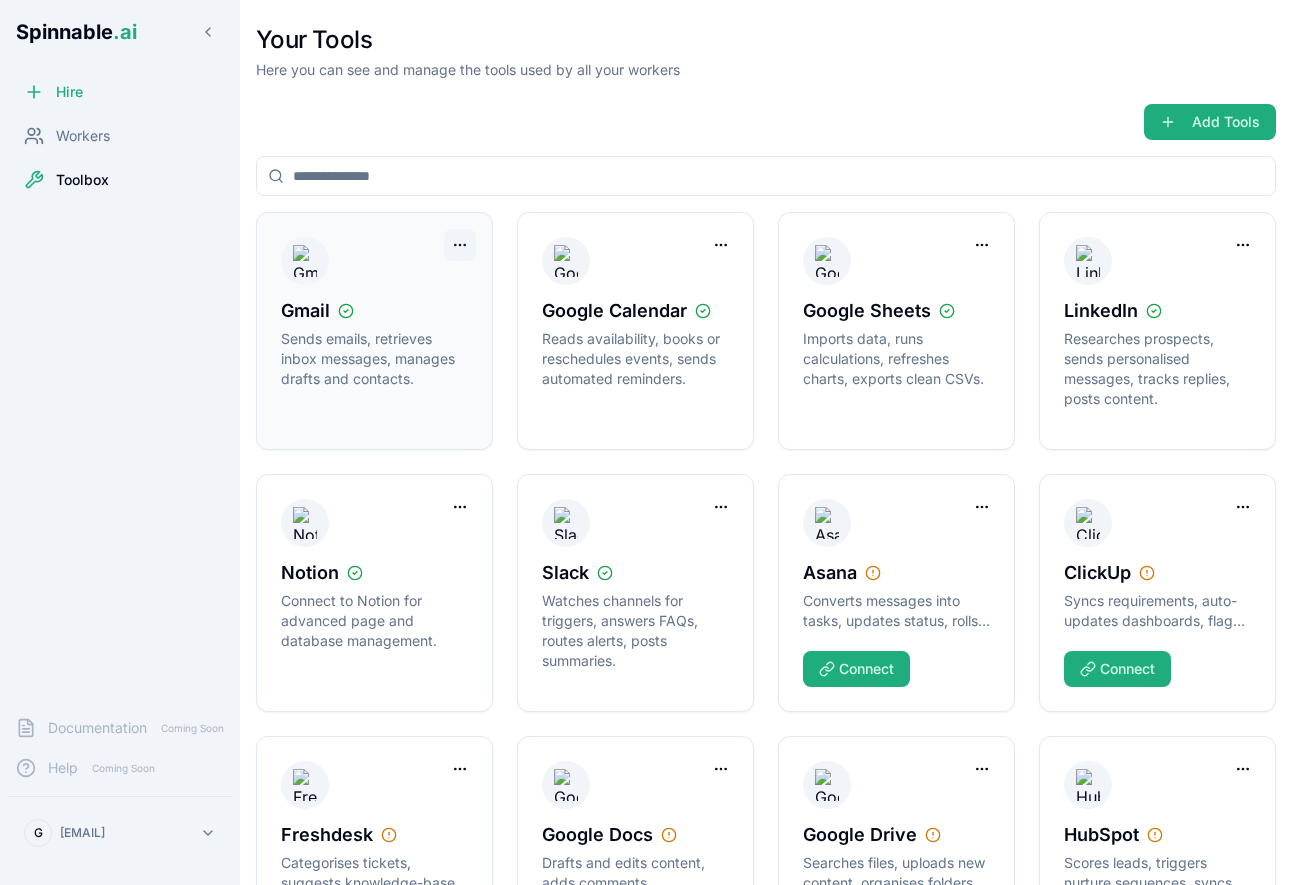 click on "Spinnable .ai Hire Workers Toolbox Documentation Coming Soon Help Coming Soon G [EMAIL] Your Tools Here you can see and manage the tools used by all your workers Add Tools       Gmail Sends emails, retrieves inbox messages, manages drafts and contacts.       Google Calendar Reads availability, books or reschedules events, sends automated reminders.       Google Sheets Imports data, runs calculations, refreshes charts, exports clean CSVs.       LinkedIn Researches prospects, sends personalised messages, tracks replies, posts content.       Notion Connect to Notion for advanced page and database management.       Slack Watches channels for triggers, answers FAQs, routes alerts, posts summaries.       Asana Converts messages into tasks, updates status, rolls progress into portfolios.   Connect     ClickUp Syncs requirements, auto-updates dashboards, flags goal progress.   Connect     Freshdesk Categorises tickets, suggests knowledge-base articles, automates satisfaction surveys.   Connect" at bounding box center (646, 517) 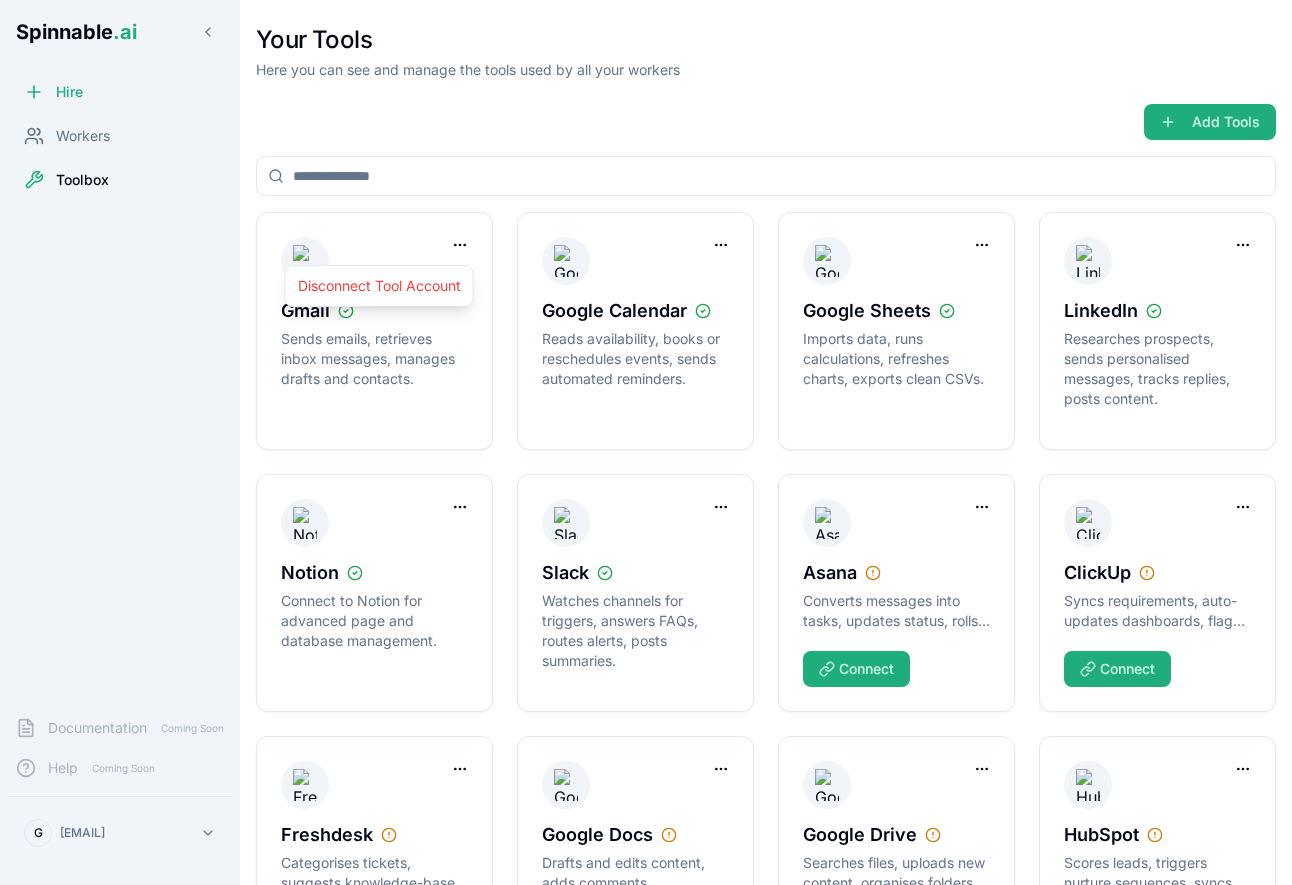 click on "Spinnable .ai Hire Workers Toolbox Documentation Coming Soon Help Coming Soon G [EMAIL] Your Tools Here you can see and manage the tools used by all your workers Add Tools       Gmail Sends emails, retrieves inbox messages, manages drafts and contacts.       Google Calendar Reads availability, books or reschedules events, sends automated reminders.       Google Sheets Imports data, runs calculations, refreshes charts, exports clean CSVs.       LinkedIn Researches prospects, sends personalised messages, tracks replies, posts content.       Notion Connect to Notion for advanced page and database management.       Slack Watches channels for triggers, answers FAQs, routes alerts, posts summaries.       Asana Converts messages into tasks, updates status, rolls progress into portfolios.   Connect     ClickUp Syncs requirements, auto-updates dashboards, flags goal progress.   Connect     Freshdesk Categorises tickets, suggests knowledge-base articles, automates satisfaction surveys.   Connect" at bounding box center [646, 517] 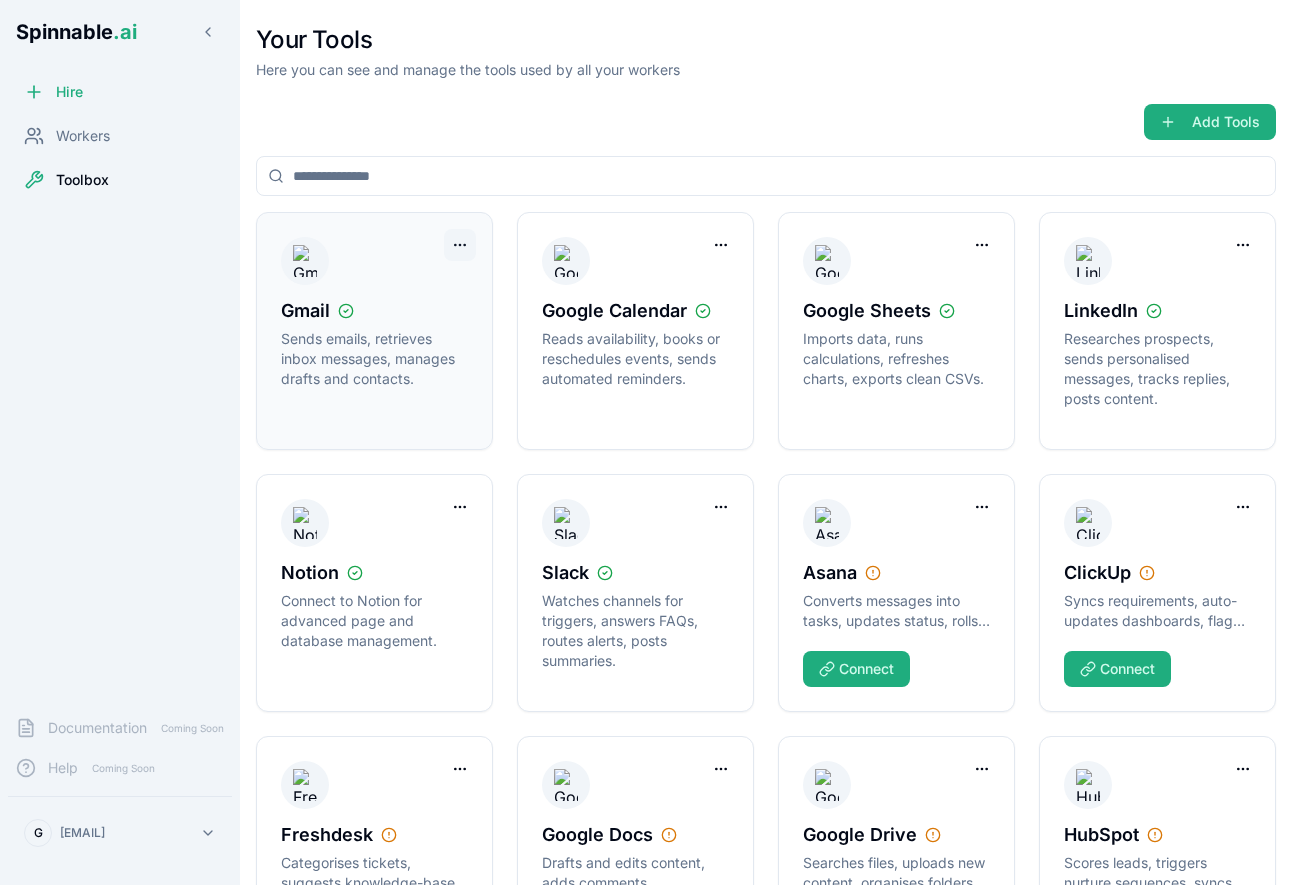 click on "Spinnable .ai Hire Workers Toolbox Documentation Coming Soon Help Coming Soon G gil@spinnable.ai Your Tools Here you can see and manage the tools used by all your workers Add Tools       Gmail Sends emails, retrieves inbox messages, manages drafts and contacts.       Google Calendar Reads availability, books or reschedules events, sends automated reminders.       Google Sheets Imports data, runs calculations, refreshes charts, exports clean CSVs.       LinkedIn Researches prospects, sends personalised messages, tracks replies, posts content.       Notion Connect to Notion for advanced page and database management.       Slack Watches channels for triggers, answers FAQs, routes alerts, posts summaries.       Asana Converts messages into tasks, updates status, rolls progress into portfolios.   Connect     ClickUp Syncs requirements, auto-updates dashboards, flags goal progress.   Connect     Freshdesk Categorises tickets, suggests knowledge-base articles, automates satisfaction surveys.   Connect" at bounding box center [646, 517] 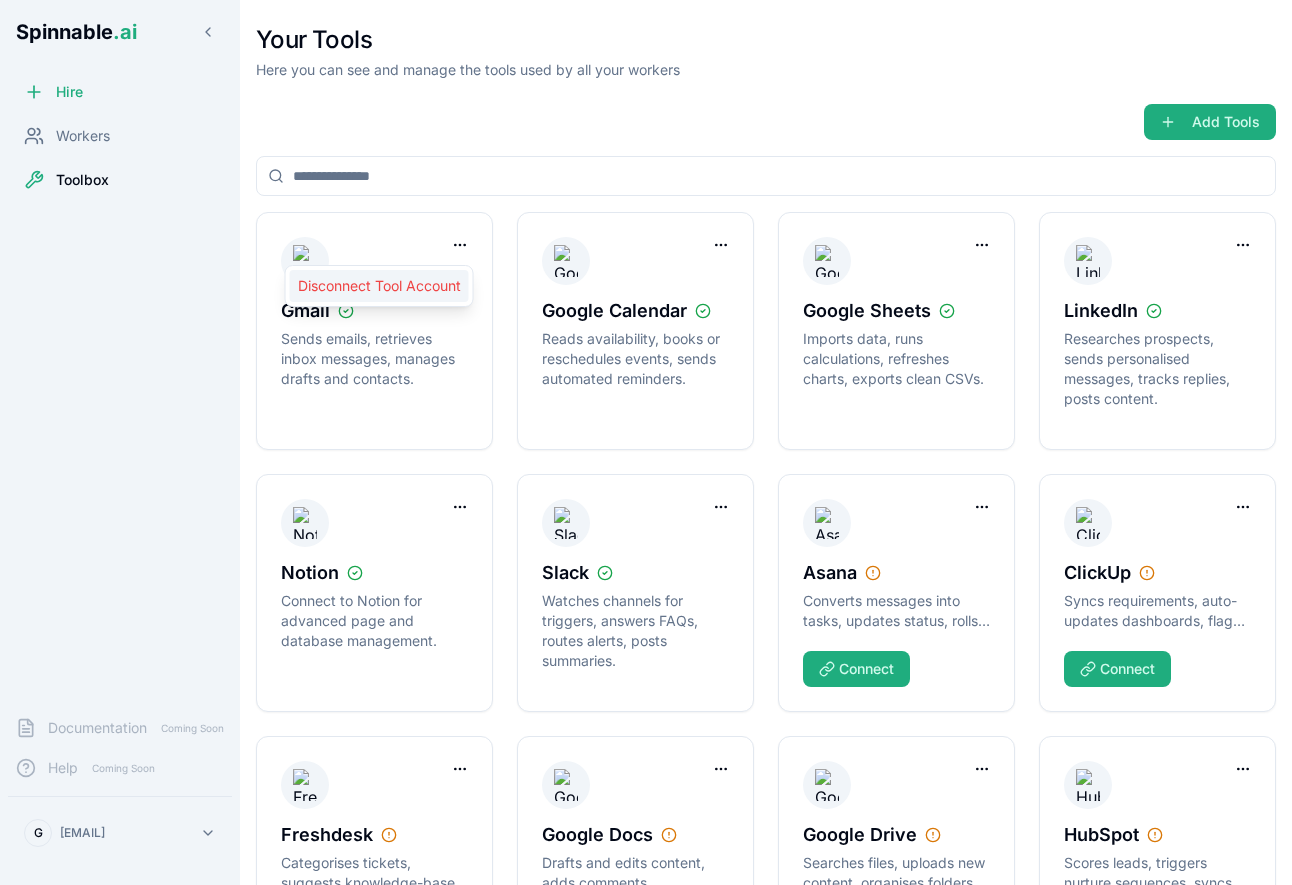 click on "Disconnect Tool Account" at bounding box center (379, 286) 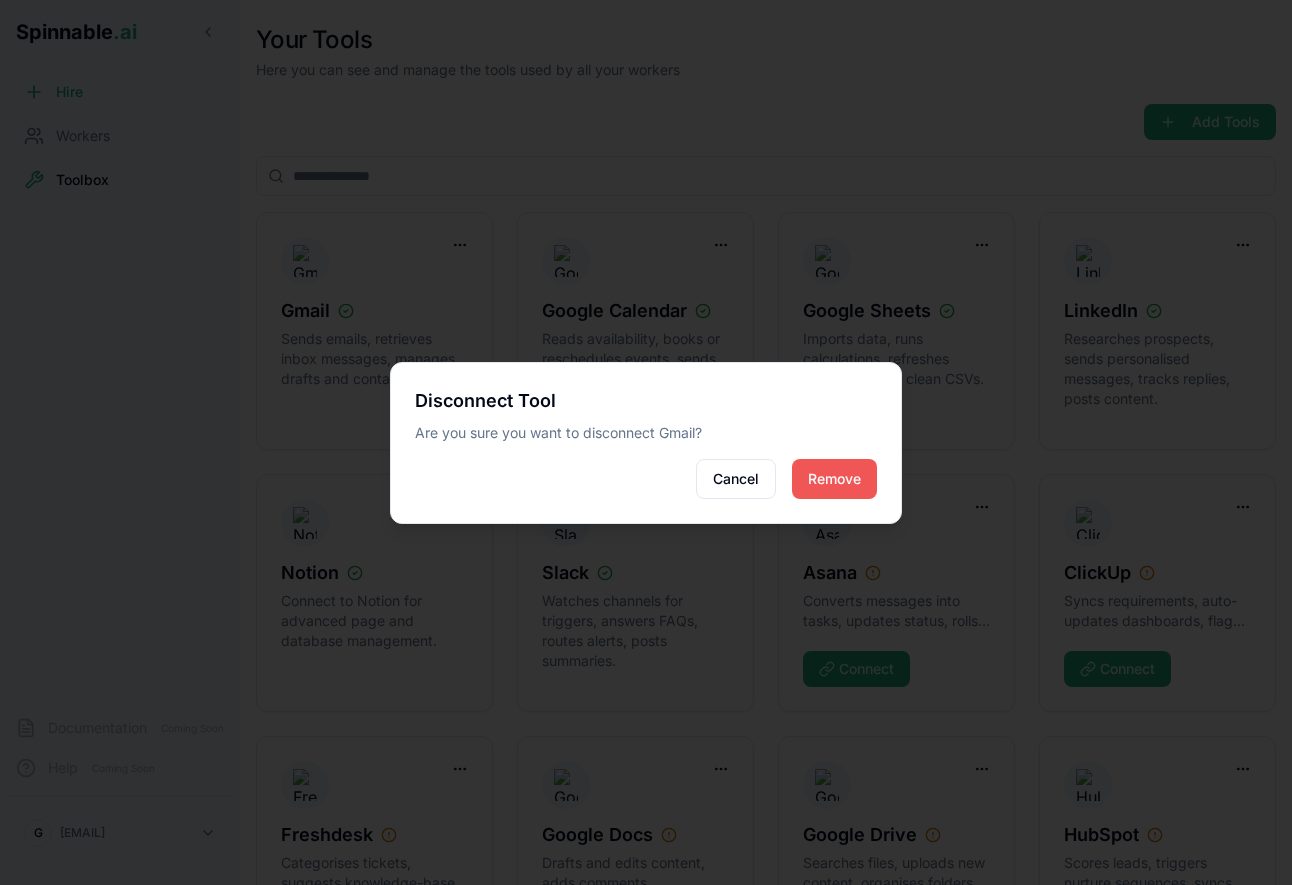 click on "Remove" at bounding box center (834, 479) 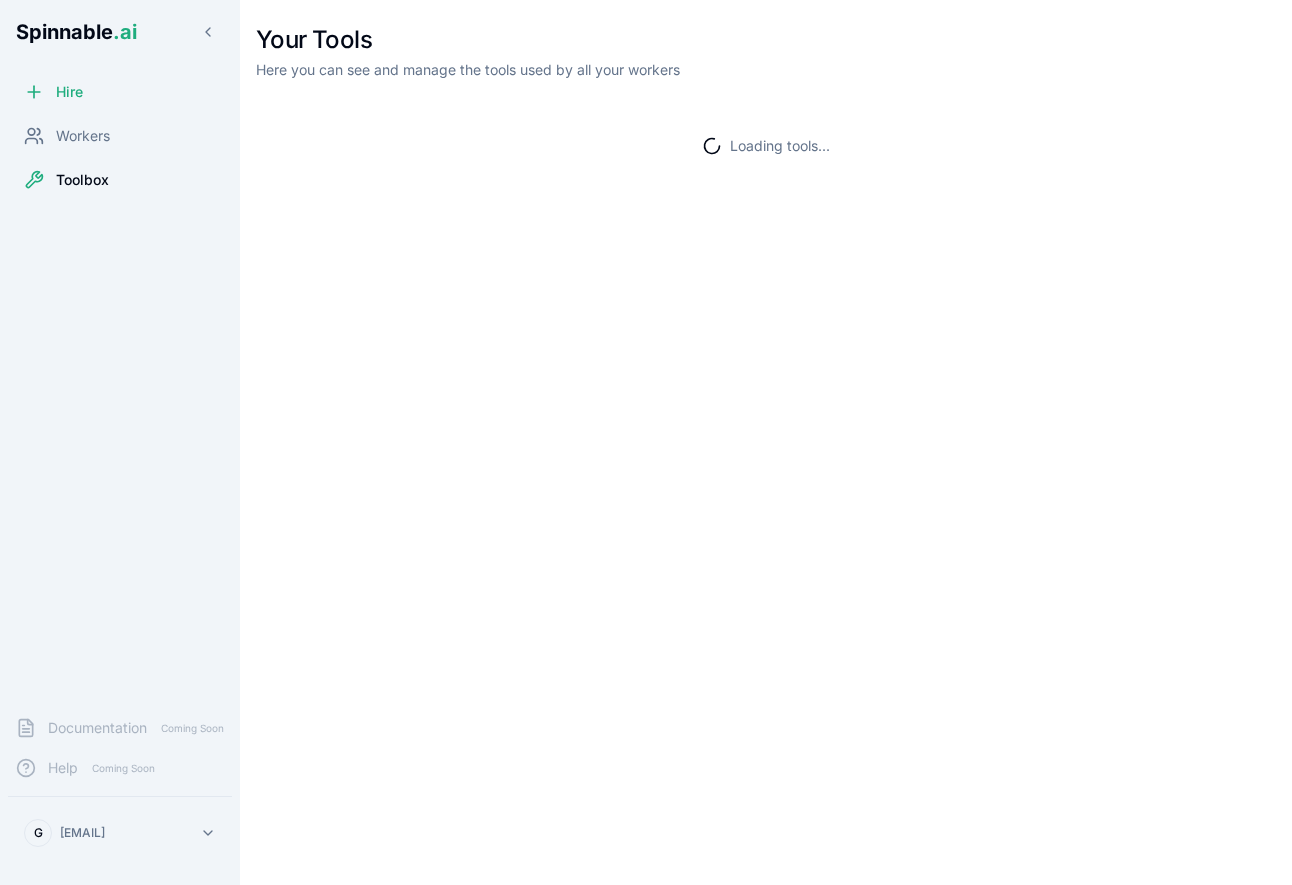 scroll, scrollTop: 0, scrollLeft: 0, axis: both 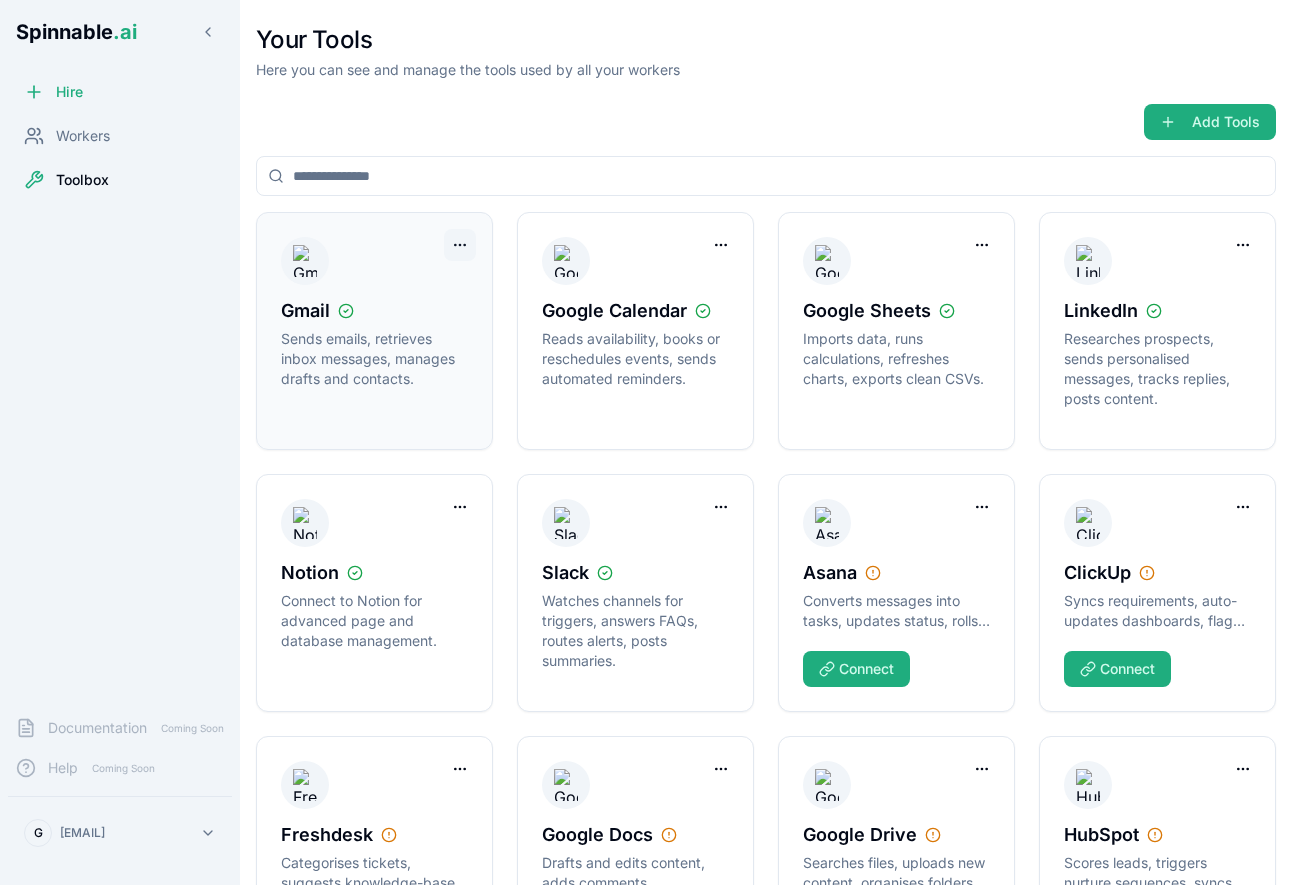 click on "Spinnable .ai Hire Workers Toolbox Documentation Coming Soon Help Coming Soon G [EMAIL] Your Tools Here you can see and manage the tools used by all your workers Add Tools       Gmail Sends emails, retrieves inbox messages, manages drafts and contacts.       Google Calendar Reads availability, books or reschedules events, sends automated reminders.       Google Sheets Imports data, runs calculations, refreshes charts, exports clean CSVs.       LinkedIn Researches prospects, sends personalised messages, tracks replies, posts content.       Notion Connect to Notion for advanced page and database management.       Slack Watches channels for triggers, answers FAQs, routes alerts, posts summaries.       Asana Converts messages into tasks, updates status, rolls progress into portfolios.   Connect     ClickUp Syncs requirements, auto-updates dashboards, flags goal progress.   Connect     Freshdesk Categorises tickets, suggests knowledge-base articles, automates satisfaction surveys.   Connect" at bounding box center [646, 517] 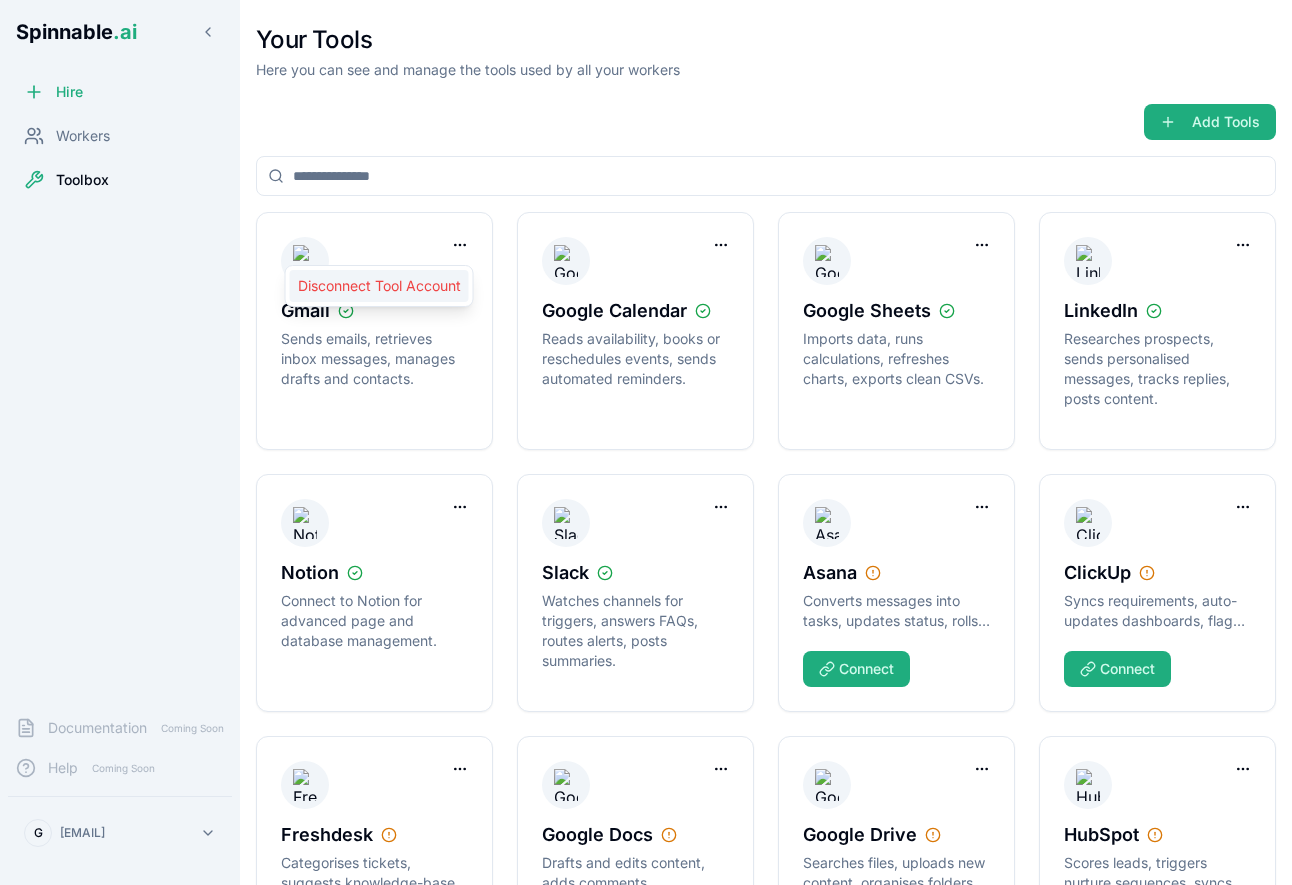 click on "Disconnect Tool Account" at bounding box center (379, 286) 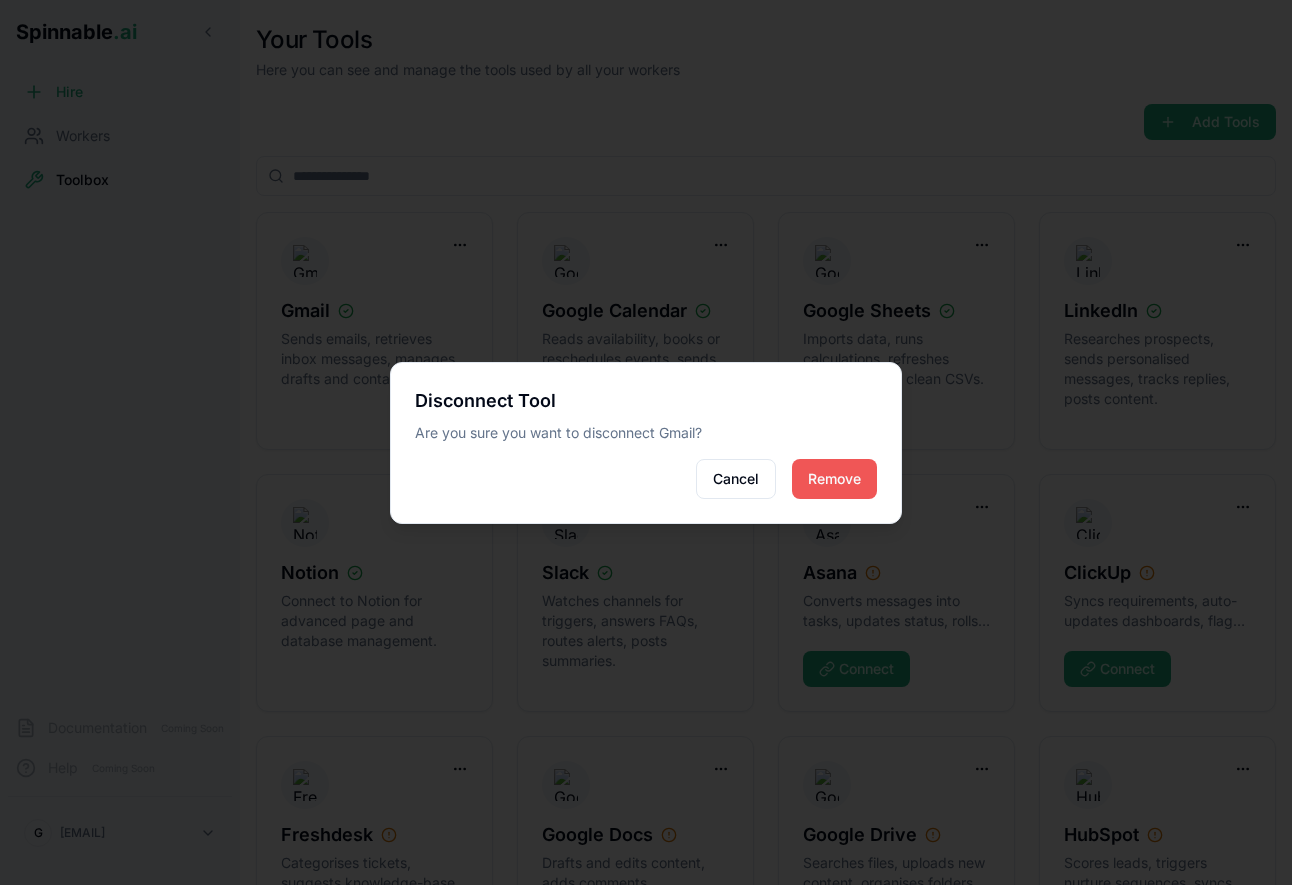 click on "Remove" at bounding box center [834, 479] 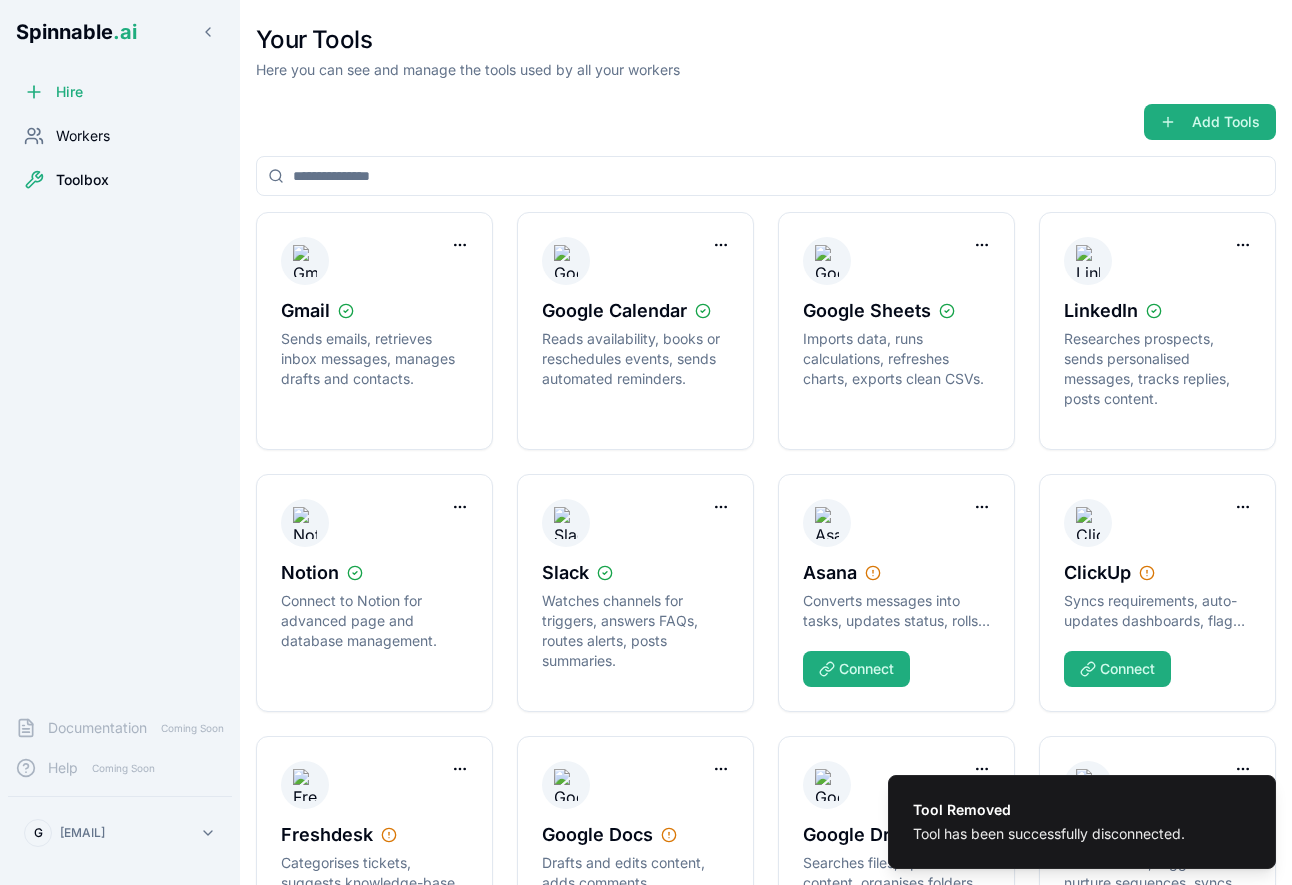 click on "Workers" at bounding box center (120, 136) 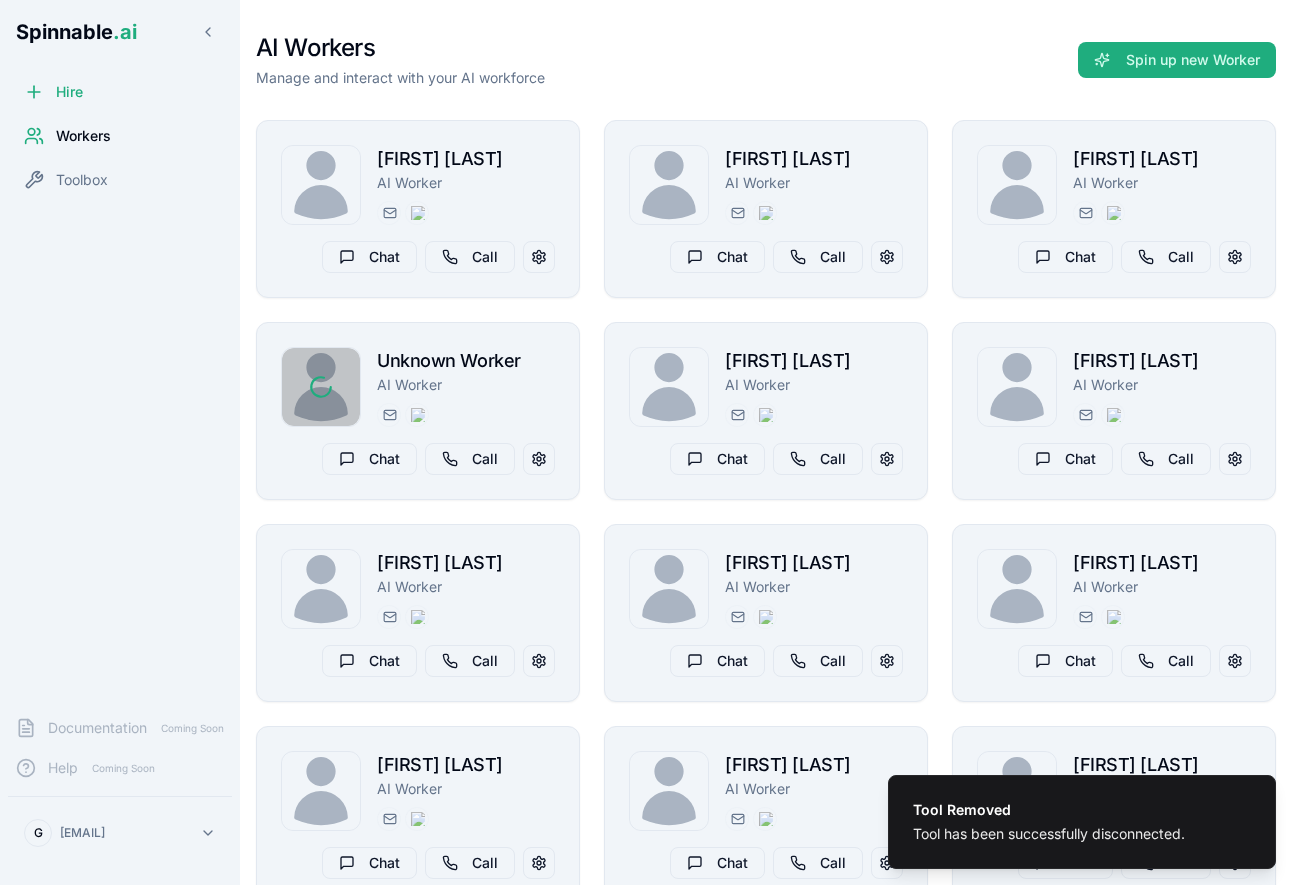 click on "Workers" at bounding box center (83, 136) 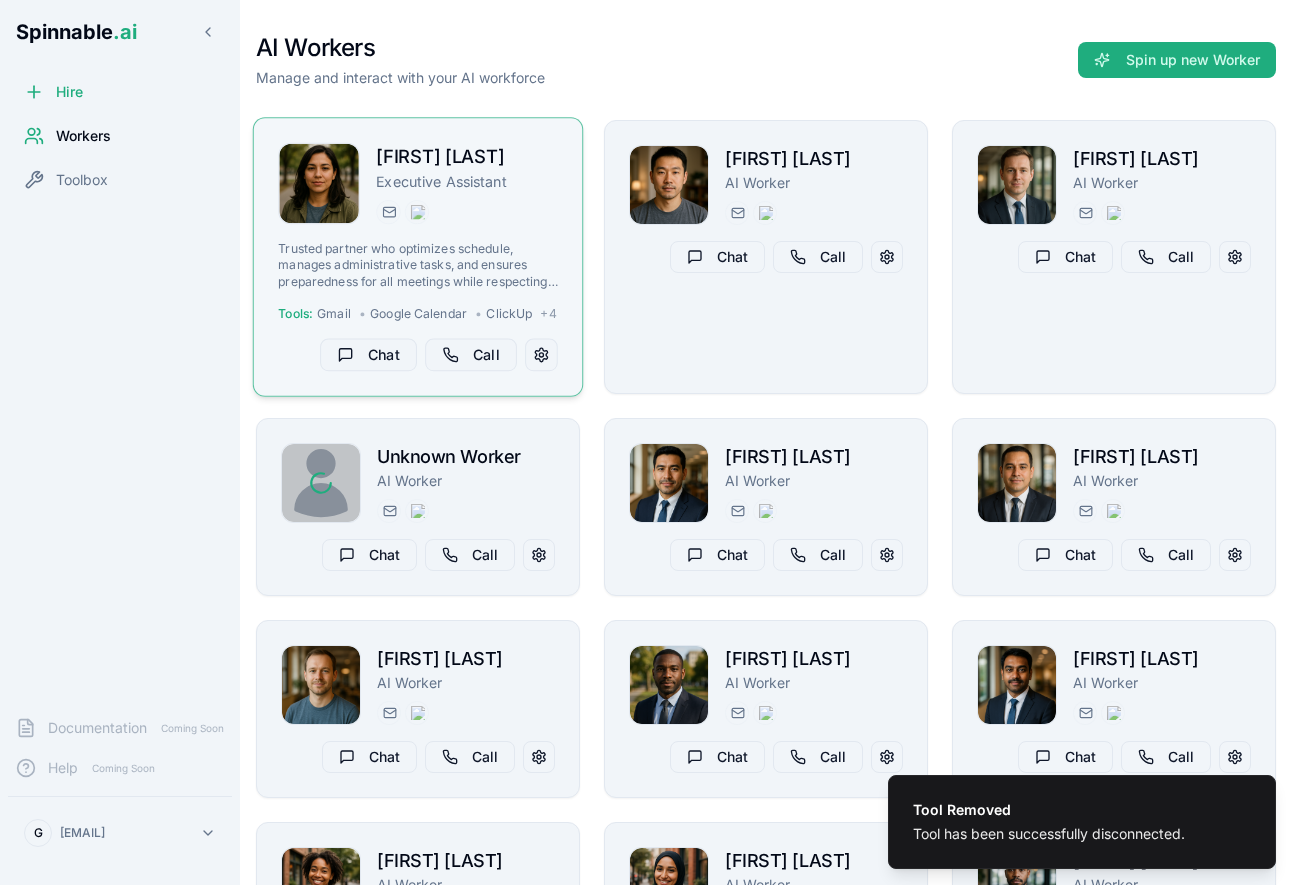 click on "[FIRST] [LAST]" at bounding box center (467, 157) 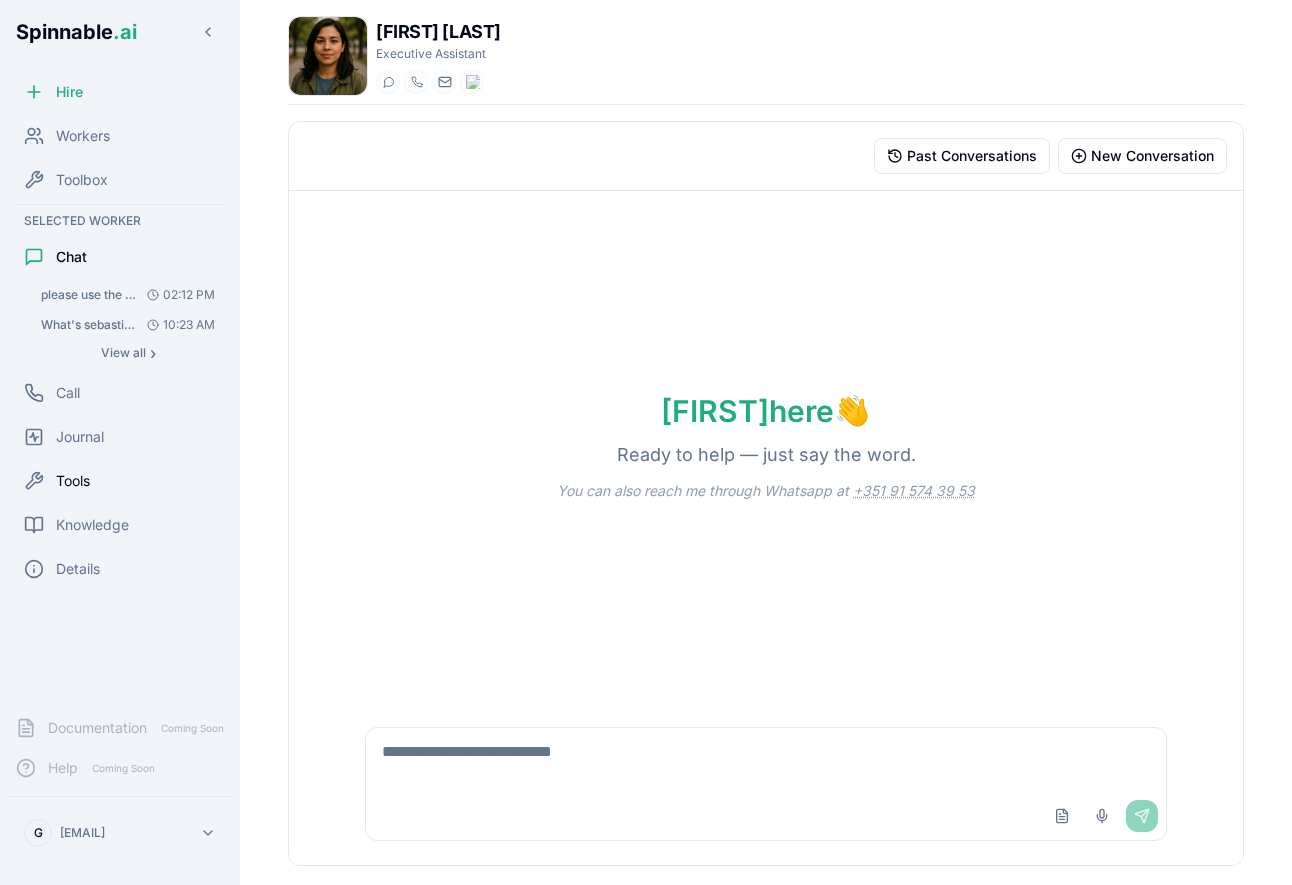 click on "Tools" at bounding box center (120, 481) 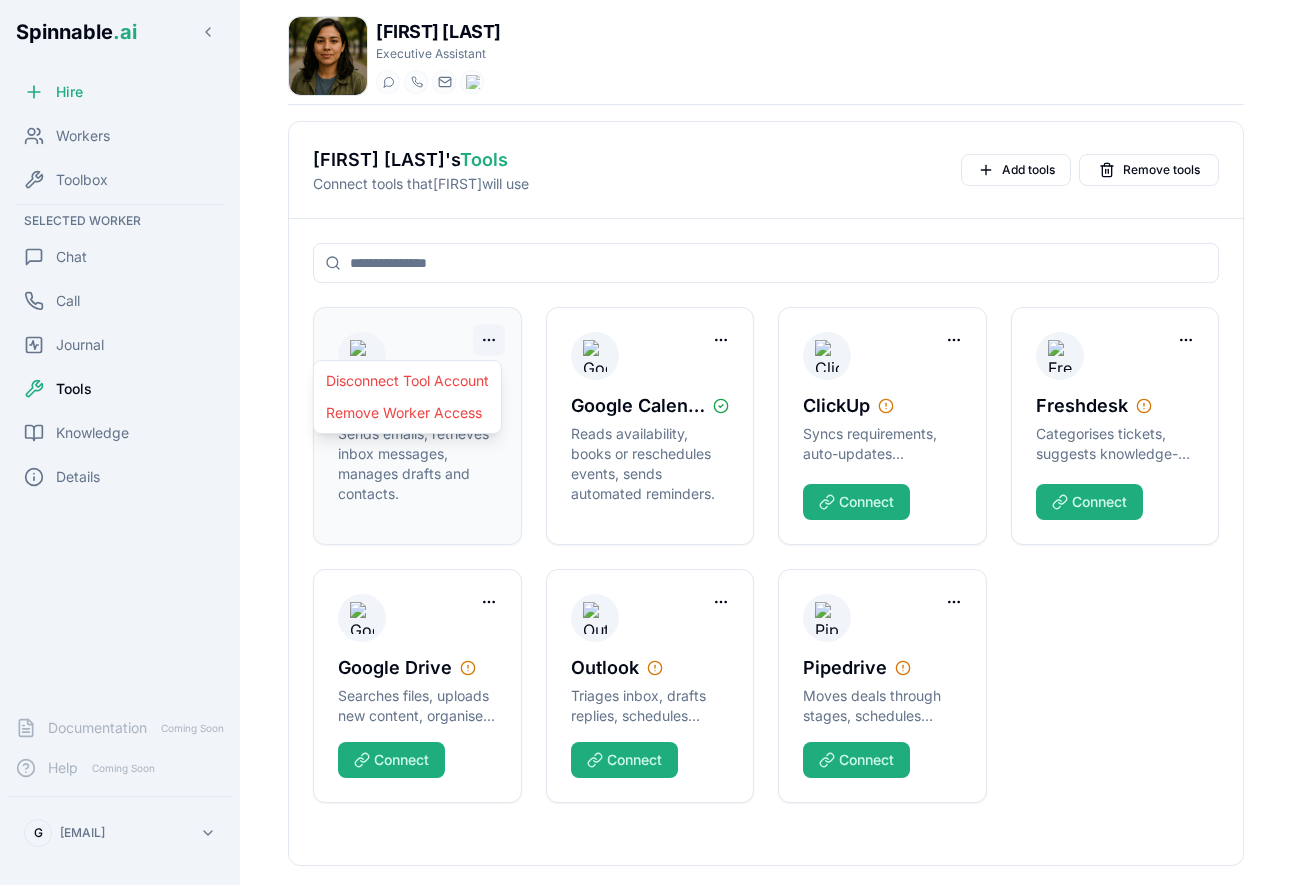 click on "Spinnable .ai Hire Workers Toolbox Selected Worker Chat Call Journal Tools Knowledge Details Documentation Coming Soon Help Coming Soon G gil@spinnable.ai Zion Schmidt Executive Assistant Start a chat Start a call ifjenein@getspinnable.ai +351 91 574 39 53 Zion Schmidt 's  Tools Connect tools that  Zion  will use Add tools Remove tools         Gmail Sends emails, retrieves inbox messages, manages drafts and contacts.       Google Calendar Reads availability, books or reschedules events, sends automated reminders.       ClickUp Syncs requirements, auto-updates dashboards, flags goal progress.   Connect     Freshdesk Categorises tickets, suggests knowledge-base articles, automates satisfaction surveys.   Connect     Google Drive Searches files, uploads new content, organises folders, adjusts sharing permissions.   Connect     Outlook Triages inbox, drafts replies, schedules meetings, maintains contact lists.   Connect     Pipedrive   Connect
Disconnect Tool Account Remove Worker Access" at bounding box center (646, 517) 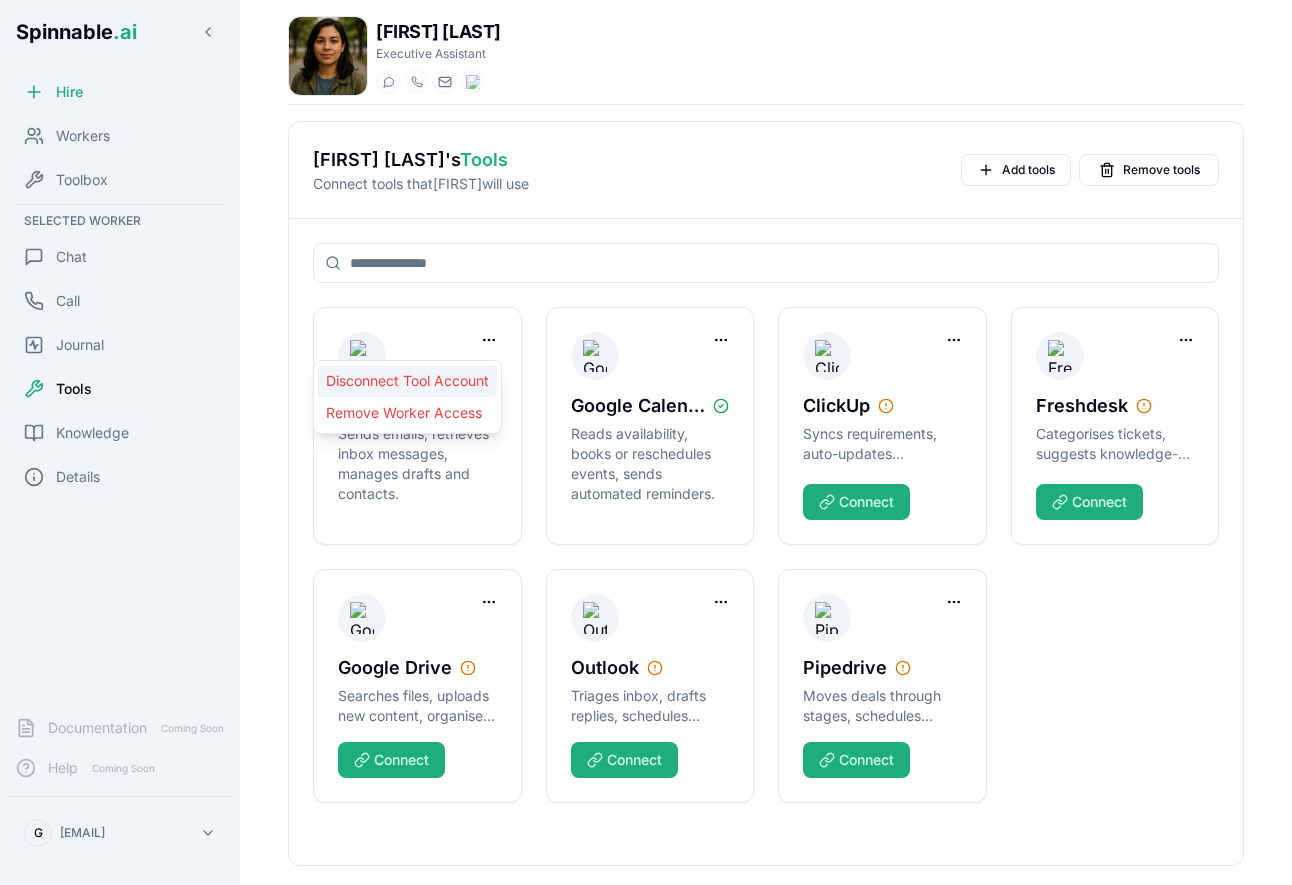 click on "Disconnect Tool Account" at bounding box center [407, 381] 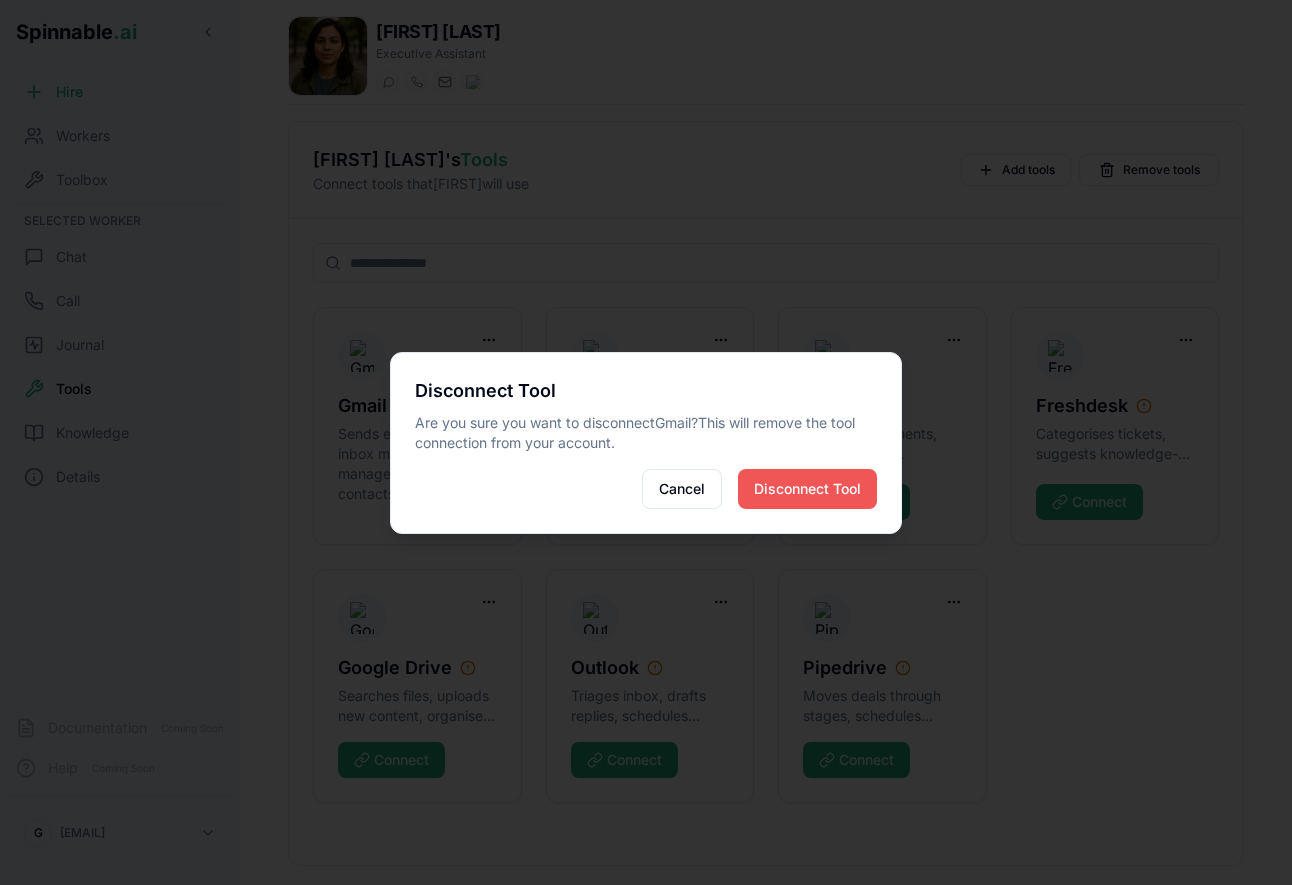 click on "Disconnect Tool" at bounding box center (807, 489) 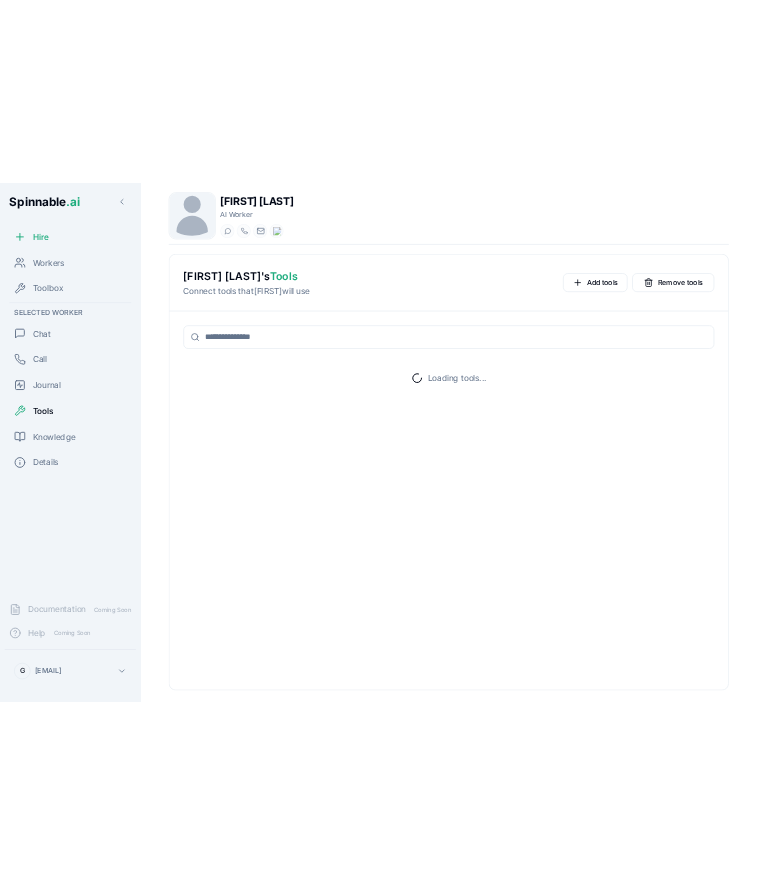 scroll, scrollTop: 0, scrollLeft: 0, axis: both 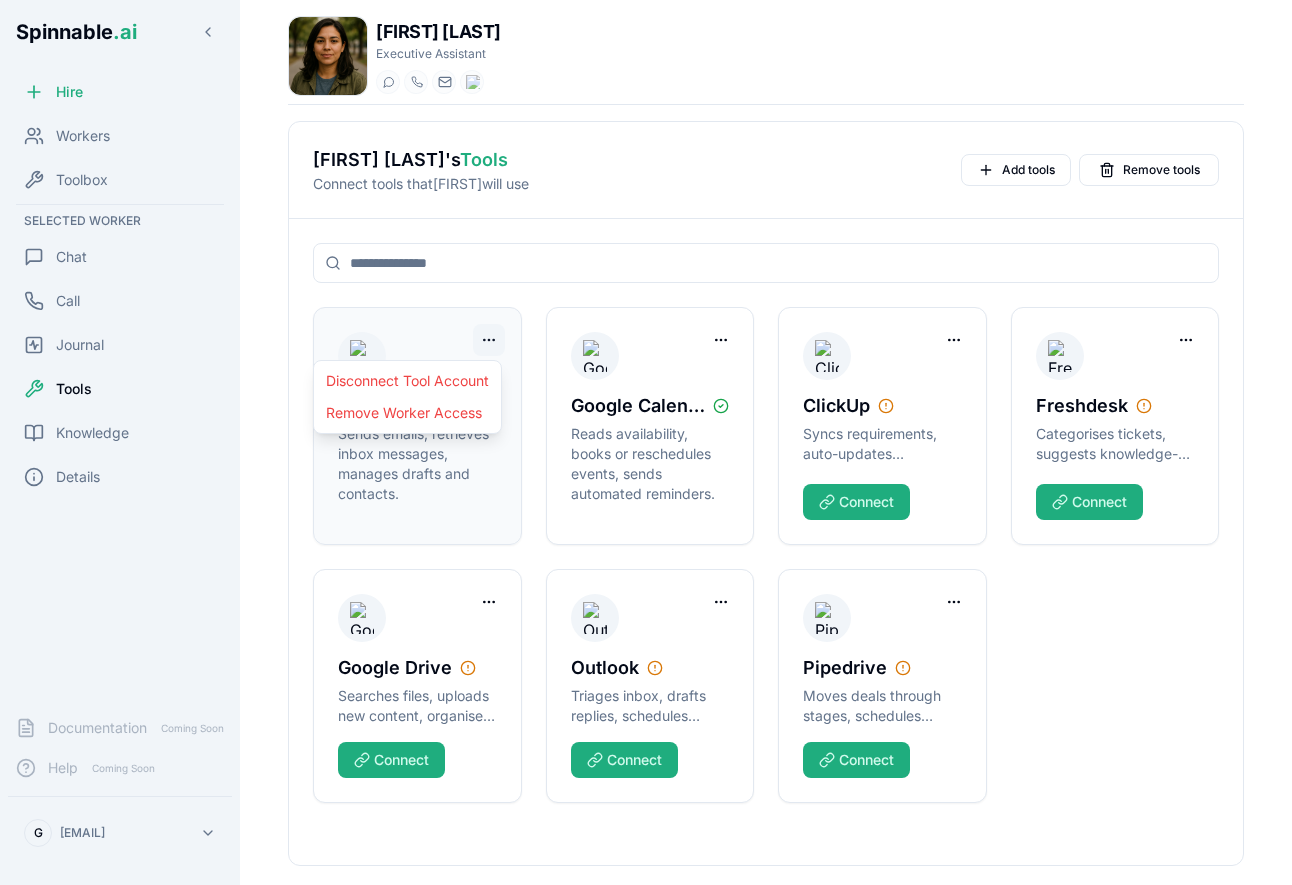 click on "Spinnable .ai Hire Workers Toolbox Selected Worker Chat Call Journal Tools Knowledge Details Documentation Coming Soon Help Coming Soon G [EMAIL] [FIRST] [LAST] Executive Assistant Start a chat Start a call [EMAIL] +[PHONE] [FIRST] [LAST] 's  Tools Connect tools that  [FIRST]  will use Add tools Remove tools         Gmail Sends emails, retrieves inbox messages, manages drafts and contacts.       Google Calendar Reads availability, books or reschedules events, sends automated reminders.       ClickUp Syncs requirements, auto-updates dashboards, flags goal progress.   Connect     Freshdesk Categorises tickets, suggests knowledge-base articles, automates satisfaction surveys.   Connect     Google Drive Searches files, uploads new content, organises folders, adjusts sharing permissions.   Connect     Outlook Triages inbox, drafts replies, schedules meetings, maintains contact lists.   Connect     Pipedrive   Connect
Disconnect Tool Account Remove Worker Access" at bounding box center (646, 517) 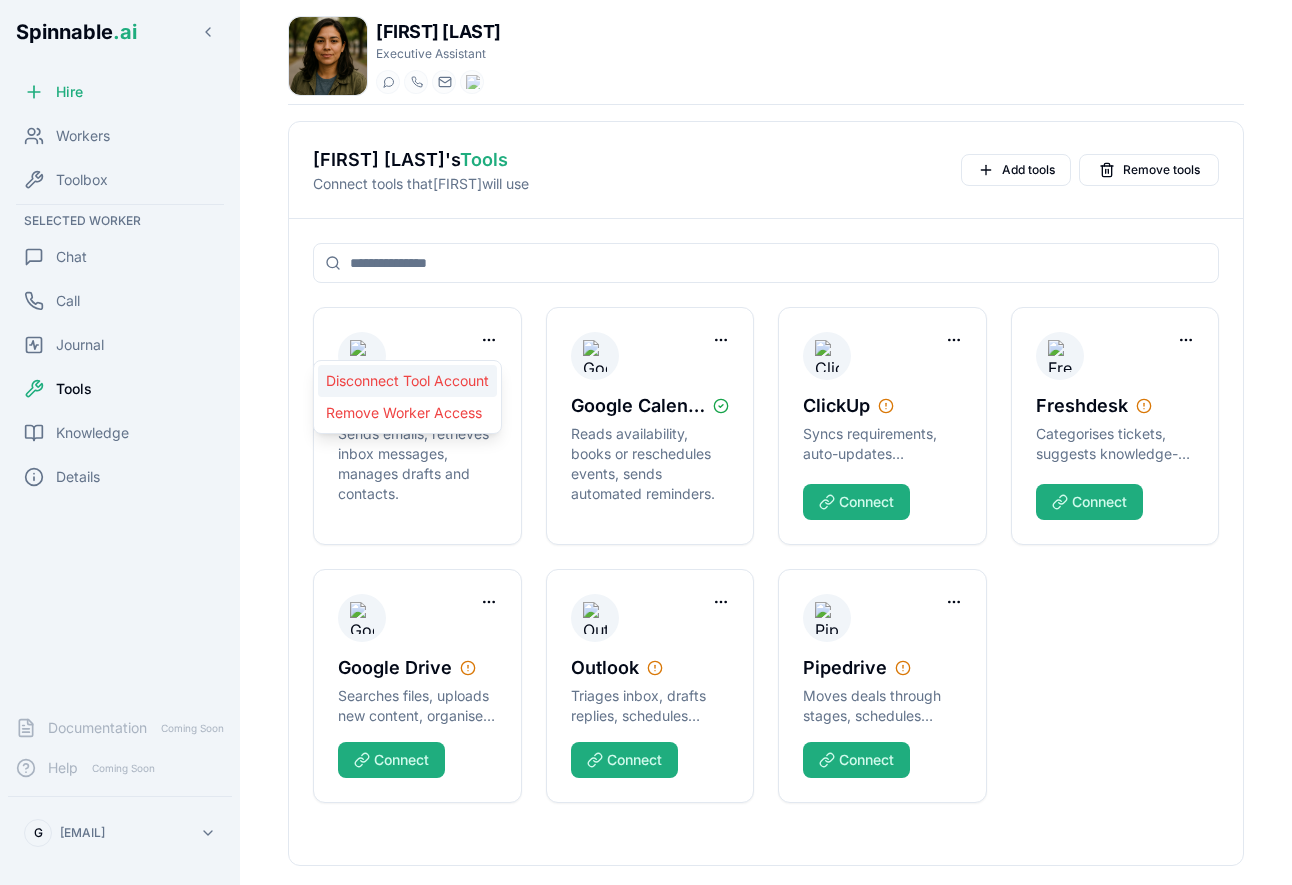 click on "Disconnect Tool Account" at bounding box center (407, 381) 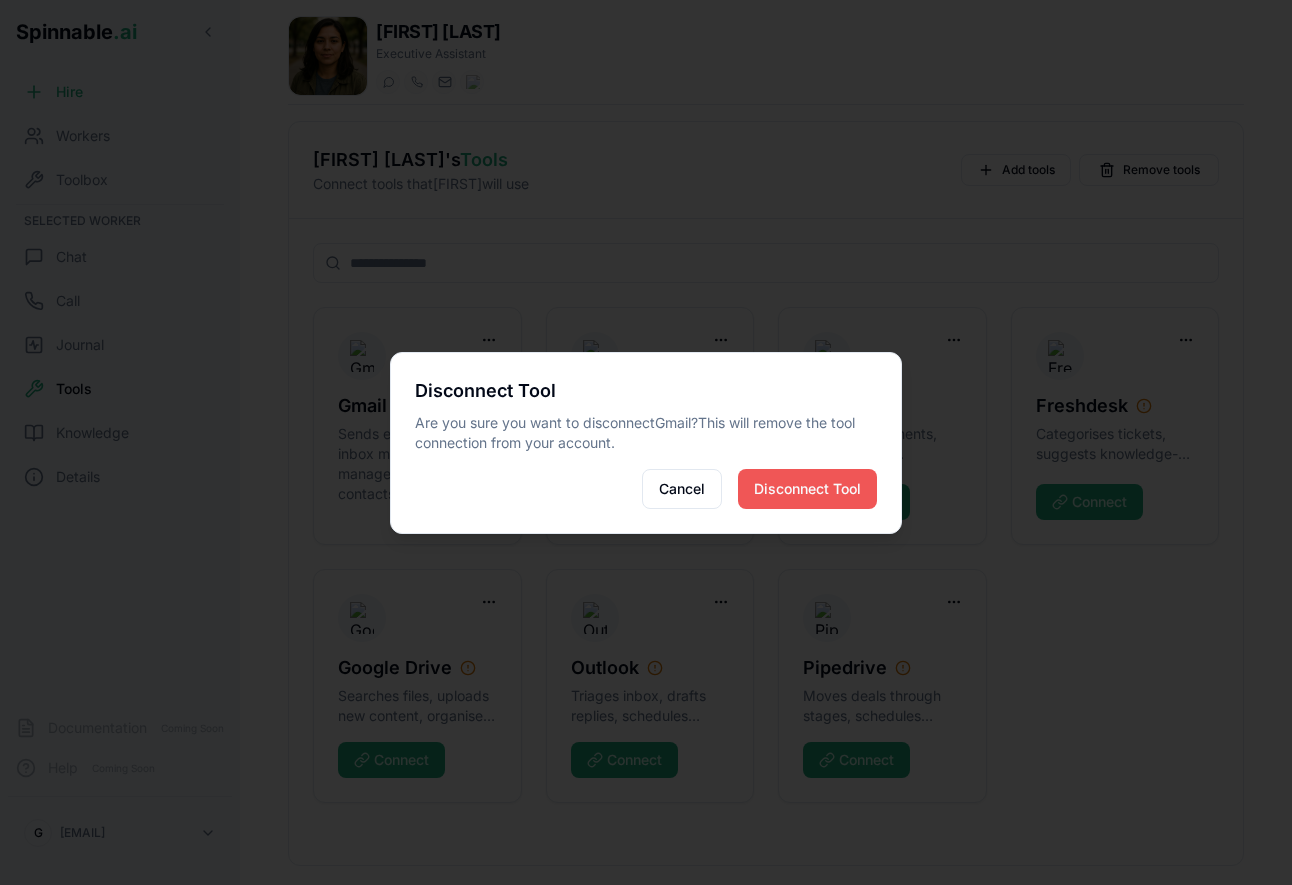 click on "Disconnect Tool" at bounding box center (807, 489) 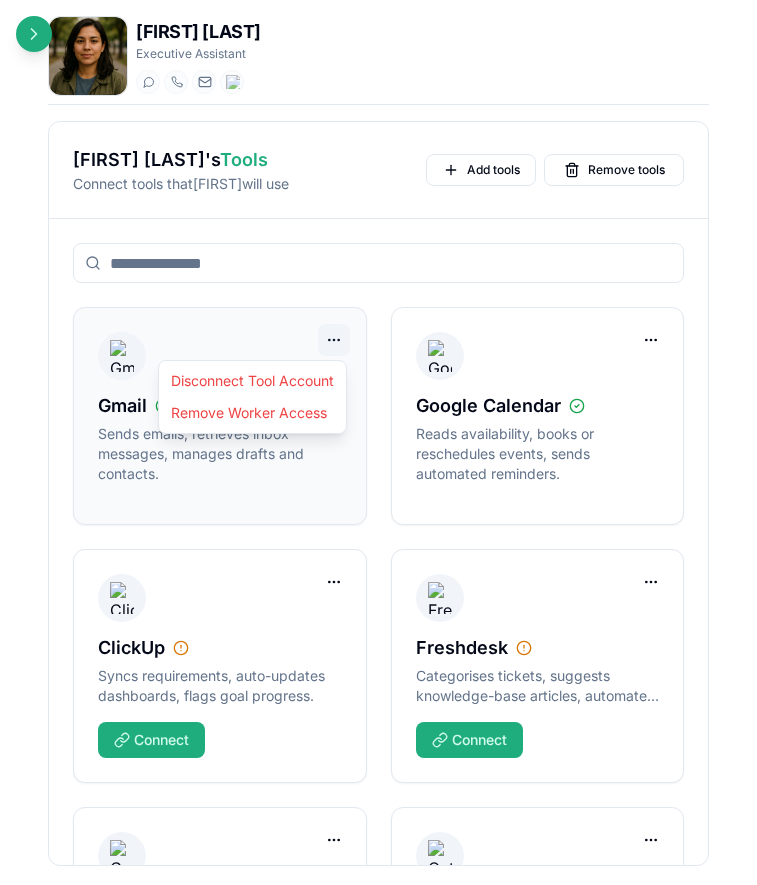 click on "Spinnable .ai Hire Workers Toolbox Selected Worker Chat Call Journal Tools Knowledge Details Documentation Coming Soon Help Coming Soon G [EMAIL] [FIRST] [LAST] Executive Assistant Start a chat Start a call [EMAIL] +[PHONE] [FIRST] [LAST] 's  Tools Connect tools that  [FIRST]  will use Add tools Remove tools         Gmail Sends emails, retrieves inbox messages, manages drafts and contacts.       Google Calendar Reads availability, books or reschedules events, sends automated reminders.       ClickUp Syncs requirements, auto-updates dashboards, flags goal progress.   Connect     Freshdesk Categorises tickets, suggests knowledge-base articles, automates satisfaction surveys.   Connect     Google Drive Searches files, uploads new content, organises folders, adjusts sharing permissions.   Connect     Outlook Triages inbox, drafts replies, schedules meetings, maintains contact lists.   Connect     Pipedrive   Connect
Disconnect Tool Account Remove Worker Access" at bounding box center [378, 517] 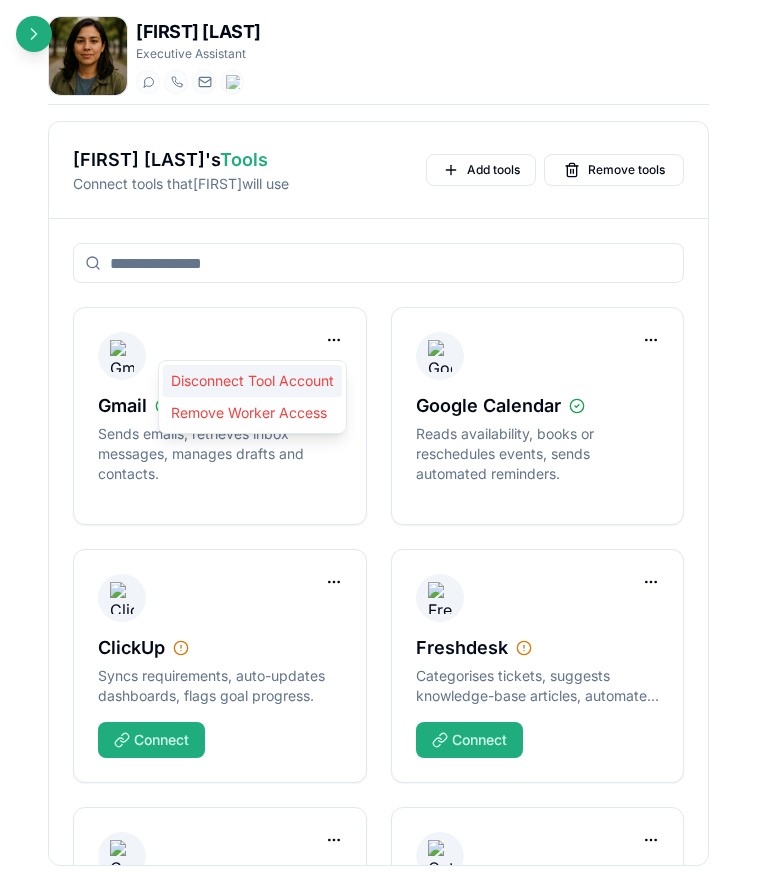 click on "Disconnect Tool Account" at bounding box center (252, 381) 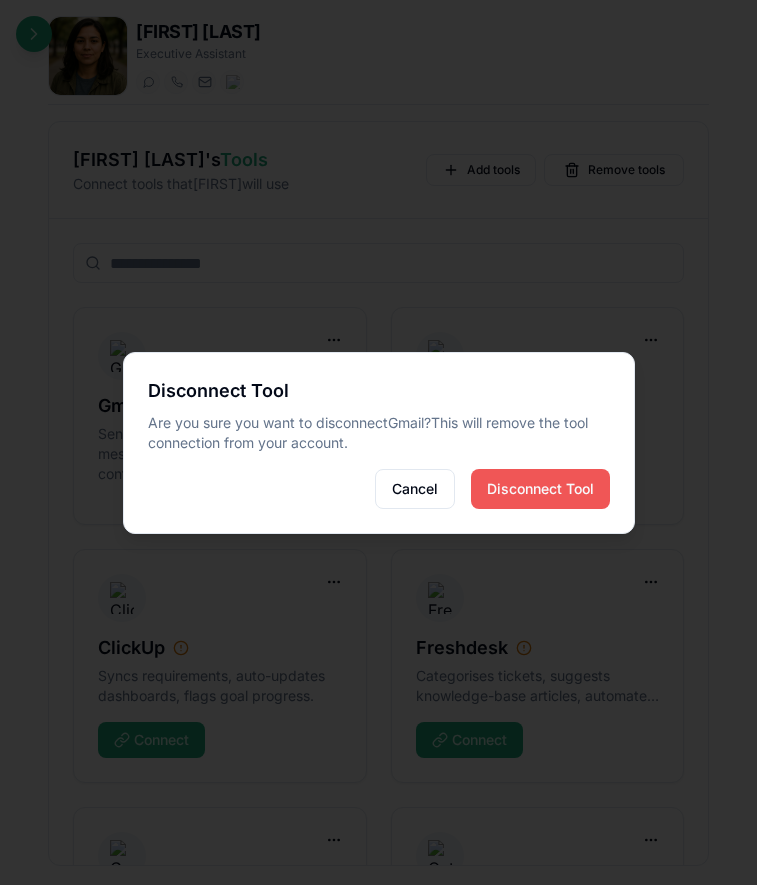 click on "Disconnect Tool" at bounding box center [540, 489] 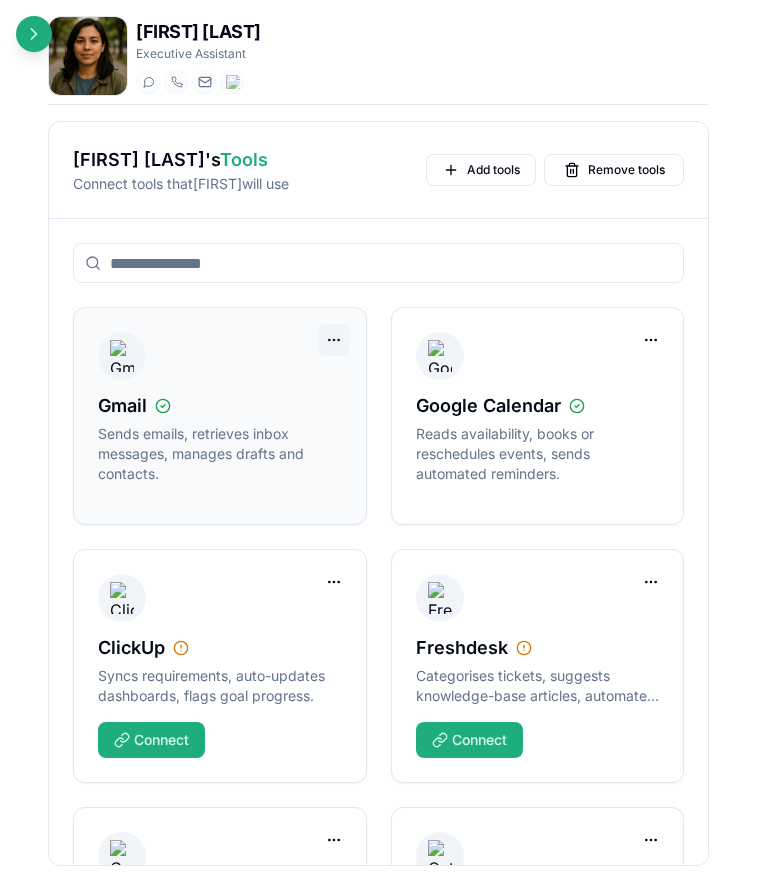click on "Spinnable .ai Hire Workers Toolbox Selected Worker Chat Call Journal Tools Knowledge Details Documentation Coming Soon Help Coming Soon G gil@spinnable.ai Zion Schmidt Executive Assistant Start a chat Start a call ifjenein@getspinnable.ai +351 91 574 39 53 Zion Schmidt 's  Tools Connect tools that  Zion  will use Add tools Remove tools         Gmail Sends emails, retrieves inbox messages, manages drafts and contacts.       Google Calendar Reads availability, books or reschedules events, sends automated reminders.       ClickUp Syncs requirements, auto-updates dashboards, flags goal progress.   Connect     Freshdesk Categorises tickets, suggests knowledge-base articles, automates satisfaction surveys.   Connect     Google Drive Searches files, uploads new content, organises folders, adjusts sharing permissions.   Connect     Outlook Triages inbox, drafts replies, schedules meetings, maintains contact lists.   Connect     Pipedrive   Connect" at bounding box center [378, 517] 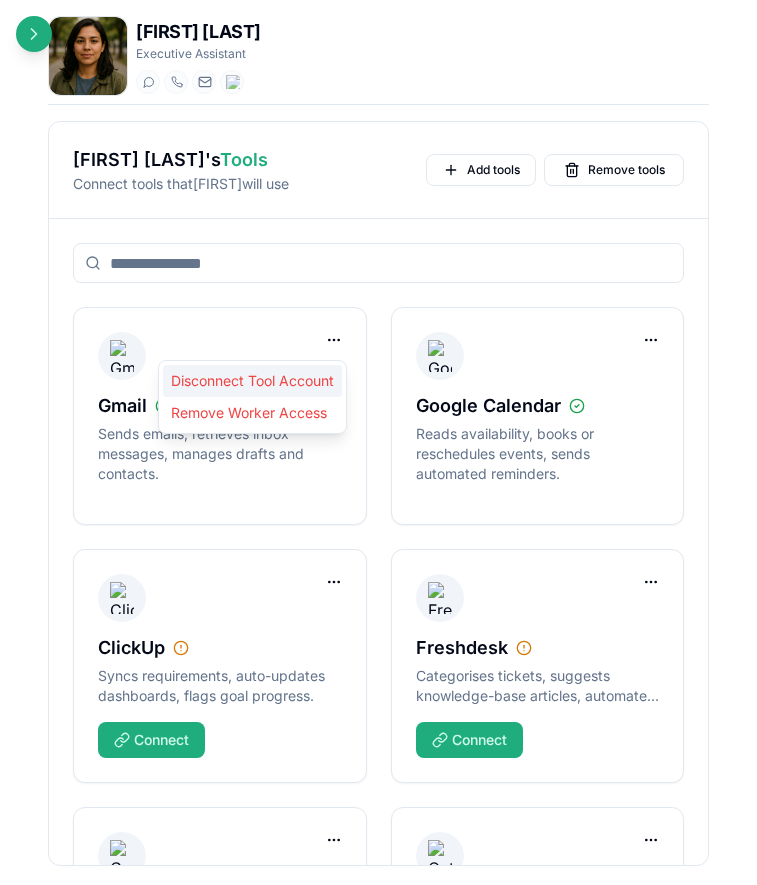 click on "Disconnect Tool Account" at bounding box center [252, 381] 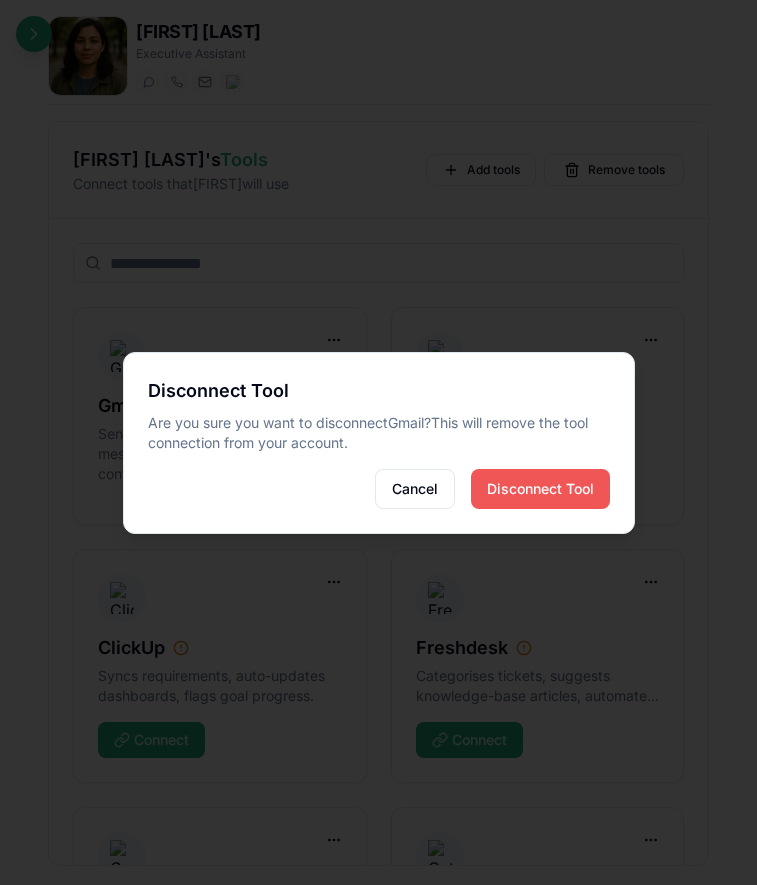 click on "Disconnect Tool" at bounding box center [540, 489] 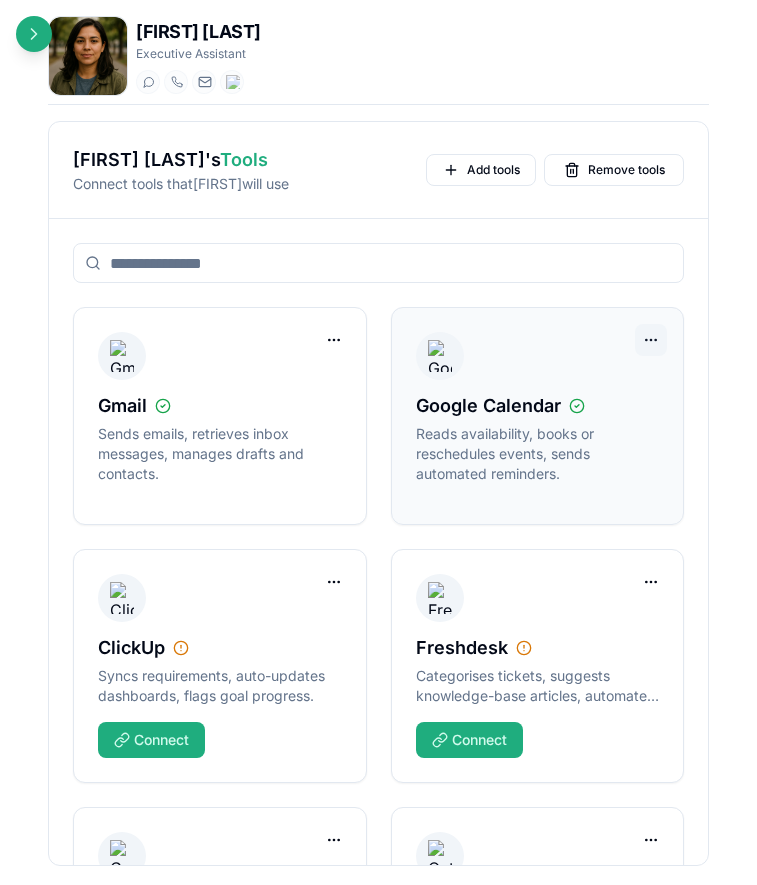 click on "Spinnable .ai Hire Workers Toolbox Selected Worker Chat Call Journal Tools Knowledge Details Documentation Coming Soon Help Coming Soon G gil@spinnable.ai Zion Schmidt Executive Assistant Start a chat Start a call ifjenein@getspinnable.ai +351 91 574 39 53 Zion Schmidt 's  Tools Connect tools that  Zion  will use Add tools Remove tools         Gmail Sends emails, retrieves inbox messages, manages drafts and contacts.       Google Calendar Reads availability, books or reschedules events, sends automated reminders.       ClickUp Syncs requirements, auto-updates dashboards, flags goal progress.   Connect     Freshdesk Categorises tickets, suggests knowledge-base articles, automates satisfaction surveys.   Connect     Google Drive Searches files, uploads new content, organises folders, adjusts sharing permissions.   Connect     Outlook Triages inbox, drafts replies, schedules meetings, maintains contact lists.   Connect     Pipedrive   Connect" at bounding box center [378, 517] 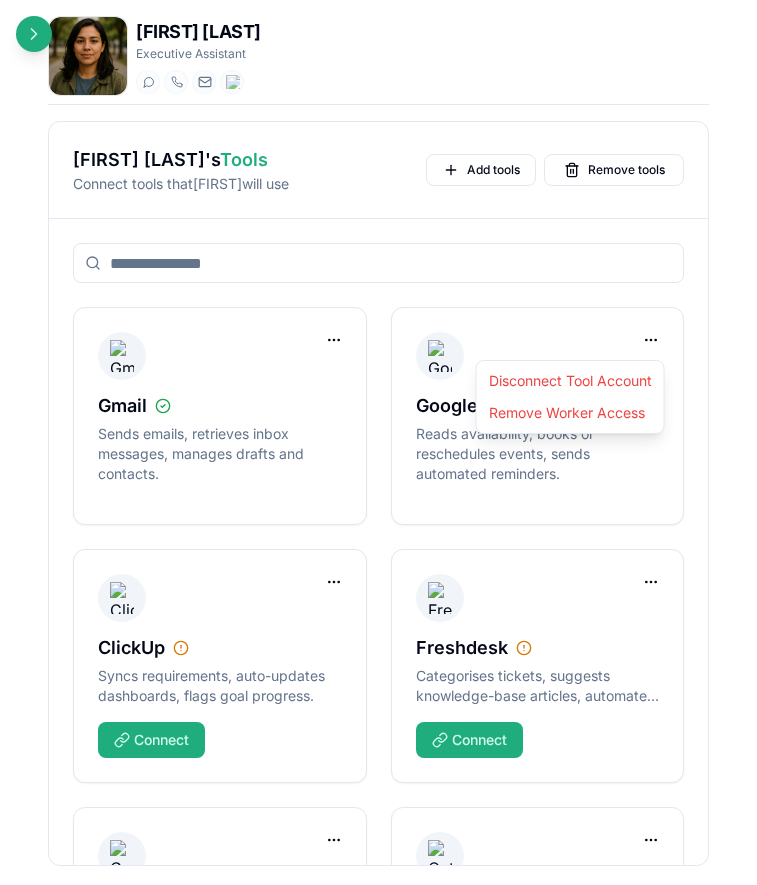 click on "Spinnable .ai Hire Workers Toolbox Selected Worker Chat Call Journal Tools Knowledge Details Documentation Coming Soon Help Coming Soon G gil@spinnable.ai Zion Schmidt Executive Assistant Start a chat Start a call ifjenein@getspinnable.ai +351 91 574 39 53 Zion Schmidt 's  Tools Connect tools that  Zion  will use Add tools Remove tools         Gmail Sends emails, retrieves inbox messages, manages drafts and contacts.       Google Calendar Reads availability, books or reschedules events, sends automated reminders.       ClickUp Syncs requirements, auto-updates dashboards, flags goal progress.   Connect     Freshdesk Categorises tickets, suggests knowledge-base articles, automates satisfaction surveys.   Connect     Google Drive Searches files, uploads new content, organises folders, adjusts sharing permissions.   Connect     Outlook Triages inbox, drafts replies, schedules meetings, maintains contact lists.   Connect     Pipedrive   Connect
Disconnect Tool Account Remove Worker Access" at bounding box center [378, 517] 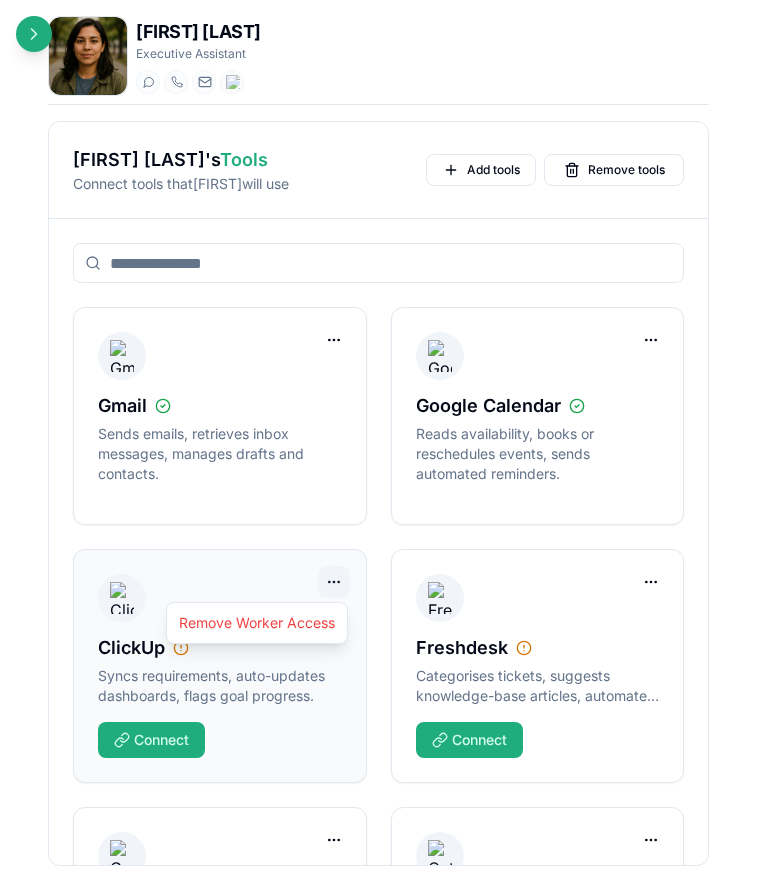 click on "Spinnable .ai Hire Workers Toolbox Selected Worker Chat Call Journal Tools Knowledge Details Documentation Coming Soon Help Coming Soon G gil@spinnable.ai Zion Schmidt Executive Assistant Start a chat Start a call ifjenein@getspinnable.ai +351 91 574 39 53 Zion Schmidt 's  Tools Connect tools that  Zion  will use Add tools Remove tools         Gmail Sends emails, retrieves inbox messages, manages drafts and contacts.       Google Calendar Reads availability, books or reschedules events, sends automated reminders.       ClickUp Syncs requirements, auto-updates dashboards, flags goal progress.   Connect     Freshdesk Categorises tickets, suggests knowledge-base articles, automates satisfaction surveys.   Connect     Google Drive Searches files, uploads new content, organises folders, adjusts sharing permissions.   Connect     Outlook Triages inbox, drafts replies, schedules meetings, maintains contact lists.   Connect     Pipedrive   Connect
Remove Worker Access" at bounding box center [378, 517] 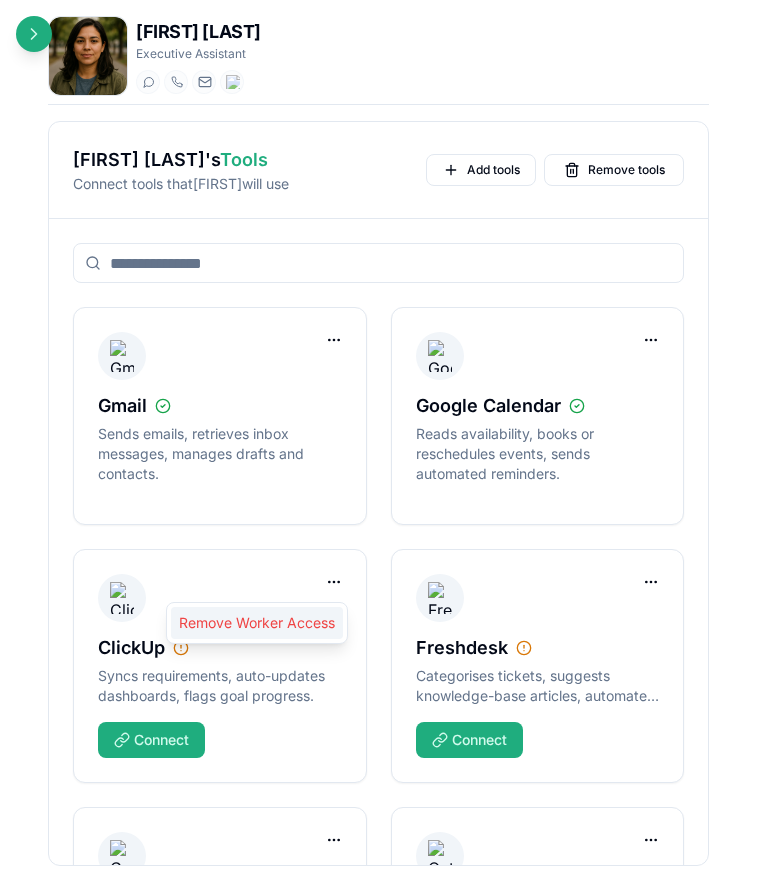 click on "Remove Worker Access" at bounding box center (257, 623) 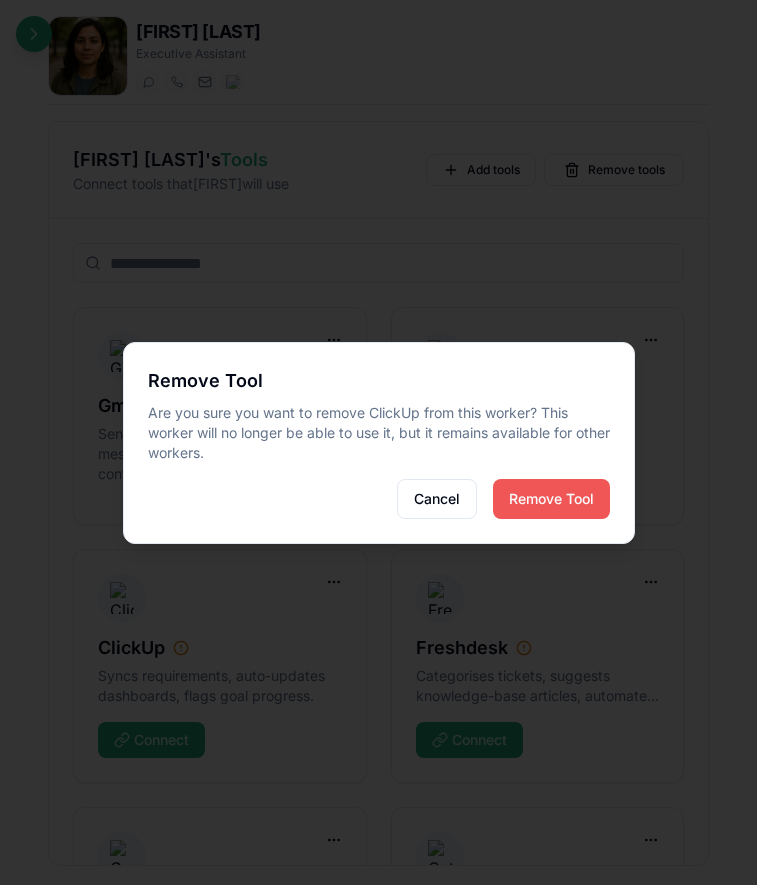 click on "Remove Tool" at bounding box center (551, 499) 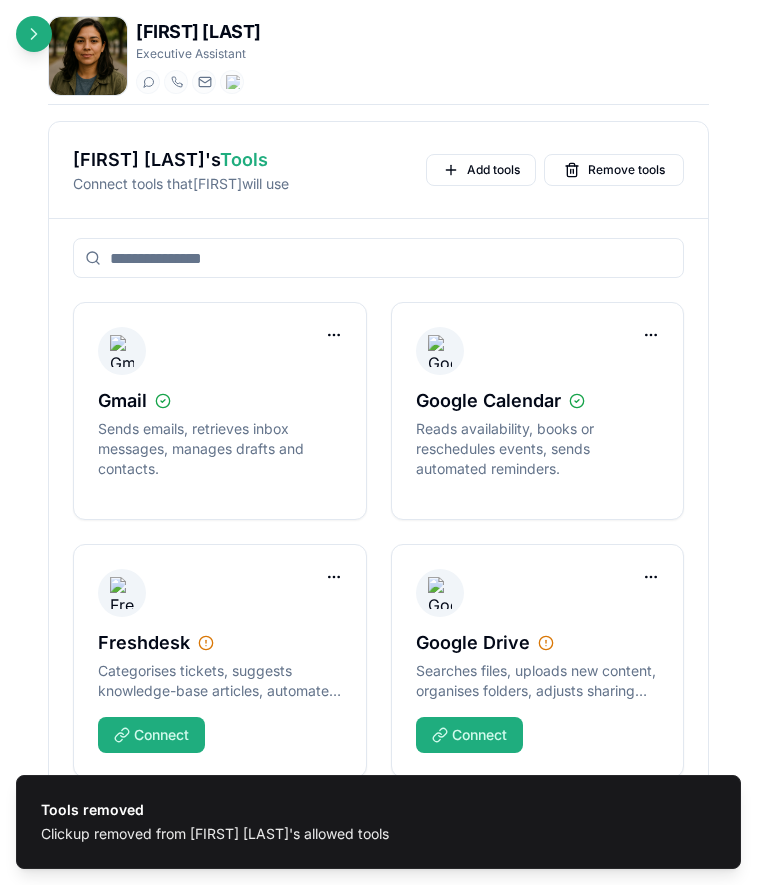 scroll, scrollTop: 0, scrollLeft: 0, axis: both 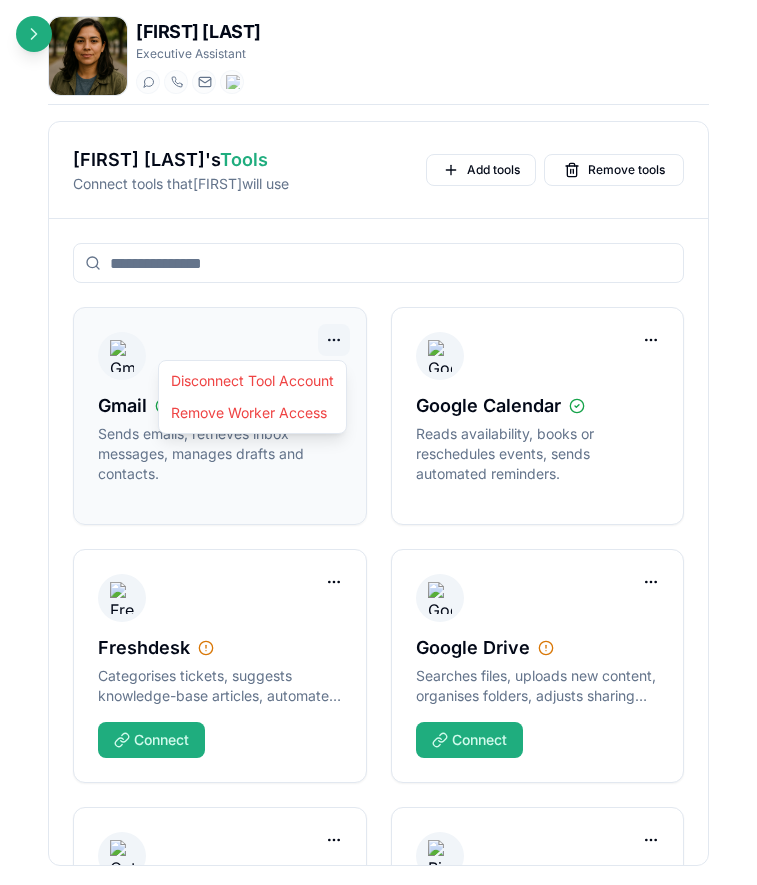 click on "Spinnable .ai Hire Workers Toolbox Selected Worker Chat Call Journal Tools Knowledge Details Documentation Coming Soon Help Coming Soon G gil@spinnable.ai Zion Schmidt Executive Assistant Start a chat Start a call ifjenein@getspinnable.ai +351 91 574 39 53 Zion Schmidt 's  Tools Connect tools that  Zion  will use Add tools Remove tools         Gmail Sends emails, retrieves inbox messages, manages drafts and contacts.       Google Calendar Reads availability, books or reschedules events, sends automated reminders.       Freshdesk Categorises tickets, suggests knowledge-base articles, automates satisfaction surveys.   Connect     Google Drive Searches files, uploads new content, organises folders, adjusts sharing permissions.   Connect     Outlook Triages inbox, drafts replies, schedules meetings, maintains contact lists.   Connect     Pipedrive Moves deals through stages, schedules follow-ups, compiles revenue snapshots.   Connect
Disconnect Tool Account Remove Worker Access" at bounding box center (378, 517) 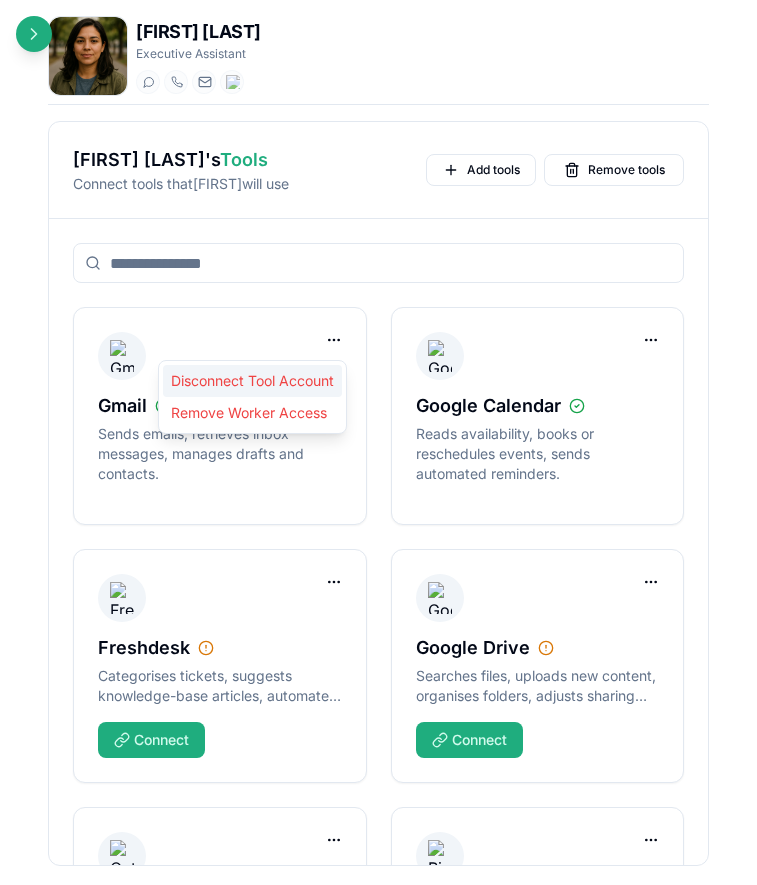 click on "Disconnect Tool Account" at bounding box center (252, 381) 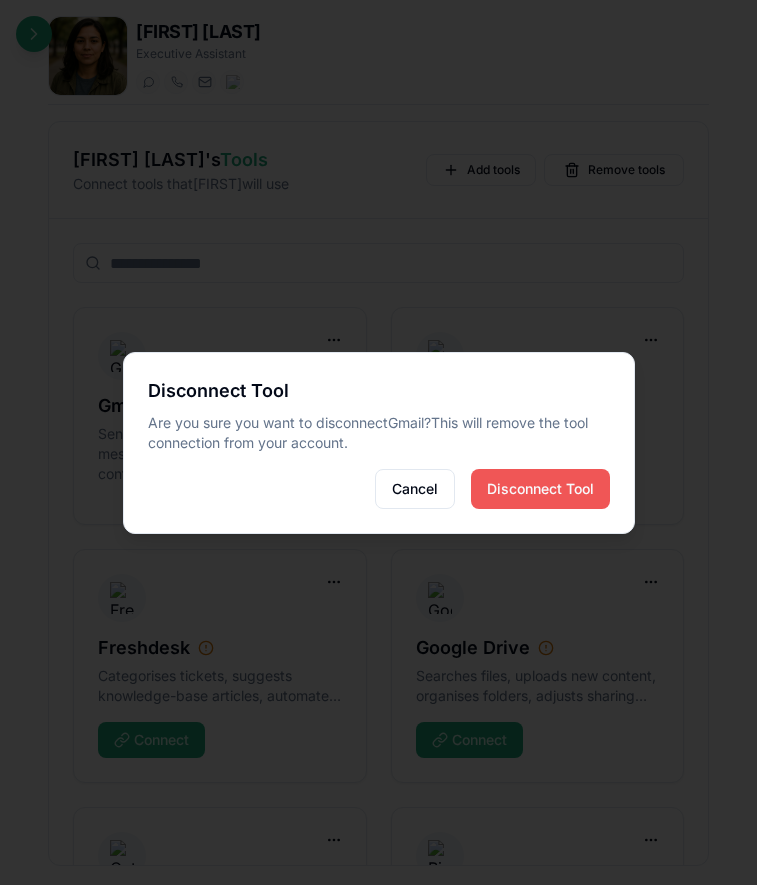 click on "Disconnect Tool" at bounding box center [540, 489] 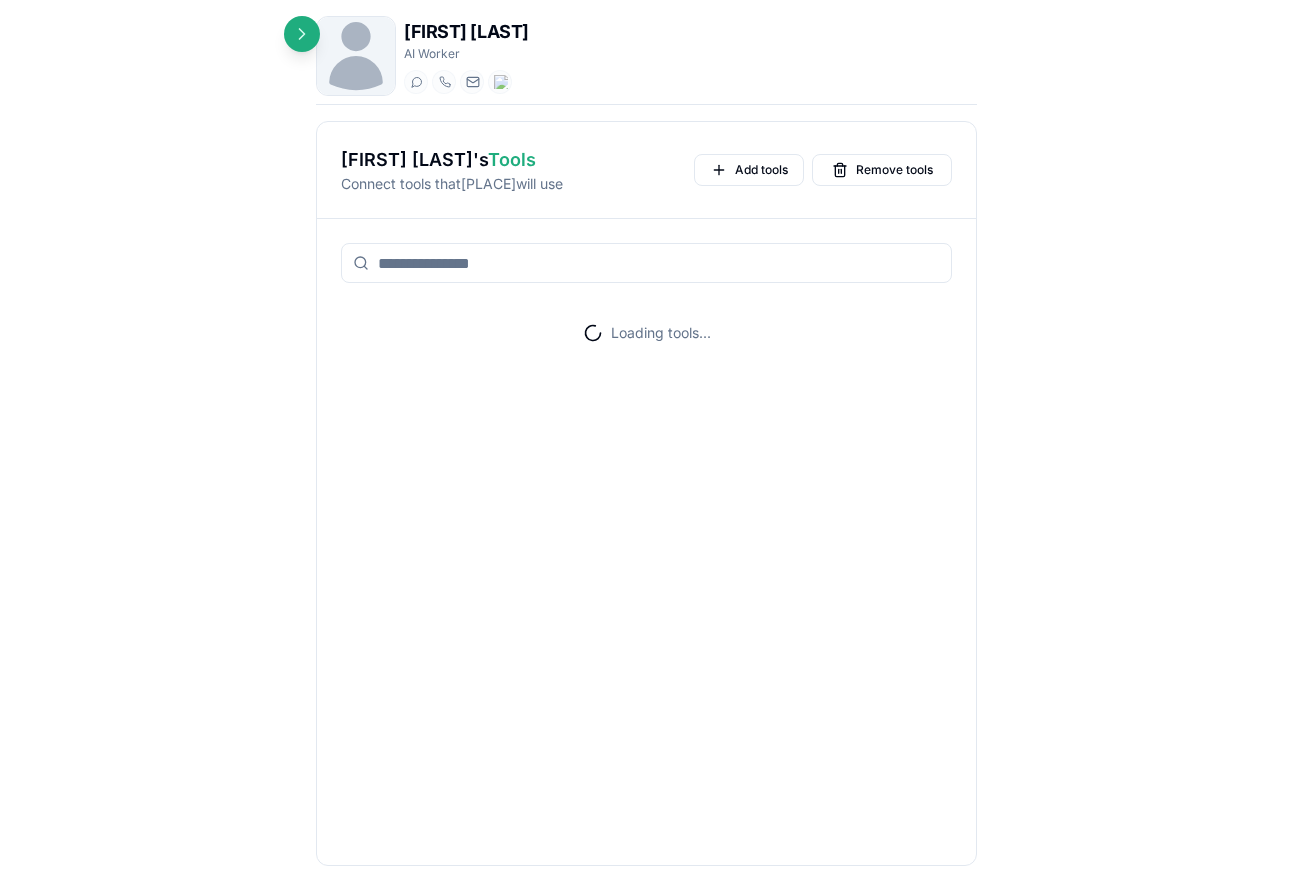 scroll, scrollTop: 0, scrollLeft: 0, axis: both 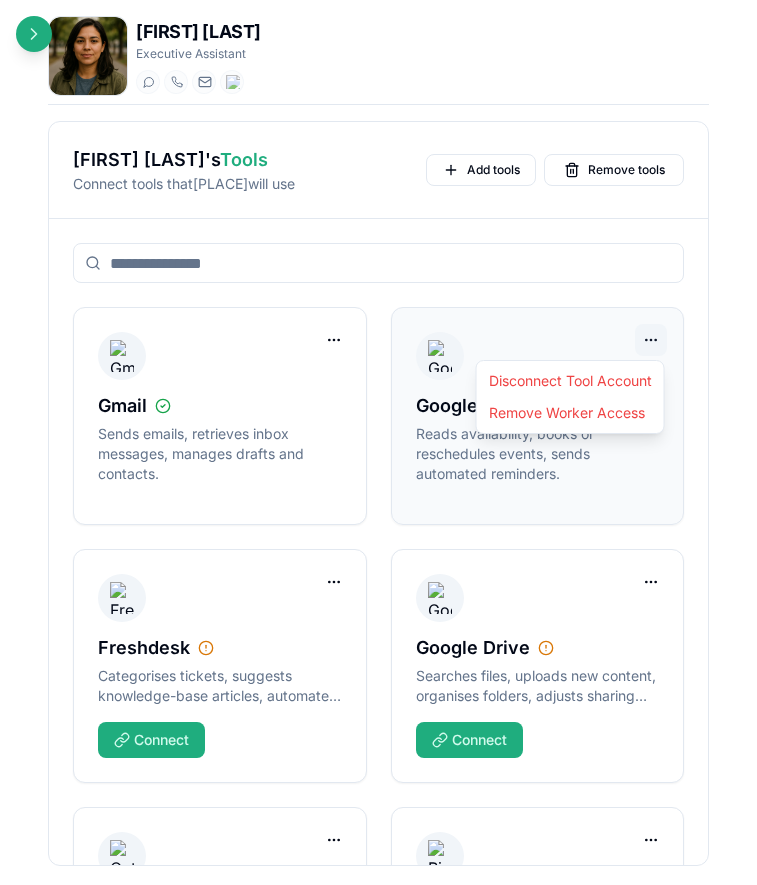click on "[FIRST] [LAST] Executive Assistant Start a chat Start a call [EMAIL] [PHONE] [FIRST] [LAST] 's Tools Connect tools that [FIRST] will use Add tools Remove tools Gmail Sends emails, retrieves inbox messages, manages drafts and contacts. Google Calendar Reads availability, books or reschedules events, sends automated reminders. Freshdesk Categorises tickets, suggests knowledge-base articles, automates satisfaction surveys. Connect Google Drive Searches files, uploads new content, organises folders, adjusts sharing permissions. Connect Outlook Triages inbox, drafts replies, schedules meetings, maintains contact lists. Connect Pipedrive Moves deals through stages, schedules follow-ups, compiles revenue snapshots. Connect
Disconnect Tool Account Remove Worker Access" at bounding box center (378, 517) 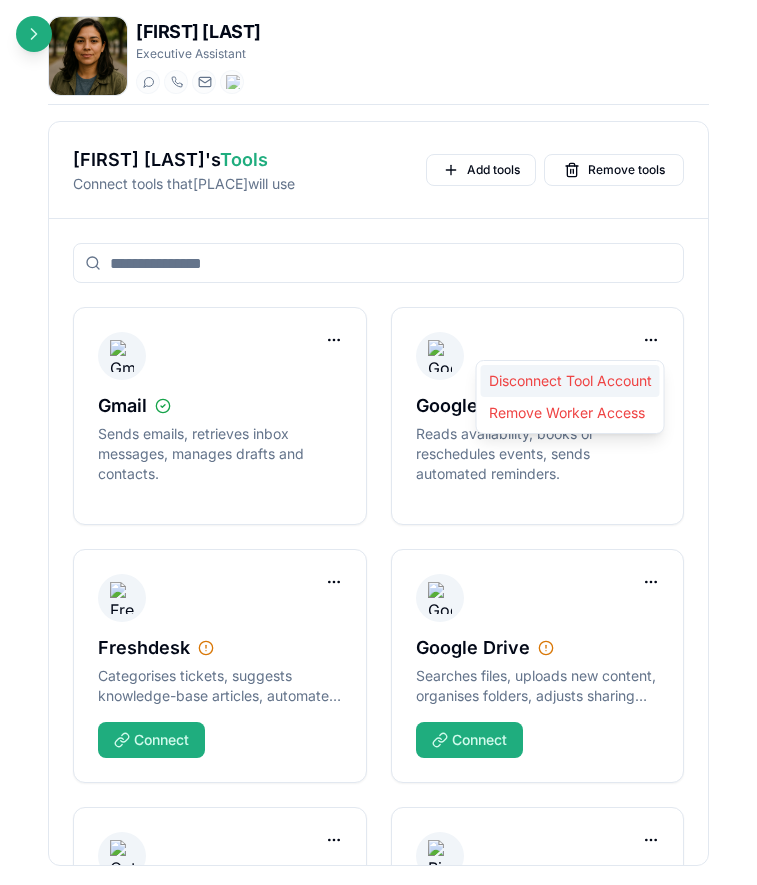 click on "Disconnect Tool Account" at bounding box center (570, 381) 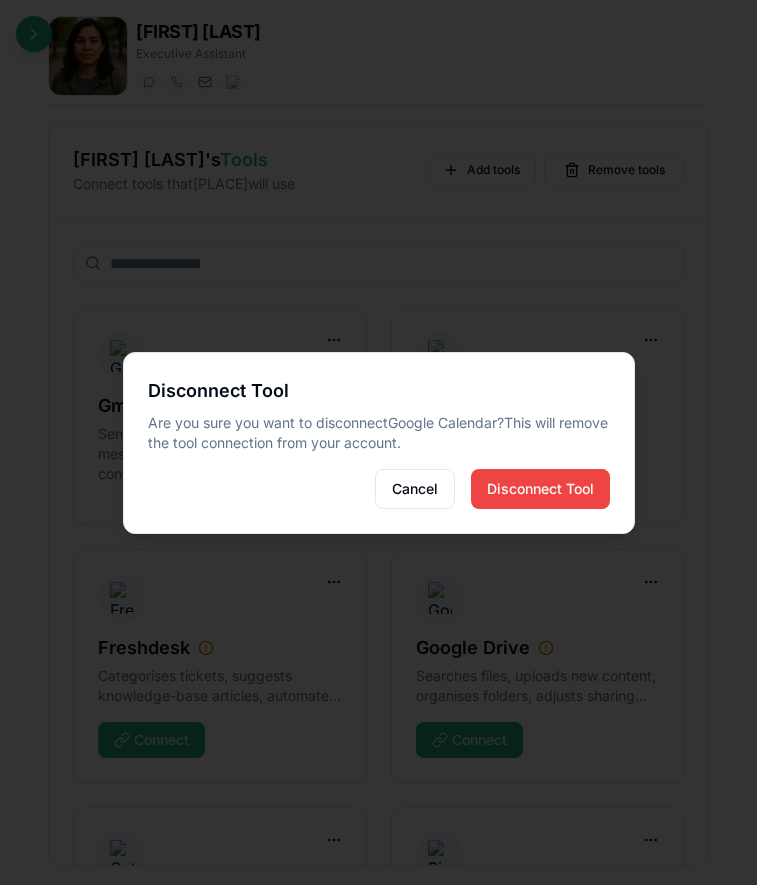 click on "Disconnect Tool Are you sure you want to disconnect  Google Calendar ?  This will remove the tool connection from your account. Cancel Disconnect Tool" at bounding box center (379, 443) 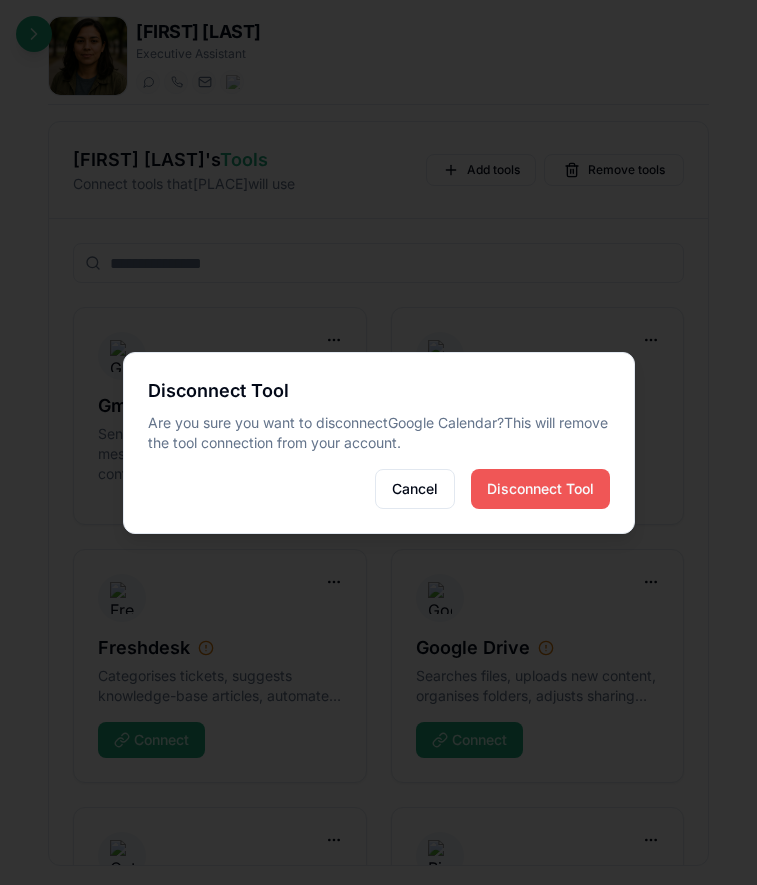 click on "Disconnect Tool" at bounding box center (540, 489) 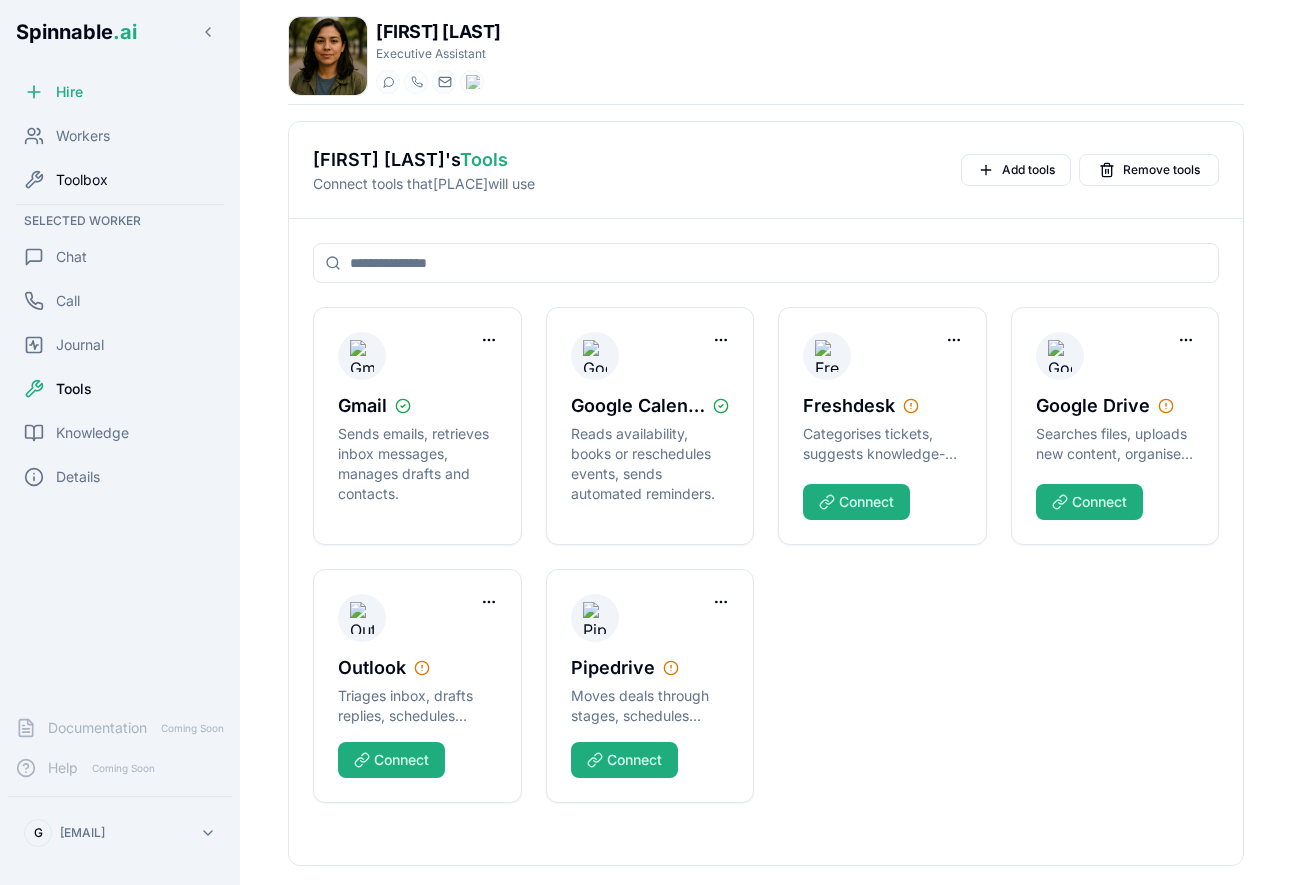 click on "Toolbox" at bounding box center (120, 180) 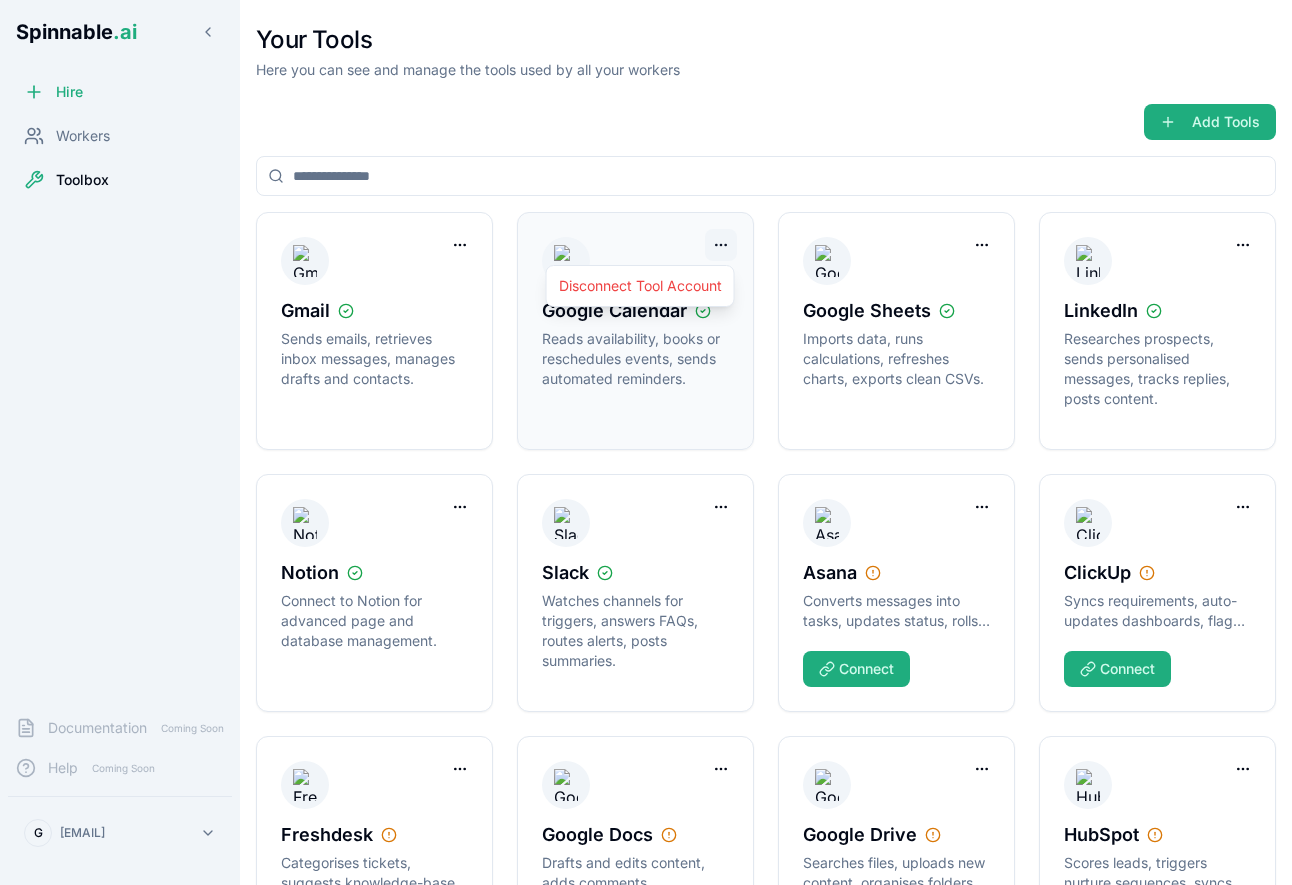 click on "[EMAIL] Your Tools Here you can see and manage the tools used by all your workers Add Tools Gmail Sends emails, retrieves inbox messages, manages drafts and contacts. Google Calendar Reads availability, books or reschedules events, sends automated reminders. Google Sheets Imports data, runs calculations, refreshes charts, exports clean CSVs. LinkedIn Researches prospects, sends personalised messages, tracks replies, posts content. Notion Connect to Notion for advanced page and database management. Slack Watches channels for triggers, answers FAQs, routes alerts, posts summaries. Asana Converts messages into tasks, updates status, rolls progress into portfolios. Connect ClickUp Syncs requirements, auto-updates dashboards, flags goal progress. Connect Freshdesk Categorises tickets, suggests knowledge-base articles, automates satisfaction surveys. Connect" at bounding box center [646, 517] 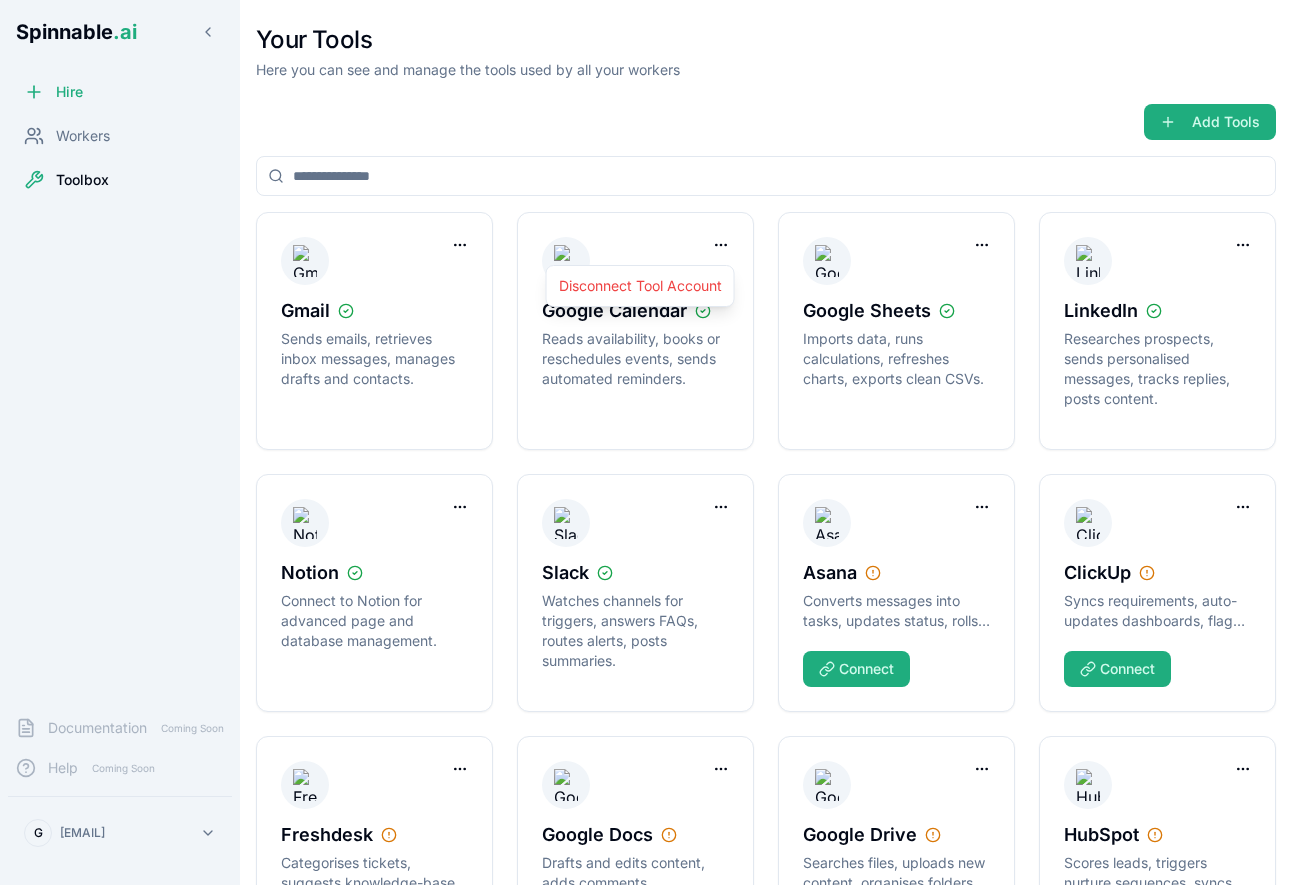 click on "[EMAIL] Your Tools Here you can see and manage the tools used by all your workers Add Tools Gmail Sends emails, retrieves inbox messages, manages drafts and contacts. Google Calendar Reads availability, books or reschedules events, sends automated reminders. Google Sheets Imports data, runs calculations, refreshes charts, exports clean CSVs. LinkedIn Researches prospects, sends personalised messages, tracks replies, posts content. Notion Connect to Notion for advanced page and database management. Slack Watches channels for triggers, answers FAQs, routes alerts, posts summaries. Asana Converts messages into tasks, updates status, rolls progress into portfolios. Connect ClickUp Syncs requirements, auto-updates dashboards, flags goal progress. Connect Freshdesk Categorises tickets, suggests knowledge-base articles, automates satisfaction surveys. Connect" at bounding box center (646, 517) 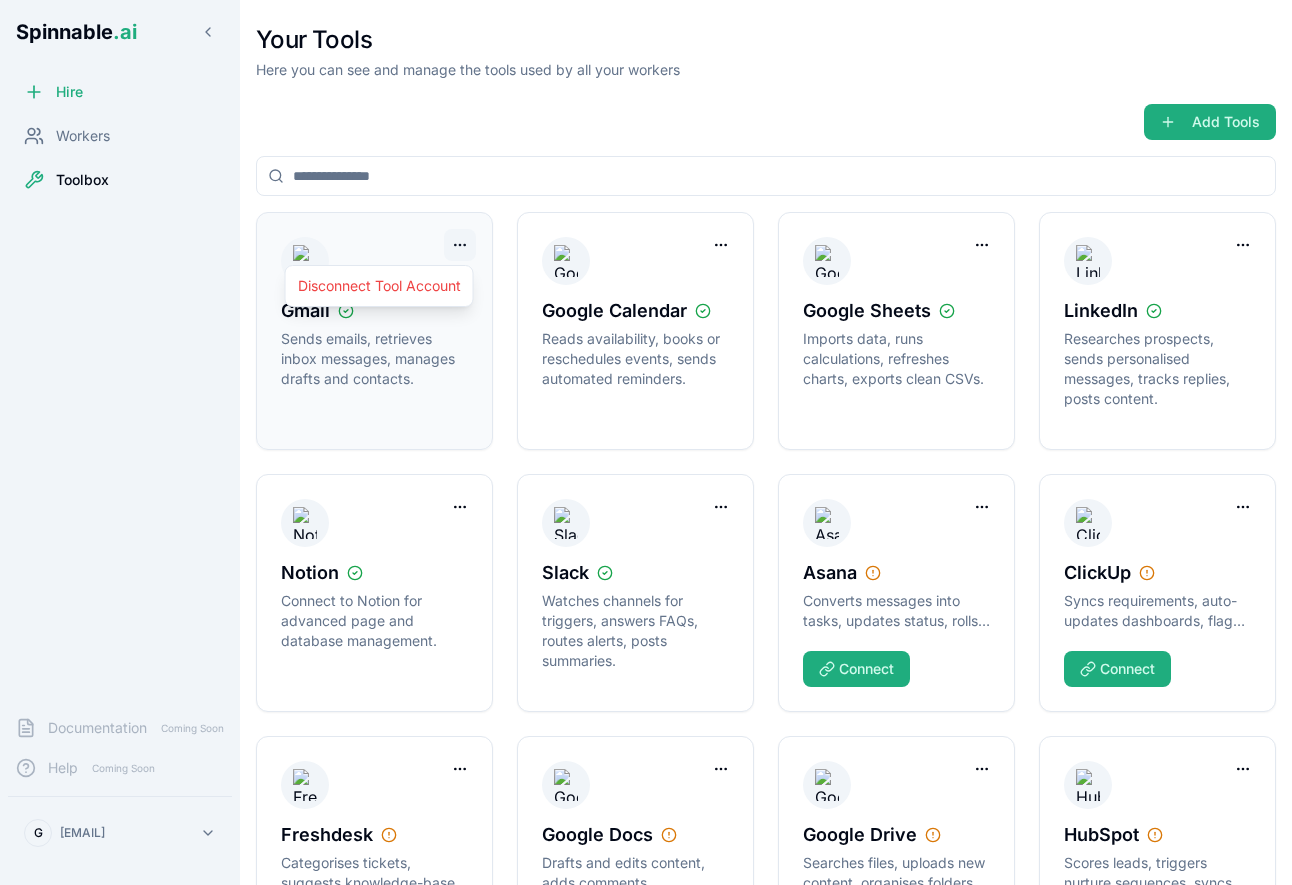 click on "[EMAIL] Your Tools Here you can see and manage the tools used by all your workers Add Tools Gmail Sends emails, retrieves inbox messages, manages drafts and contacts. Google Calendar Reads availability, books or reschedules events, sends automated reminders. Google Sheets Imports data, runs calculations, refreshes charts, exports clean CSVs. LinkedIn Researches prospects, sends personalised messages, tracks replies, posts content. Notion Connect to Notion for advanced page and database management. Slack Watches channels for triggers, answers FAQs, routes alerts, posts summaries. Asana Converts messages into tasks, updates status, rolls progress into portfolios. Connect ClickUp Syncs requirements, auto-updates dashboards, flags goal progress. Connect Freshdesk Categorises tickets, suggests knowledge-base articles, automates satisfaction surveys. Connect" at bounding box center (646, 517) 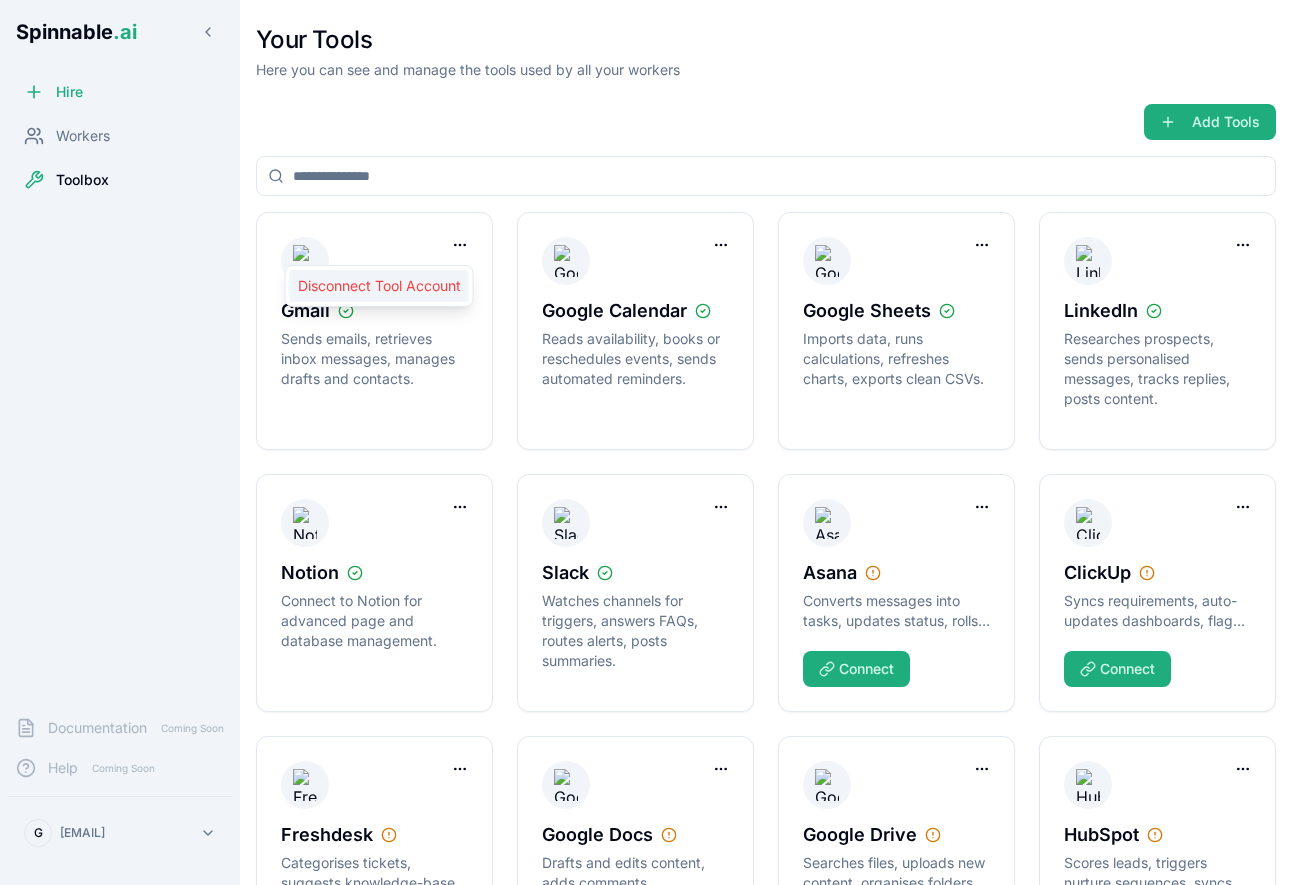 click on "Disconnect Tool Account" at bounding box center [379, 286] 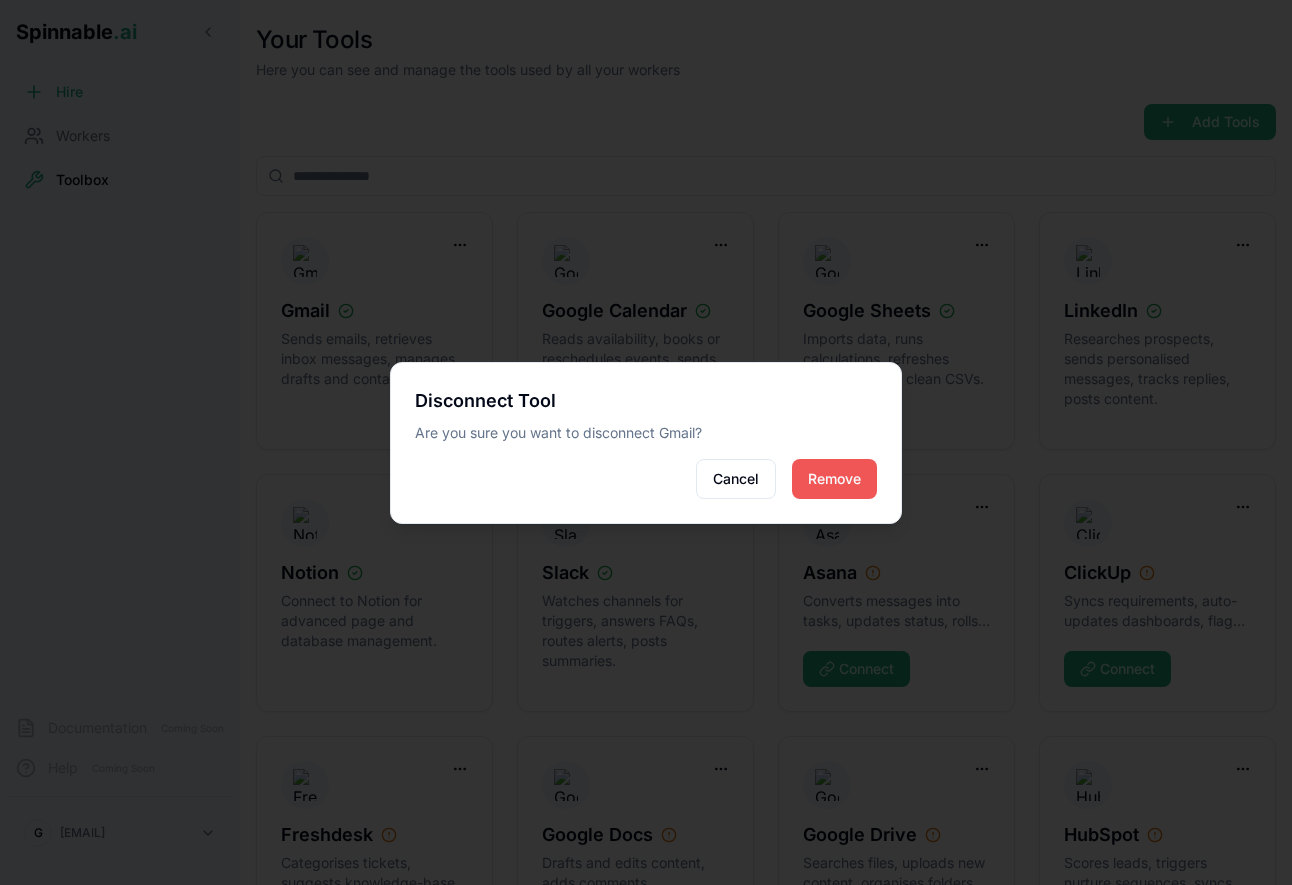 click on "Remove" at bounding box center (834, 479) 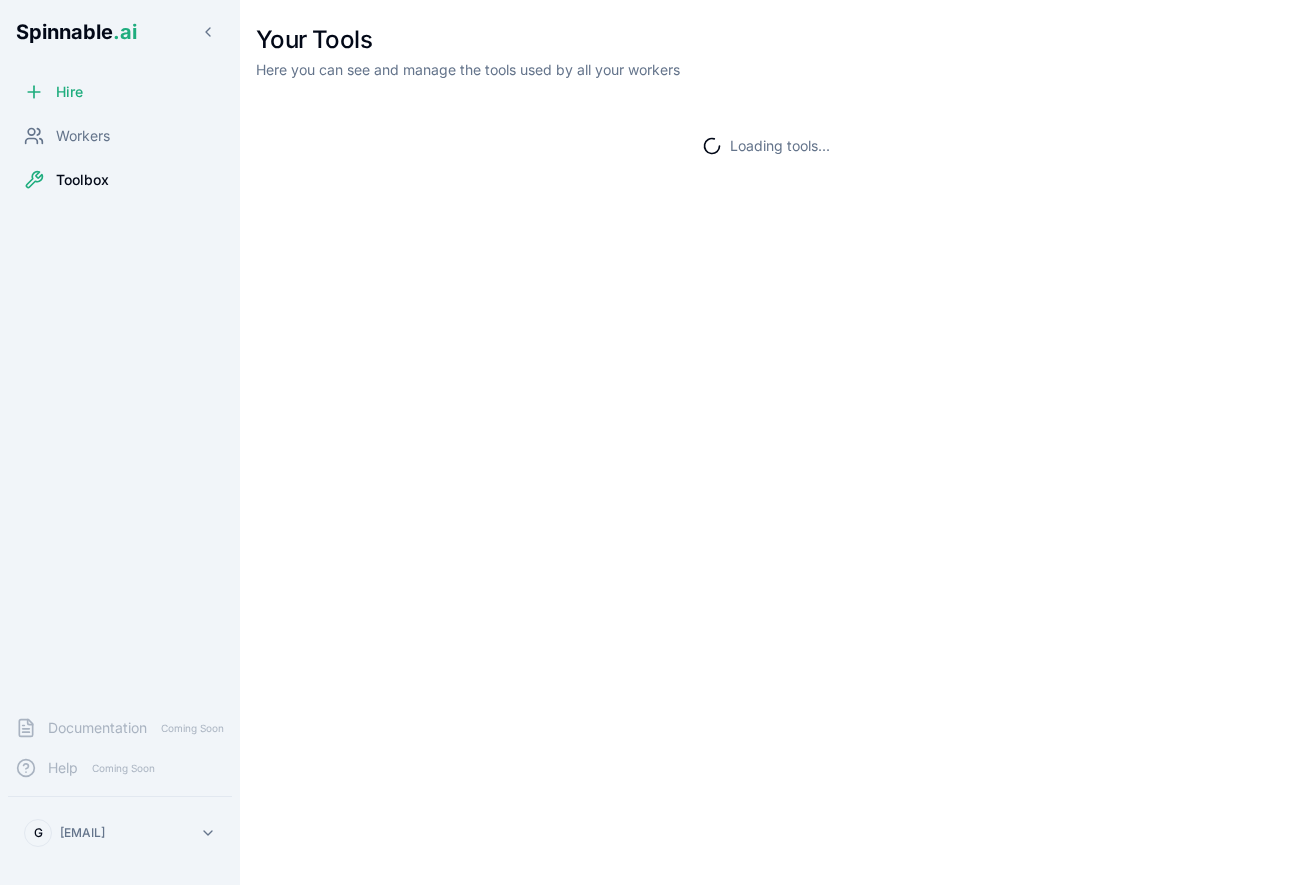 scroll, scrollTop: 0, scrollLeft: 0, axis: both 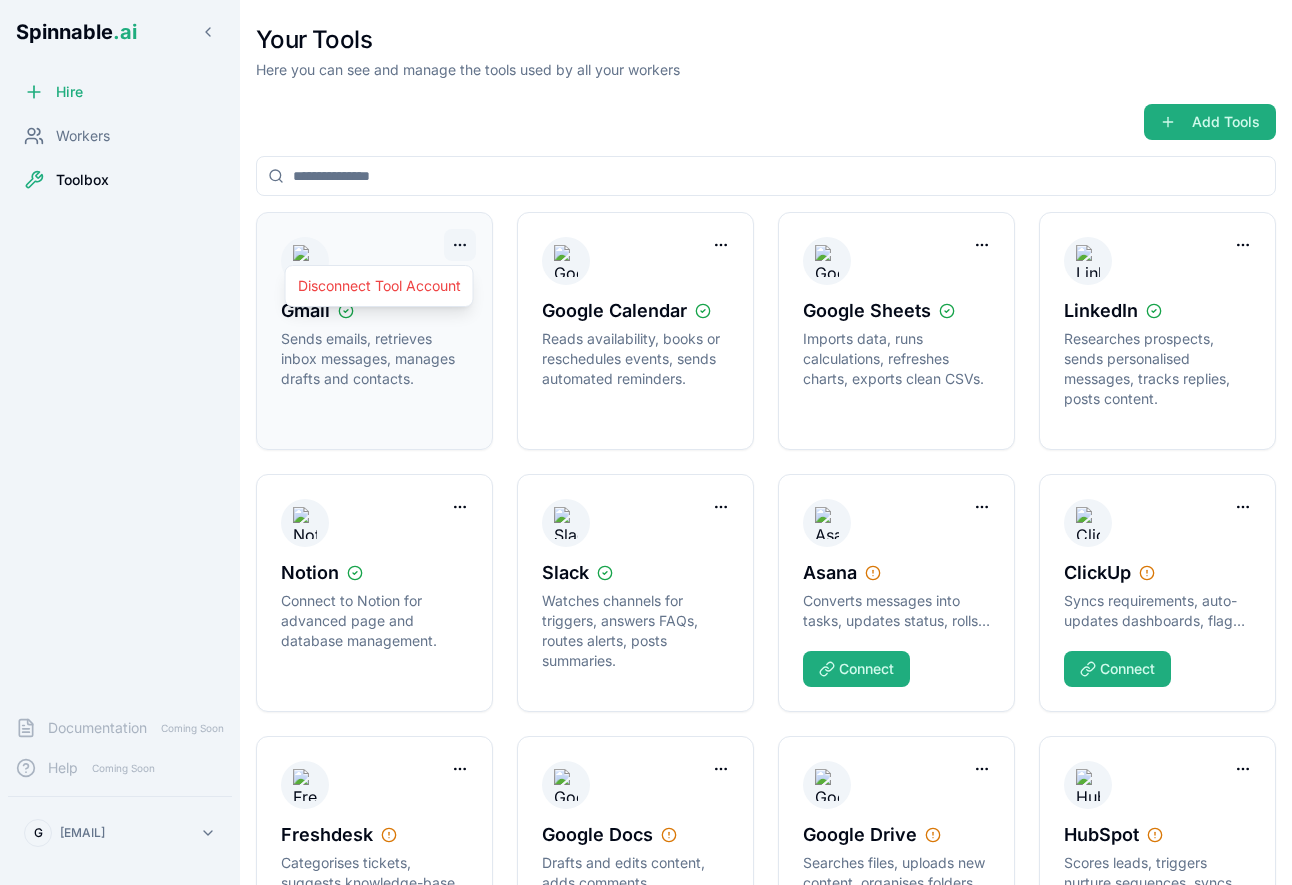 click on "Spinnable .ai Hire Workers Toolbox Documentation Coming Soon Help Coming Soon G [EMAIL] Your Tools Here you can see and manage the tools used by all your workers Add Tools       Gmail Sends emails, retrieves inbox messages, manages drafts and contacts.       Google Calendar Reads availability, books or reschedules events, sends automated reminders.       Google Sheets Imports data, runs calculations, refreshes charts, exports clean CSVs.       LinkedIn Researches prospects, sends personalised messages, tracks replies, posts content.       Notion Connect to Notion for advanced page and database management.       Slack Watches channels for triggers, answers FAQs, routes alerts, posts summaries.       Asana Converts messages into tasks, updates status, rolls progress into portfolios.   Connect     ClickUp Syncs requirements, auto-updates dashboards, flags goal progress.   Connect     Freshdesk Categorises tickets, suggests knowledge-base articles, automates satisfaction surveys.   Connect" at bounding box center (646, 517) 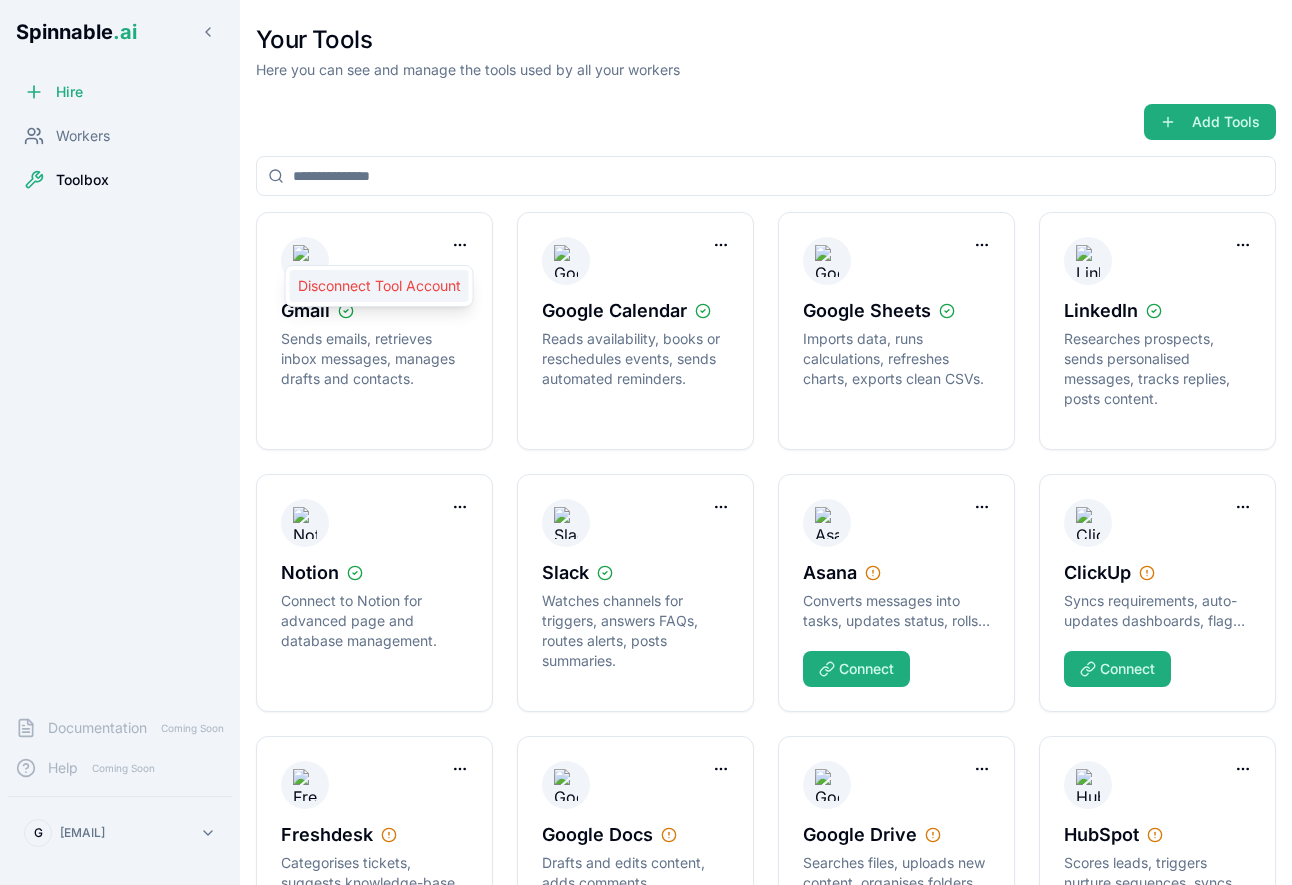 click on "Disconnect Tool Account" at bounding box center (379, 286) 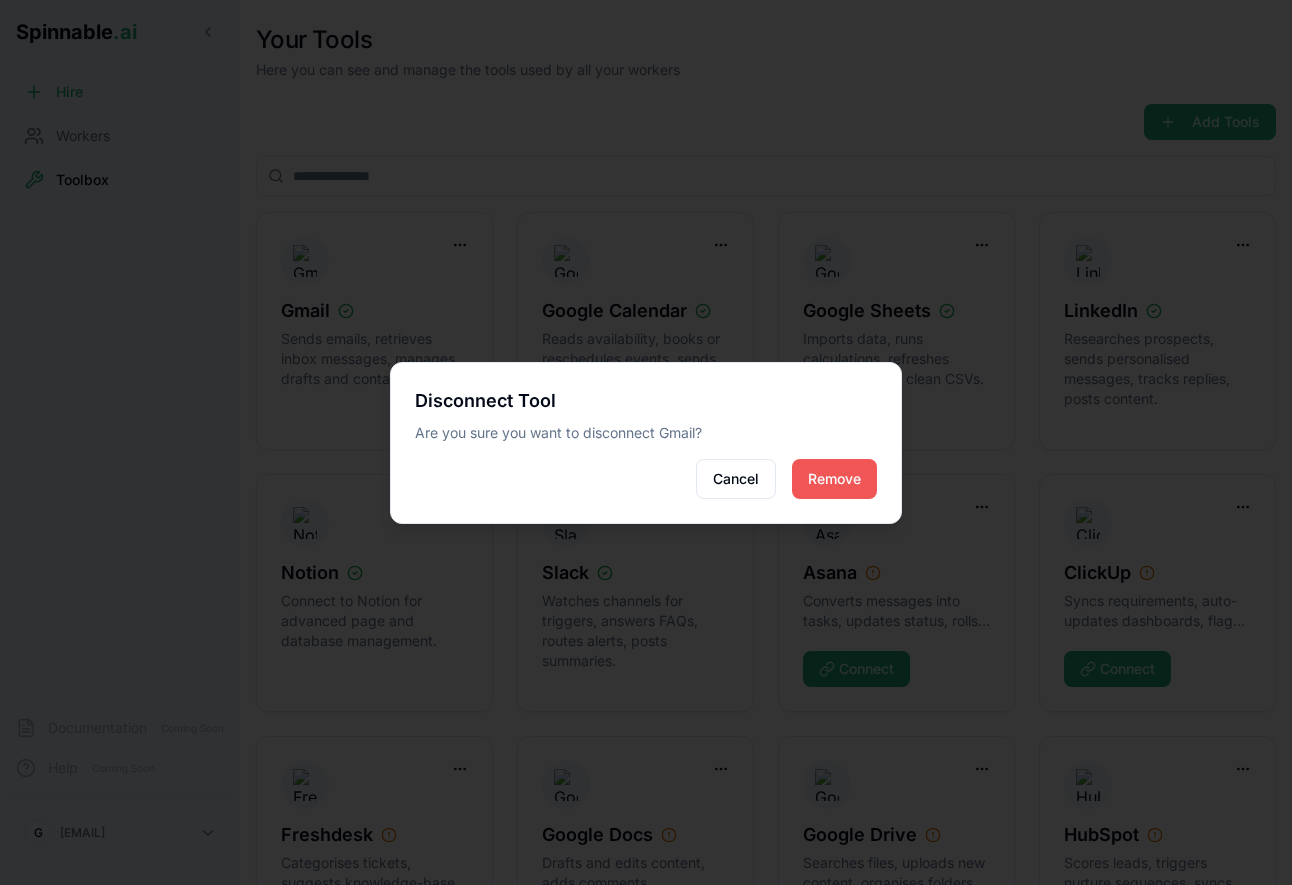 click on "Remove" at bounding box center [834, 479] 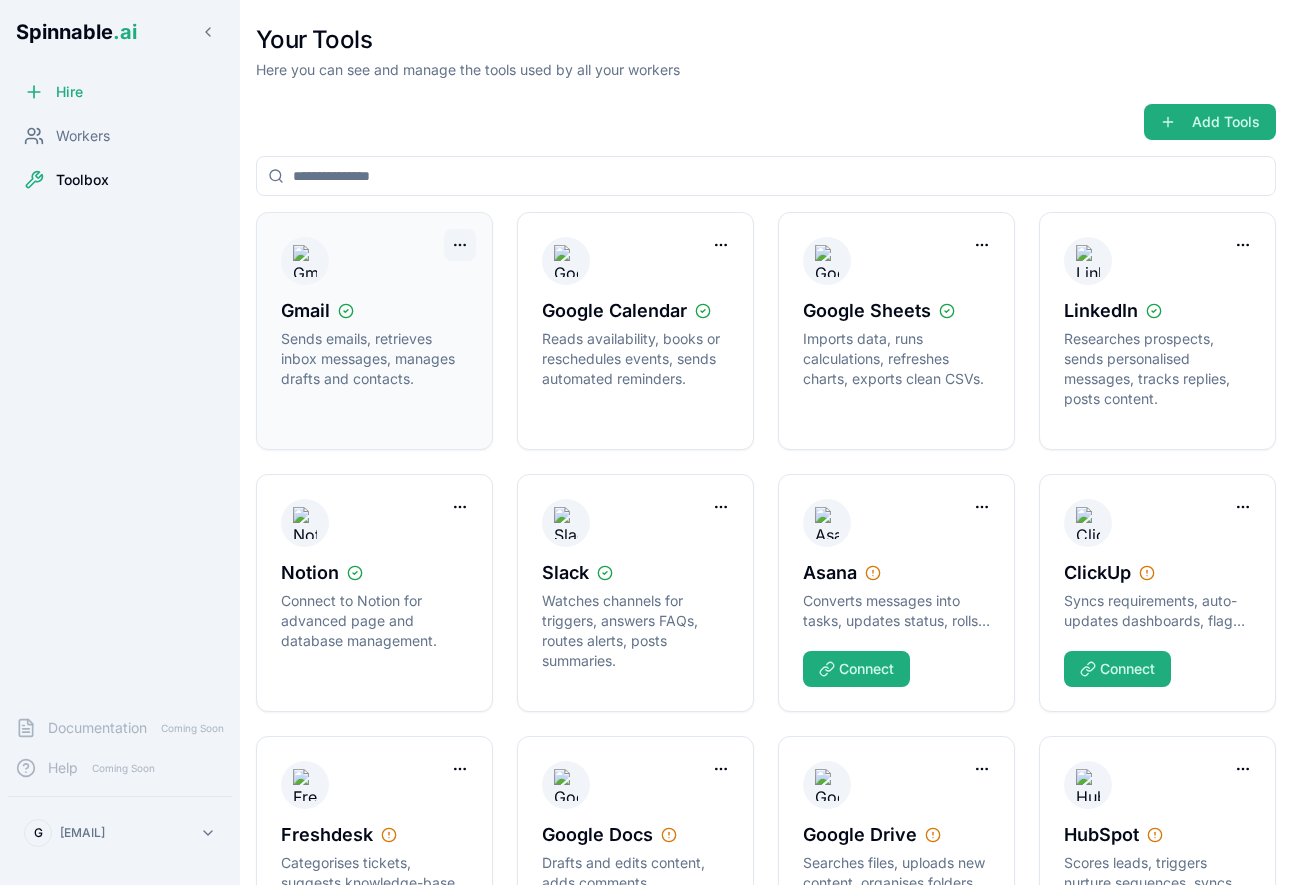 click on "Spinnable .ai Hire Workers Toolbox Documentation Coming Soon Help Coming Soon G [EMAIL] Your Tools Here you can see and manage the tools used by all your workers Add Tools       Gmail Sends emails, retrieves inbox messages, manages drafts and contacts.       Google Calendar Reads availability, books or reschedules events, sends automated reminders.       Google Sheets Imports data, runs calculations, refreshes charts, exports clean CSVs.       LinkedIn Researches prospects, sends personalised messages, tracks replies, posts content.       Notion Connect to Notion for advanced page and database management.       Slack Watches channels for triggers, answers FAQs, routes alerts, posts summaries.       Asana Converts messages into tasks, updates status, rolls progress into portfolios.   Connect     ClickUp Syncs requirements, auto-updates dashboards, flags goal progress.   Connect     Freshdesk Categorises tickets, suggests knowledge-base articles, automates satisfaction surveys.   Connect" at bounding box center [646, 517] 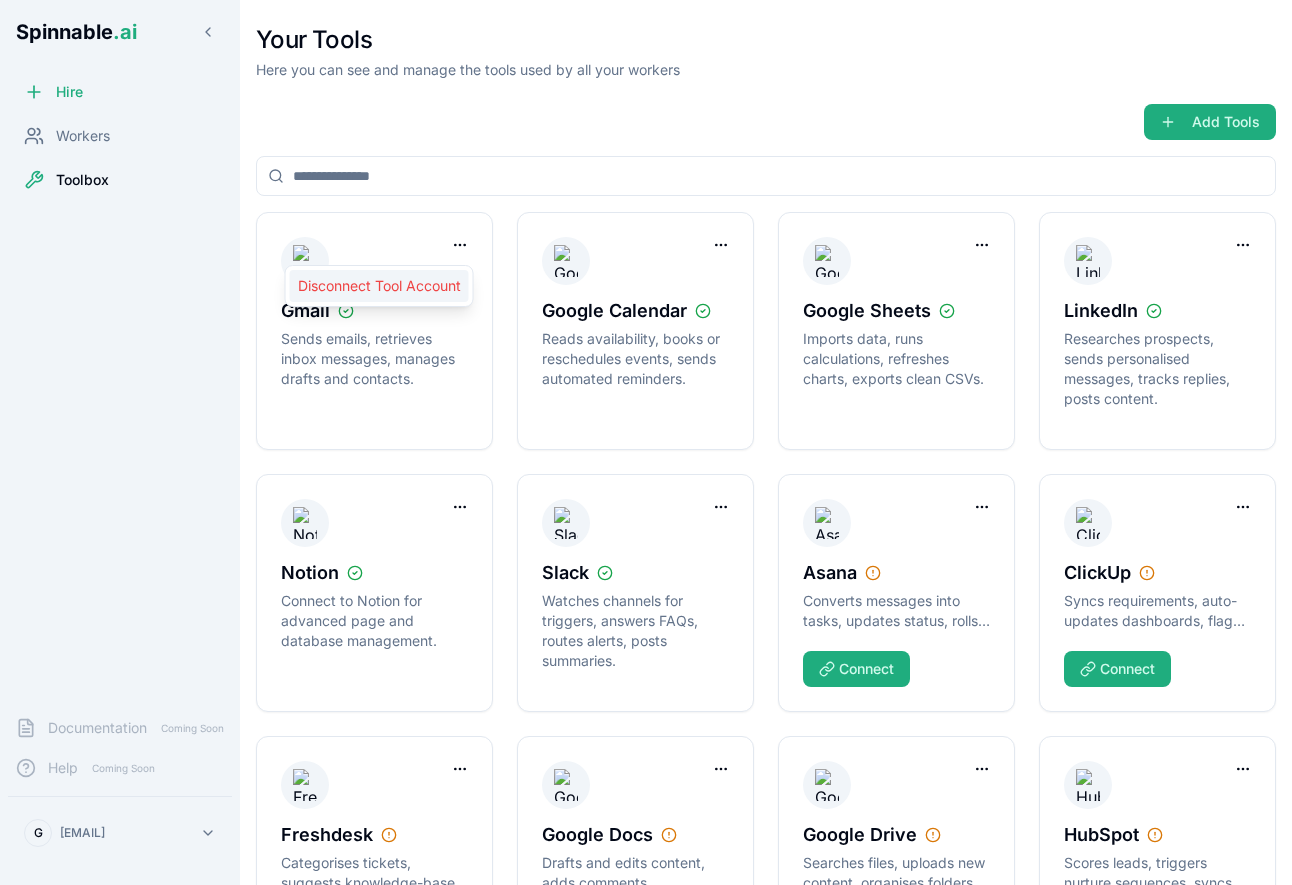 click on "Disconnect Tool Account" at bounding box center [379, 286] 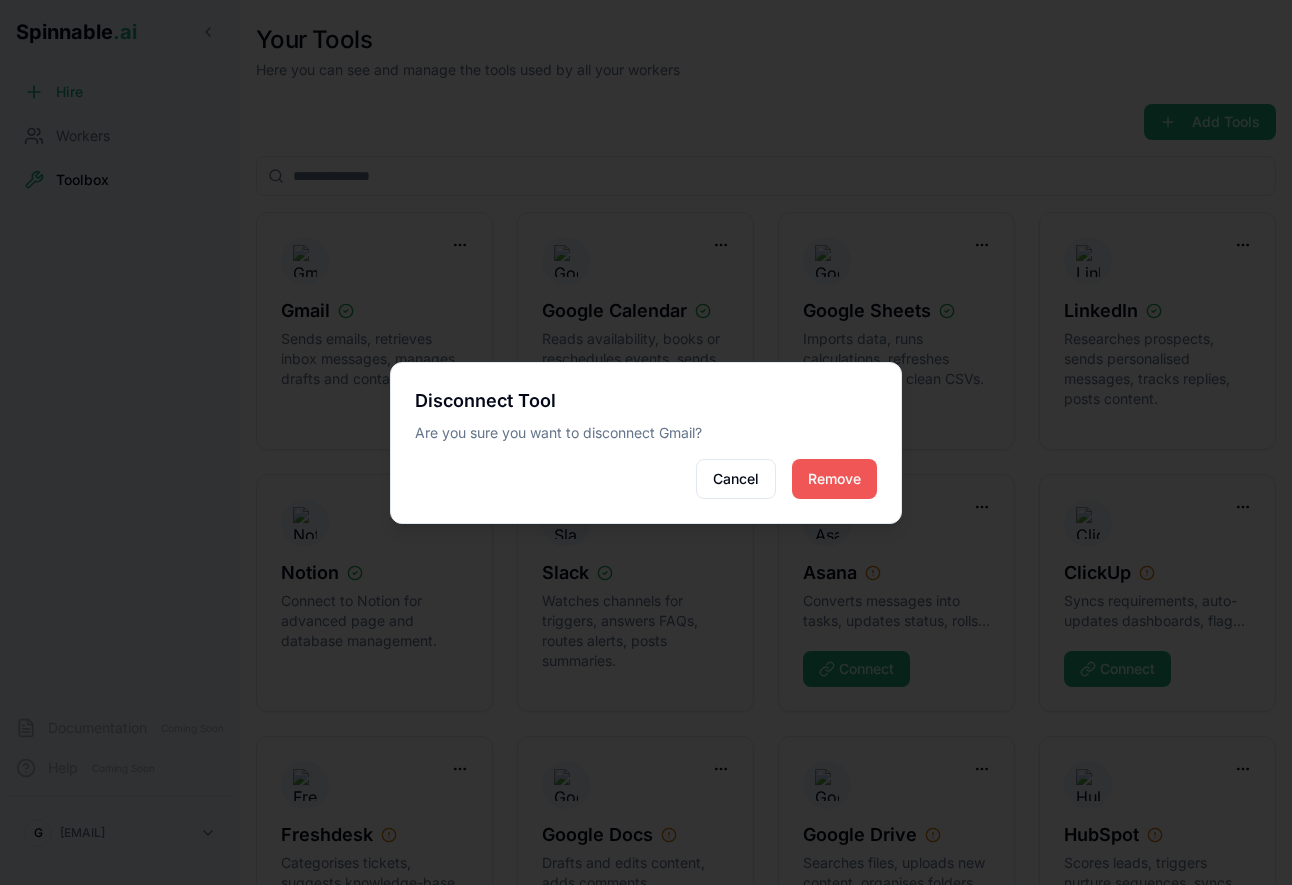 click on "Remove" at bounding box center (834, 479) 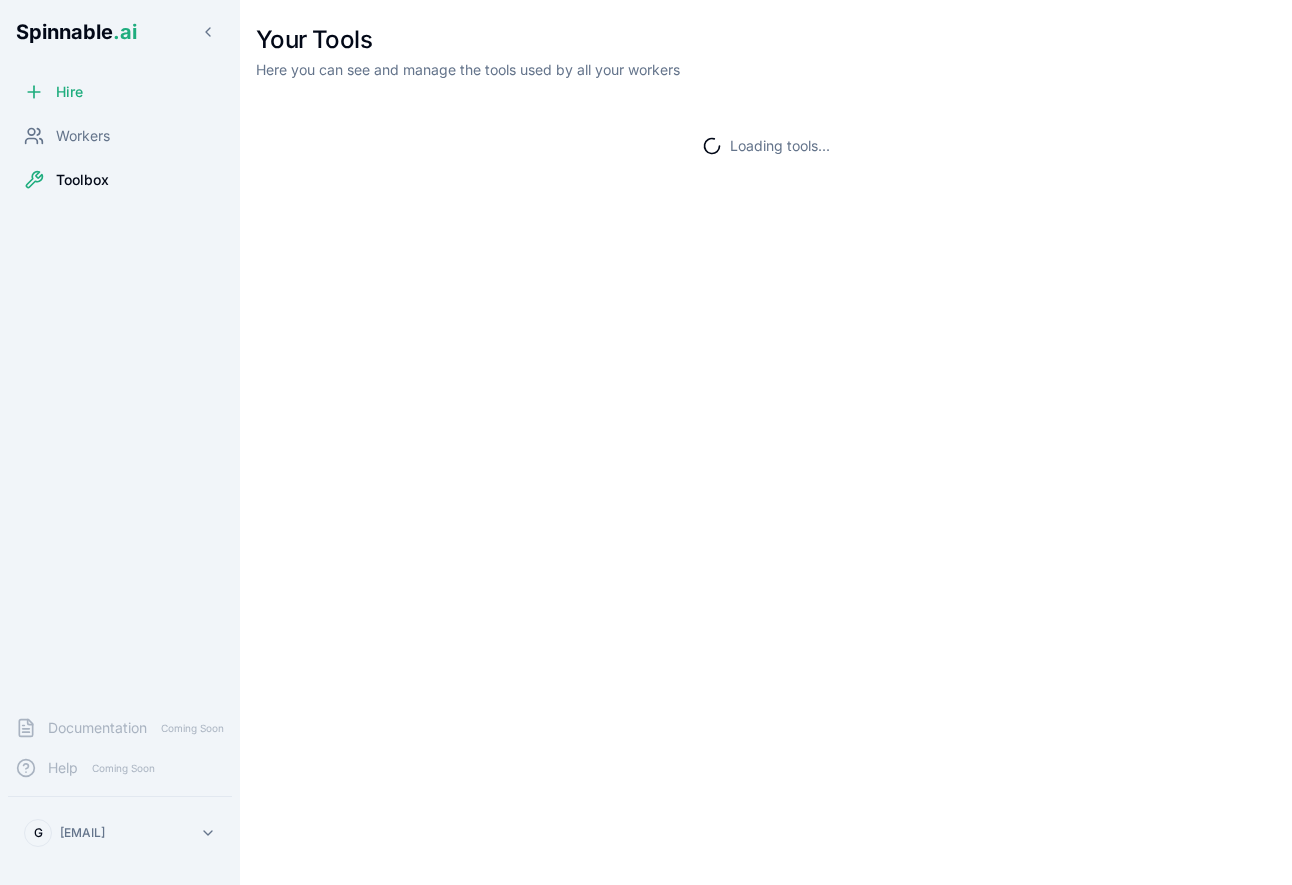 scroll, scrollTop: 0, scrollLeft: 0, axis: both 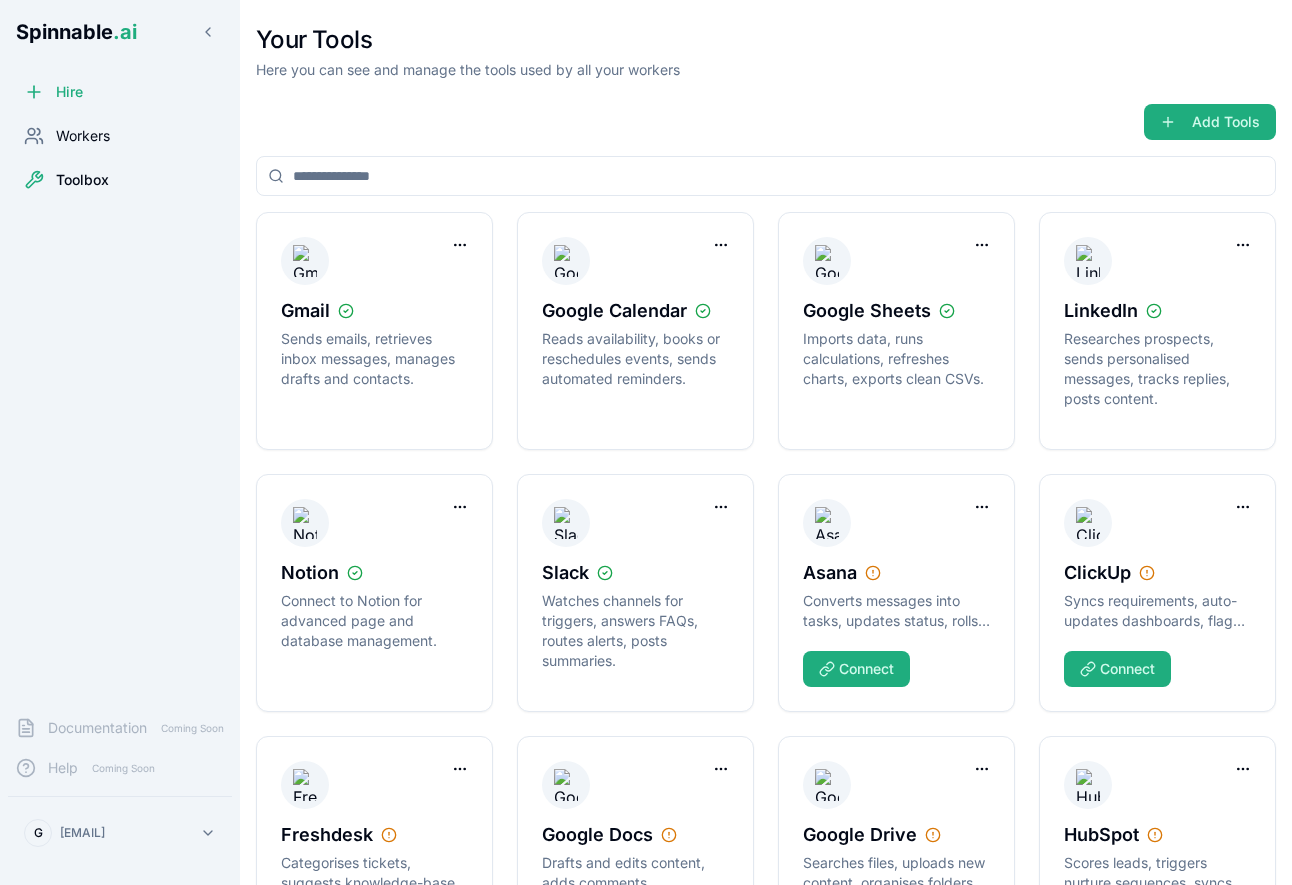 click on "Workers" at bounding box center (120, 136) 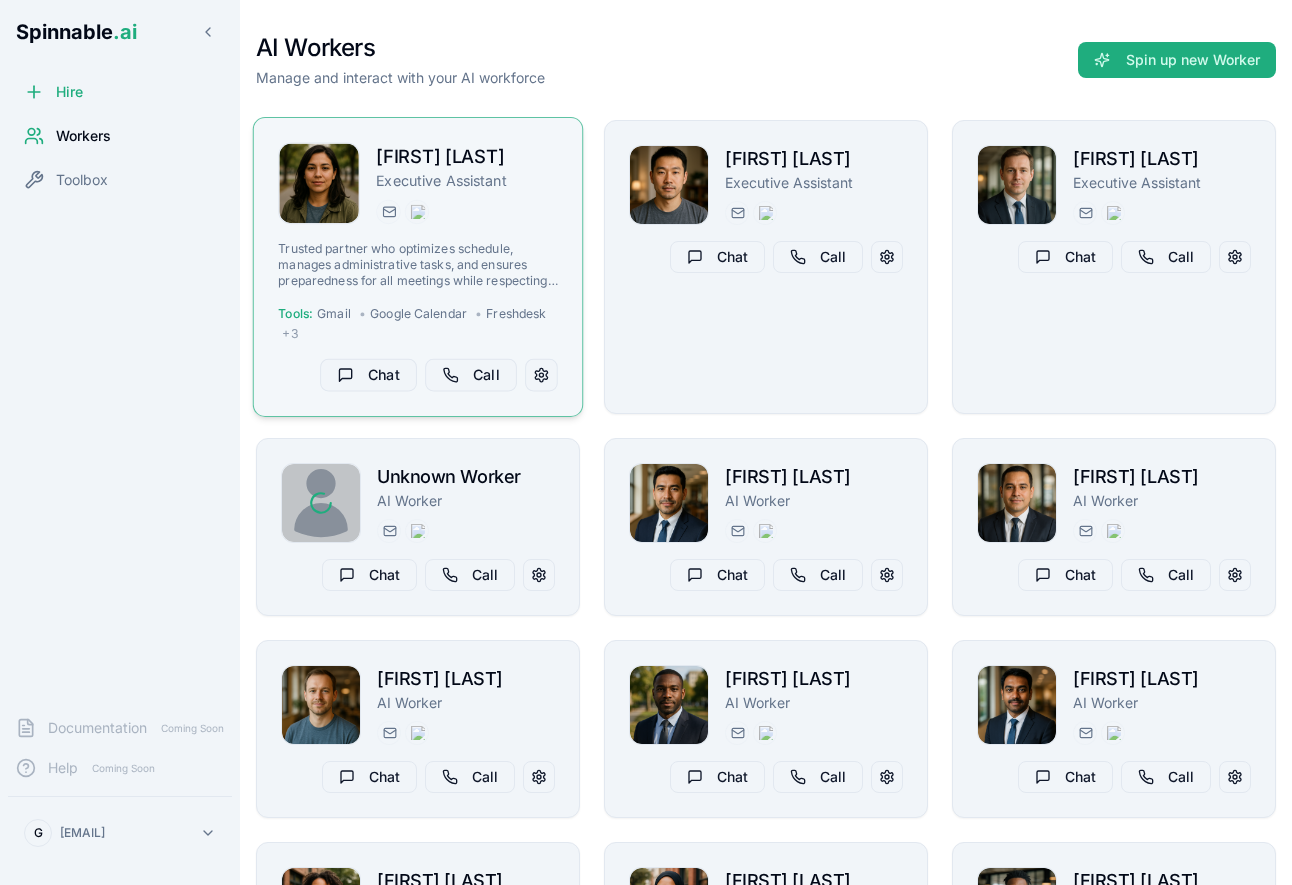 click on "[FIRST] [LAST] Executive Assistant [EMAIL] +351 [PHONE] Trusted partner who optimizes schedule, manages administrative tasks, and ensures preparedness for all meetings while respecting communication preferences. Tools: Gmail • Google Calendar • Freshdesk + 3 Chat Call" at bounding box center [417, 267] 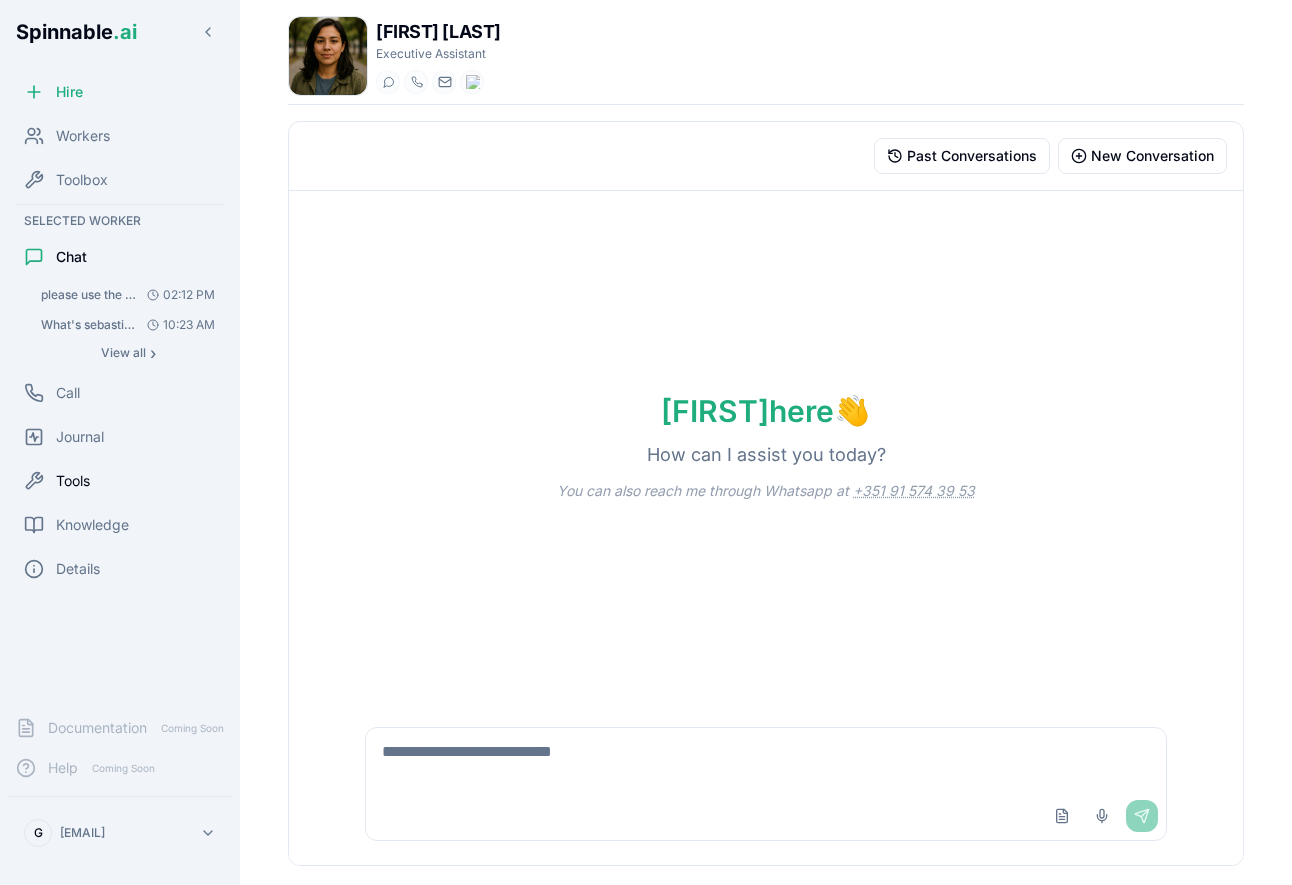 click on "Tools" at bounding box center [120, 481] 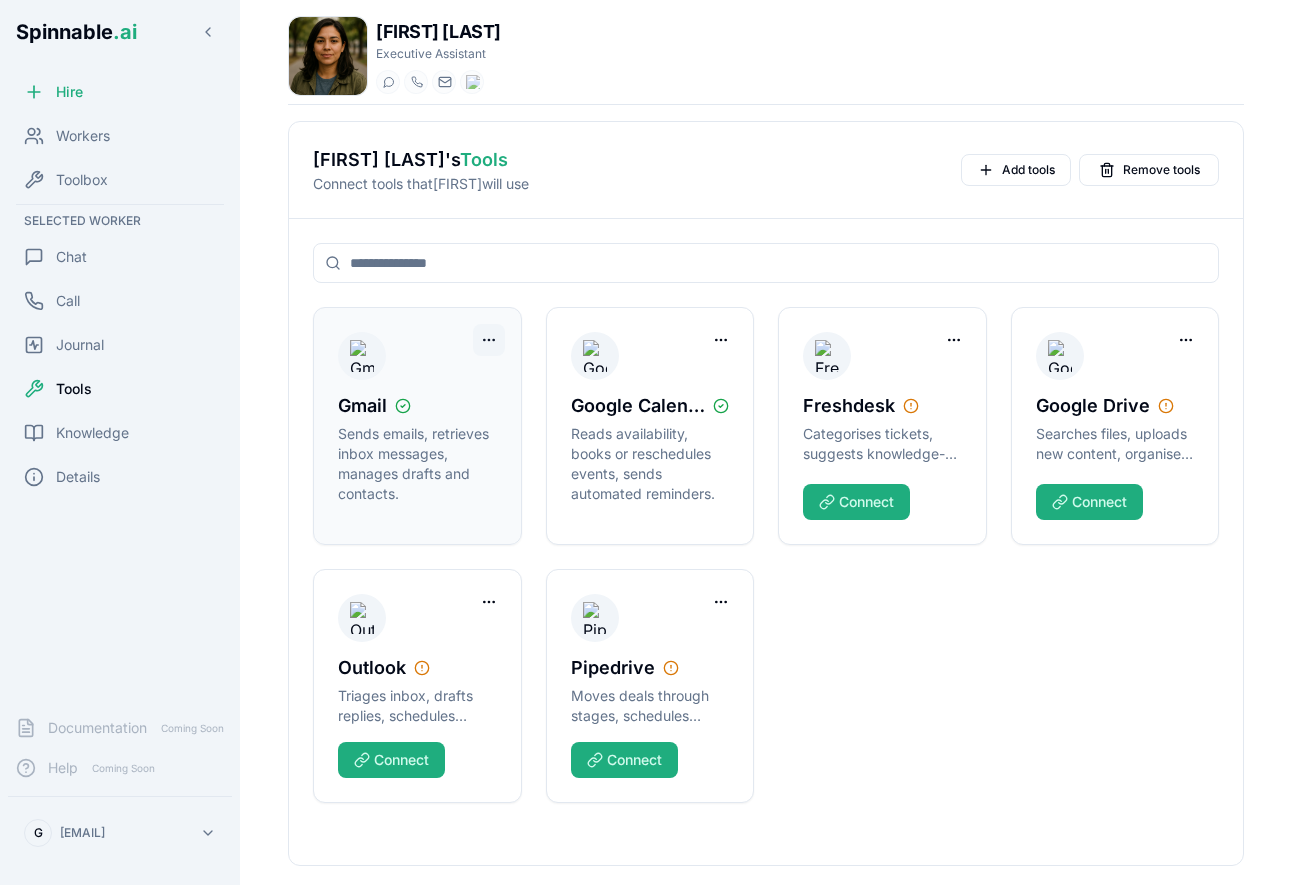 click on "Spinnable .ai Hire Workers Toolbox Selected Worker Chat Call Journal Tools Knowledge Details Documentation Coming Soon Help Coming Soon G [EMAIL] [NAME] [NAME] Executive Assistant Start a chat Start a call [EMAIL] [PHONE] [NAME] 's  Tools Connect tools that  [NAME]  will use Add tools Remove tools         Gmail Sends emails, retrieves inbox messages, manages drafts and contacts.       Google Calendar Reads availability, books or reschedules events, sends automated reminders.       Freshdesk Categorises tickets, suggests knowledge-base articles, automates satisfaction surveys.   Connect     Google Drive Searches files, uploads new content, organises folders, adjusts sharing permissions.   Connect     Outlook Triages inbox, drafts replies, schedules meetings, maintains contact lists.   Connect     Pipedrive Moves deals through stages, schedules follow-ups, compiles revenue snapshots.   Connect" at bounding box center (646, 517) 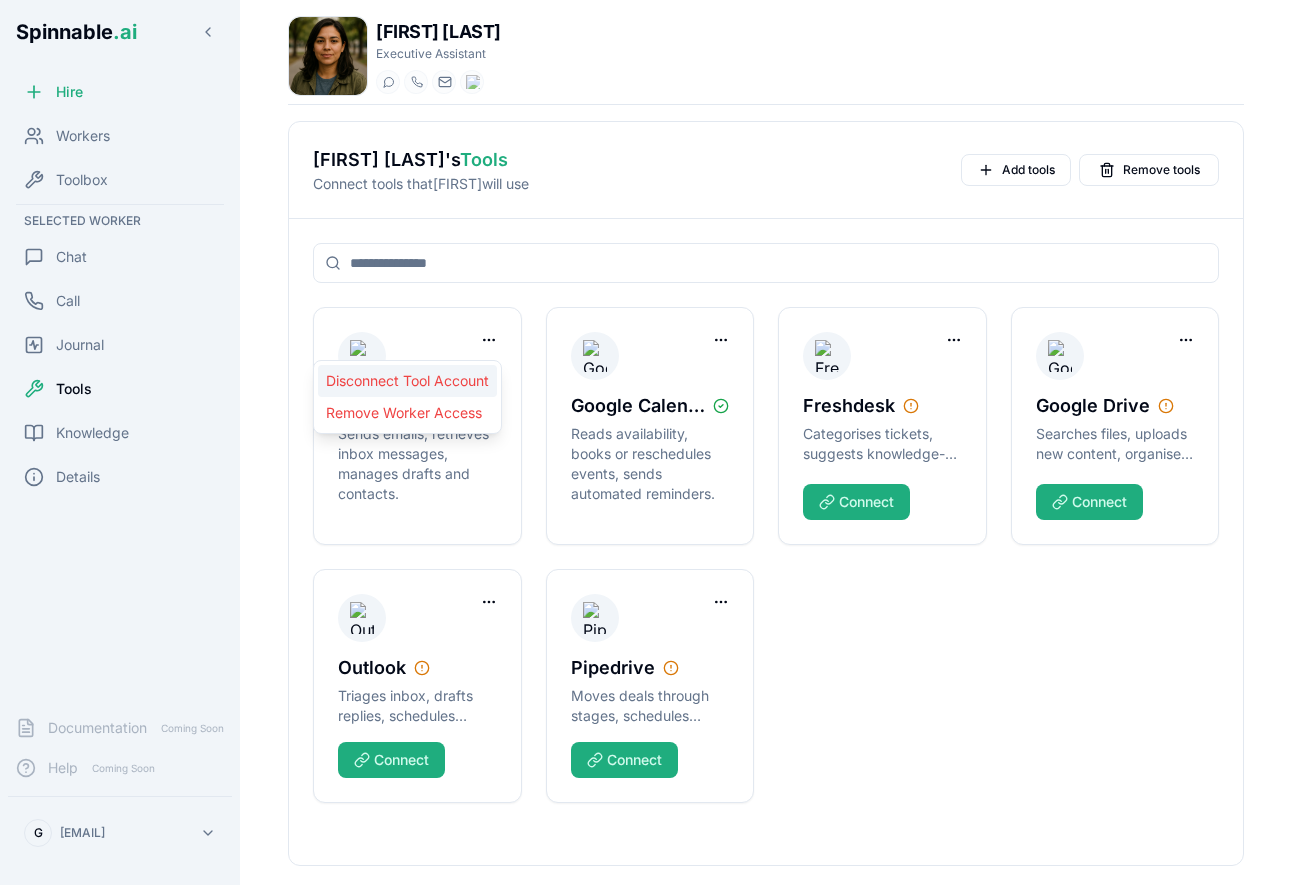 click on "Disconnect Tool Account" at bounding box center (407, 381) 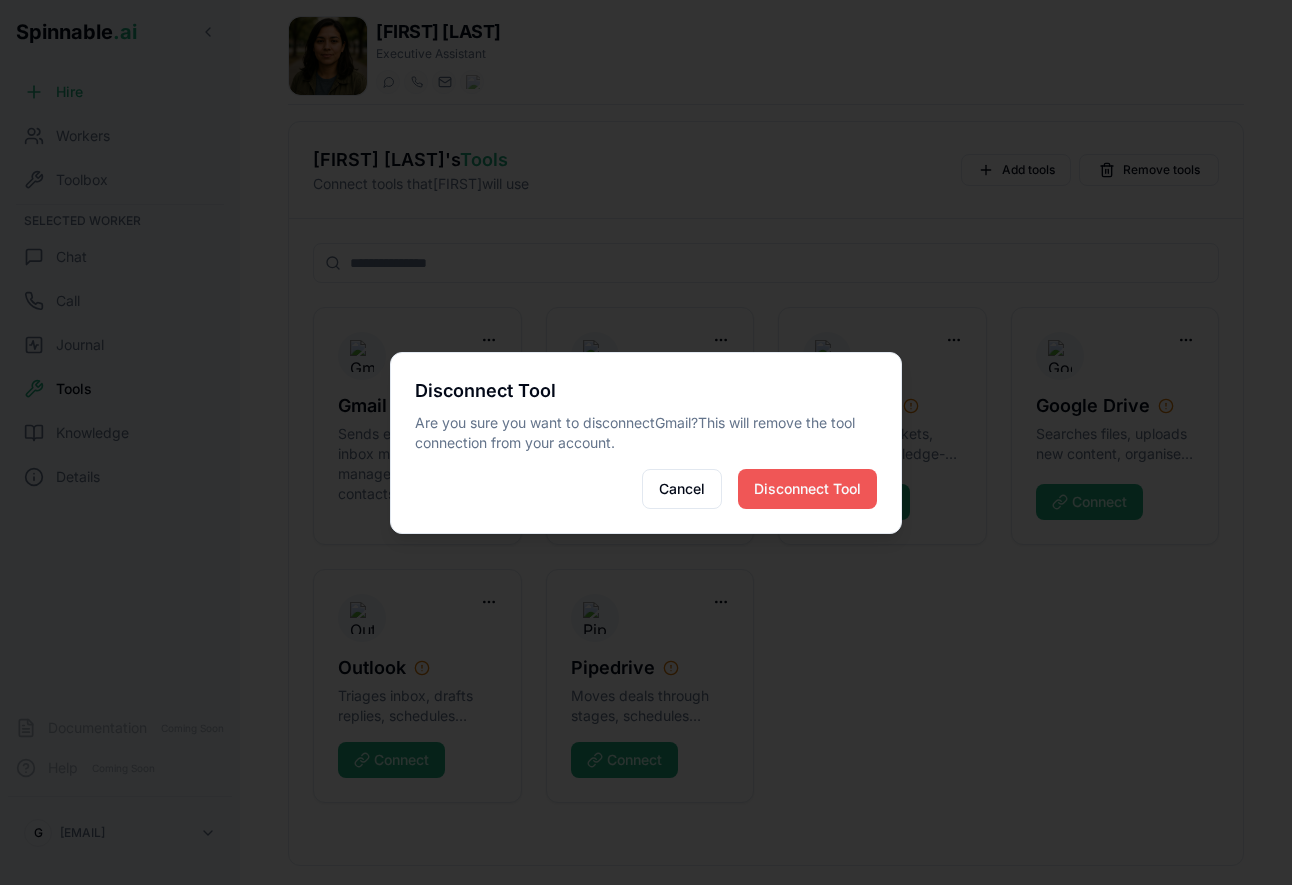 click on "Disconnect Tool" at bounding box center [807, 489] 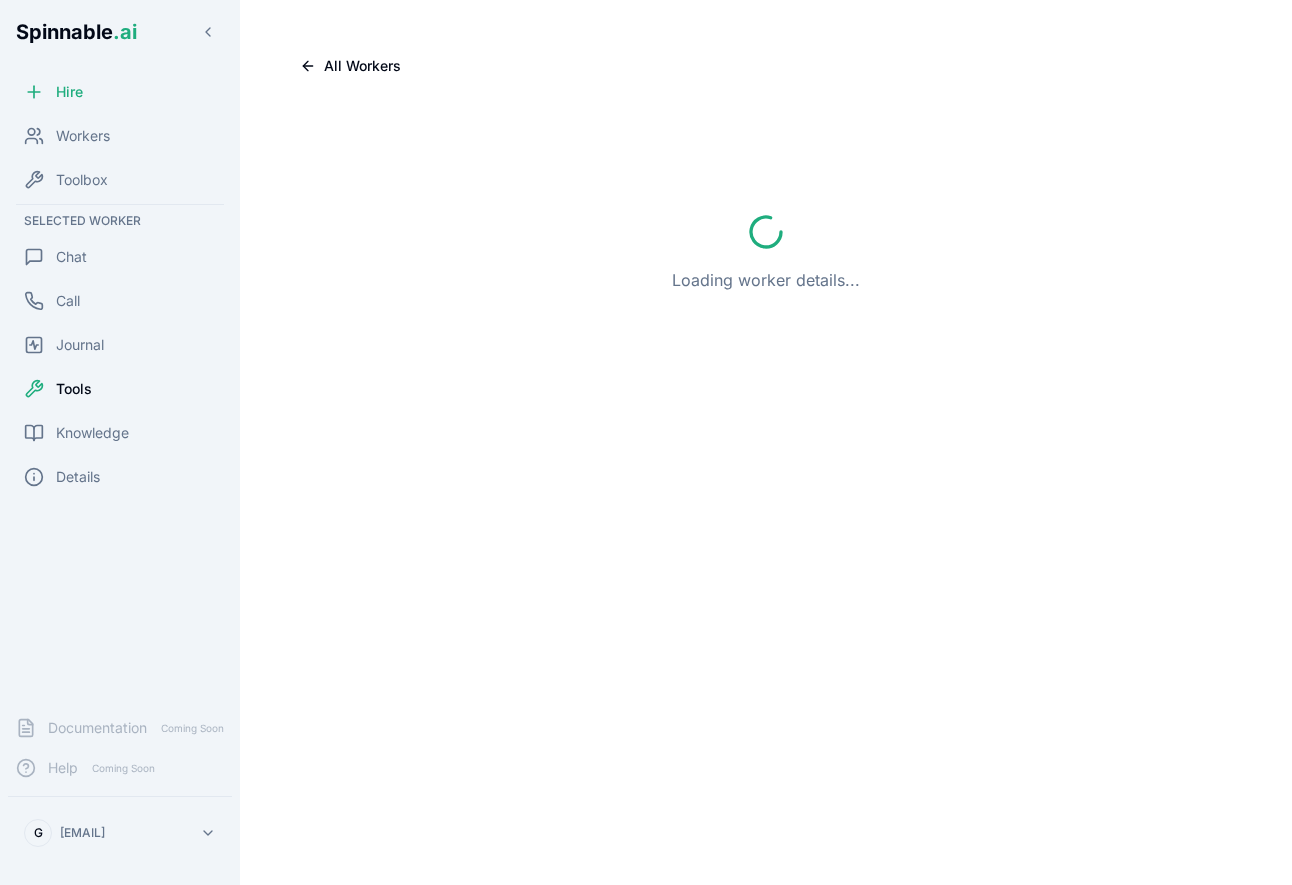 scroll, scrollTop: 0, scrollLeft: 0, axis: both 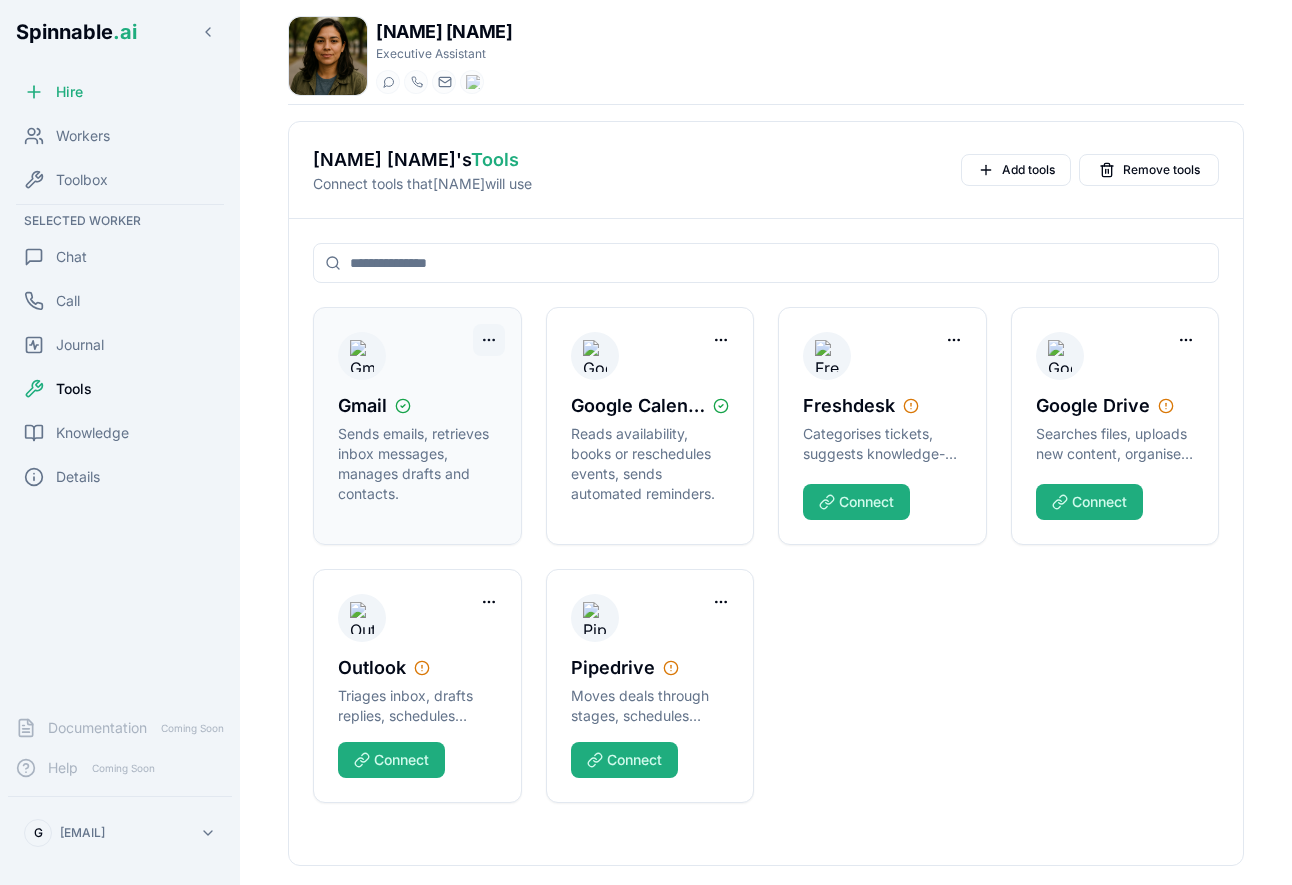click on "Spinnable .ai Hire Workers Toolbox Selected Worker Chat Call Journal Tools Knowledge Details Documentation Coming Soon Help Coming Soon G [EMAIL] [FIRST] [LAST] Executive Assistant Start a chat Start a call [EMAIL] [PHONE] [FIRST] [LAST] 's Tools Connect tools that [FIRST] will use Add tools Remove tools Gmail Sends emails, retrieves inbox messages, manages drafts and contacts. Google Calendar Reads availability, books or reschedules events, sends automated reminders. Freshdesk Categorises tickets, suggests knowledge-base articles, automates satisfaction surveys. Connect Google Drive Searches files, uploads new content, organises folders, adjusts sharing permissions. Connect Outlook Triages inbox, drafts replies, schedules meetings, maintains contact lists. Connect Pipedrive Moves deals through stages, schedules follow-ups, compiles revenue snapshots. Connect" at bounding box center (646, 517) 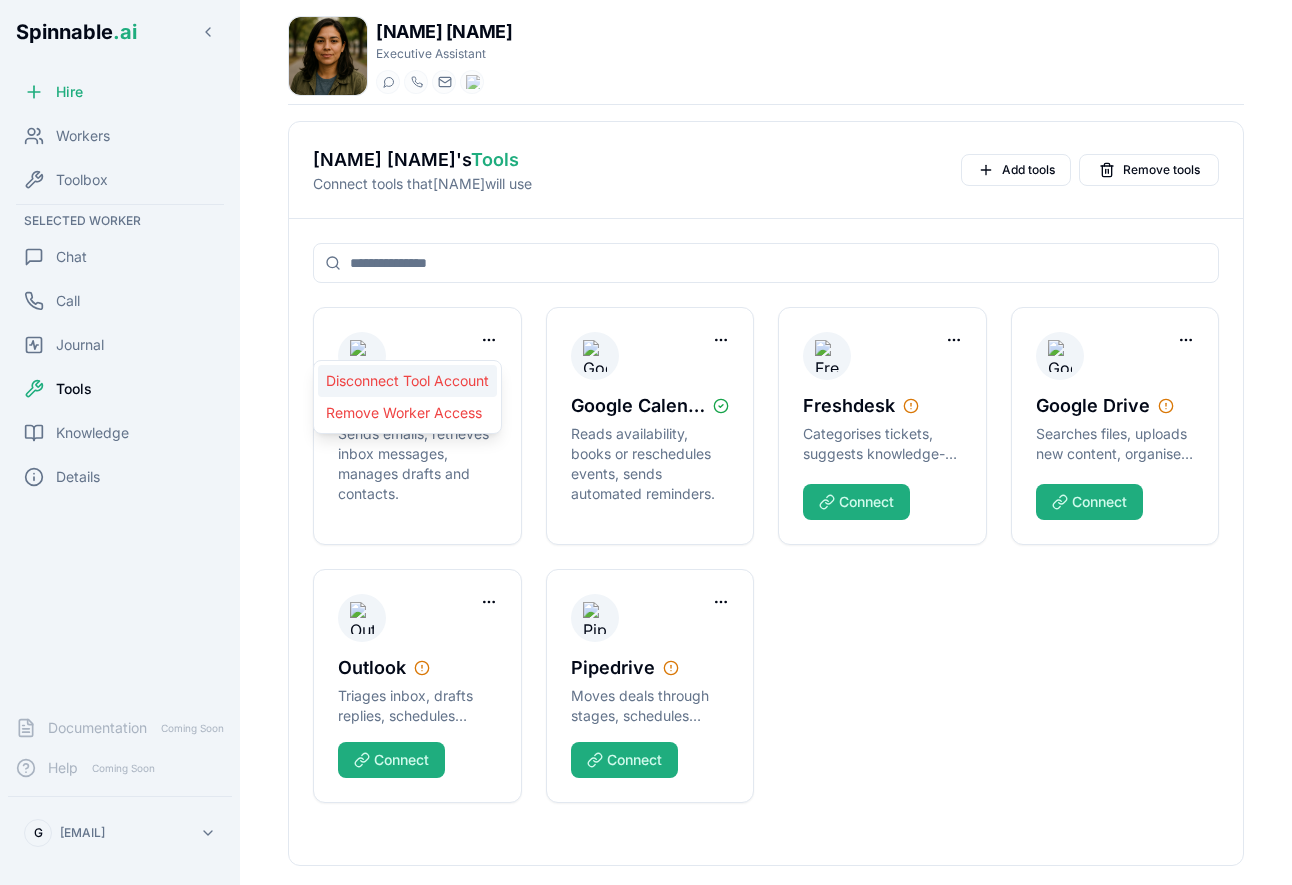 click on "Disconnect Tool Account" at bounding box center (407, 381) 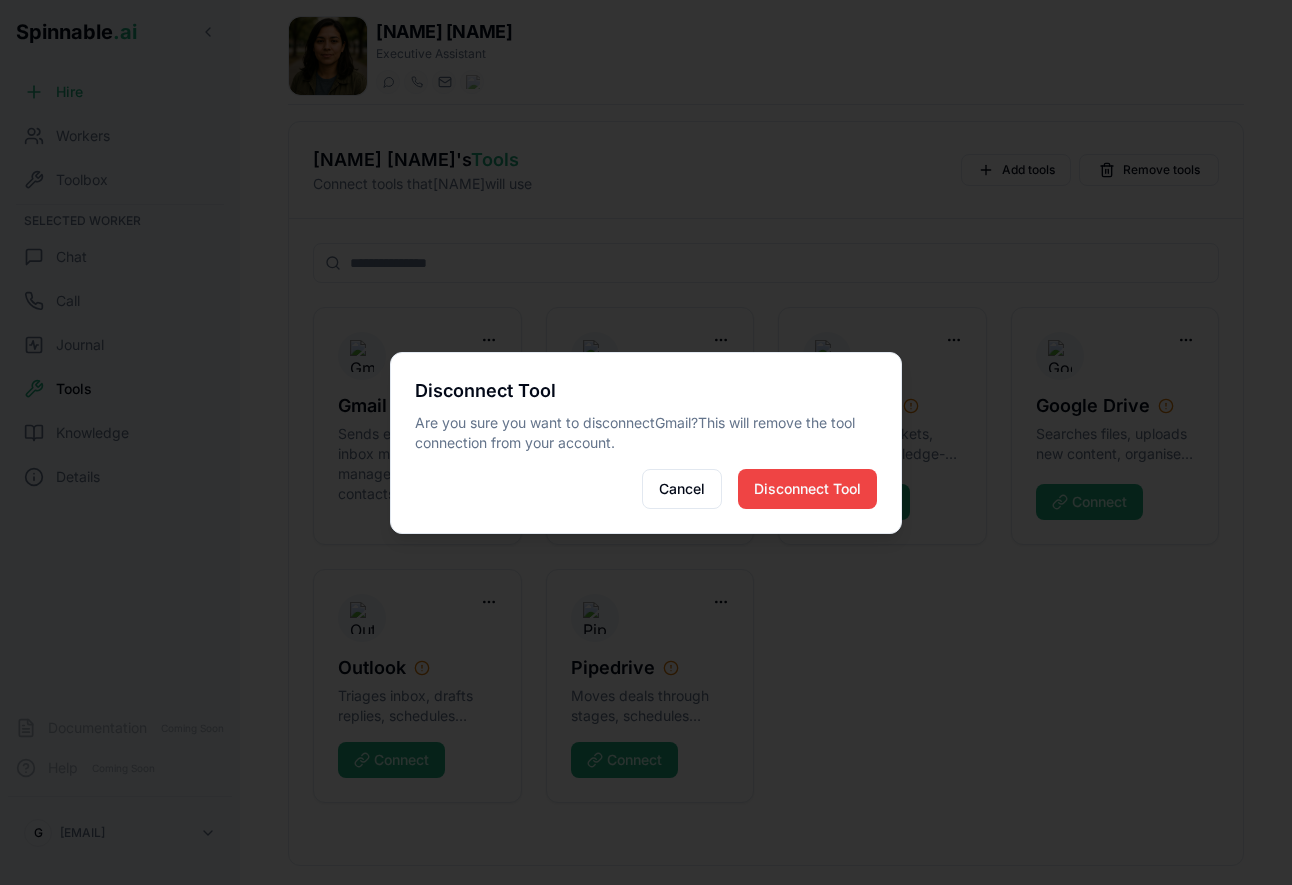 type 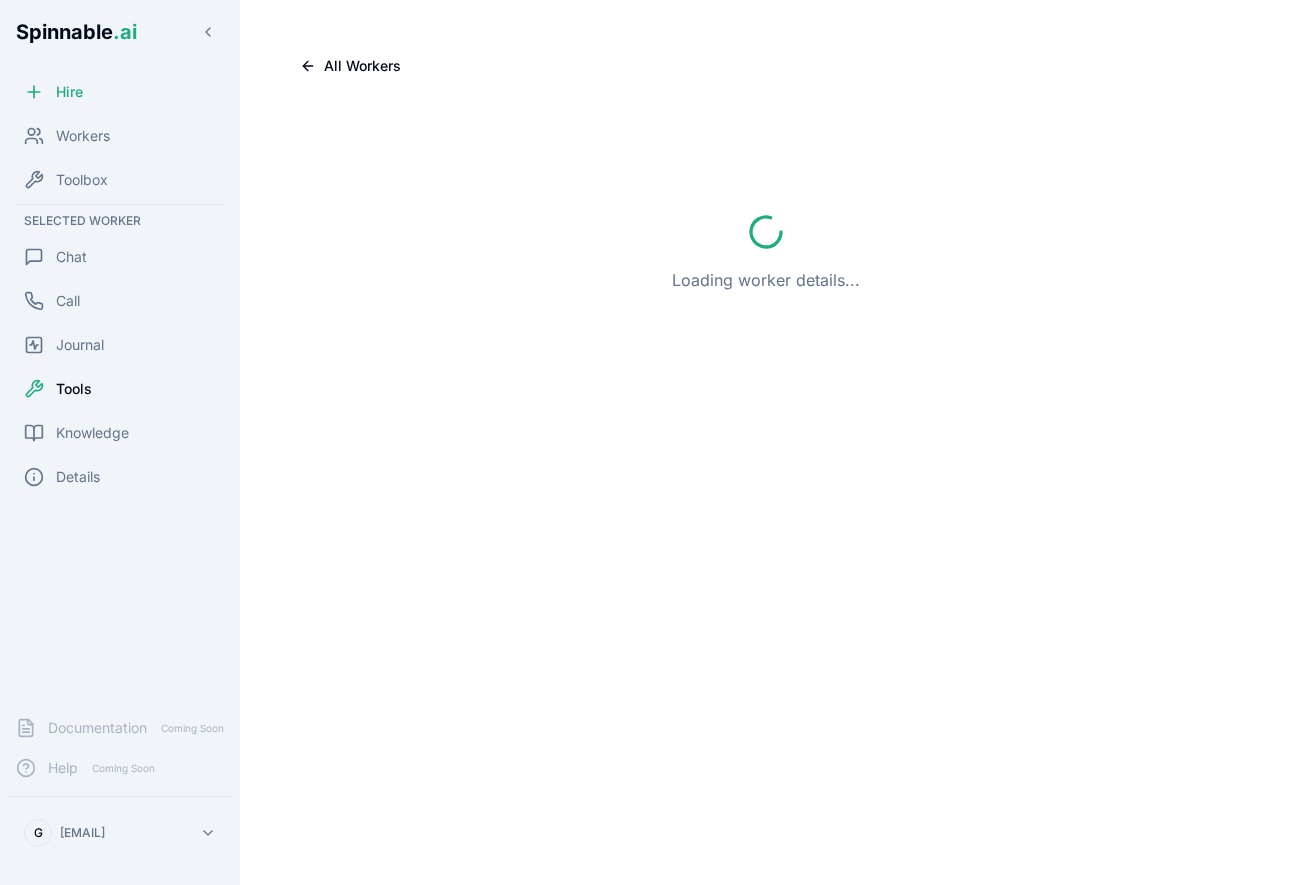 scroll, scrollTop: 0, scrollLeft: 0, axis: both 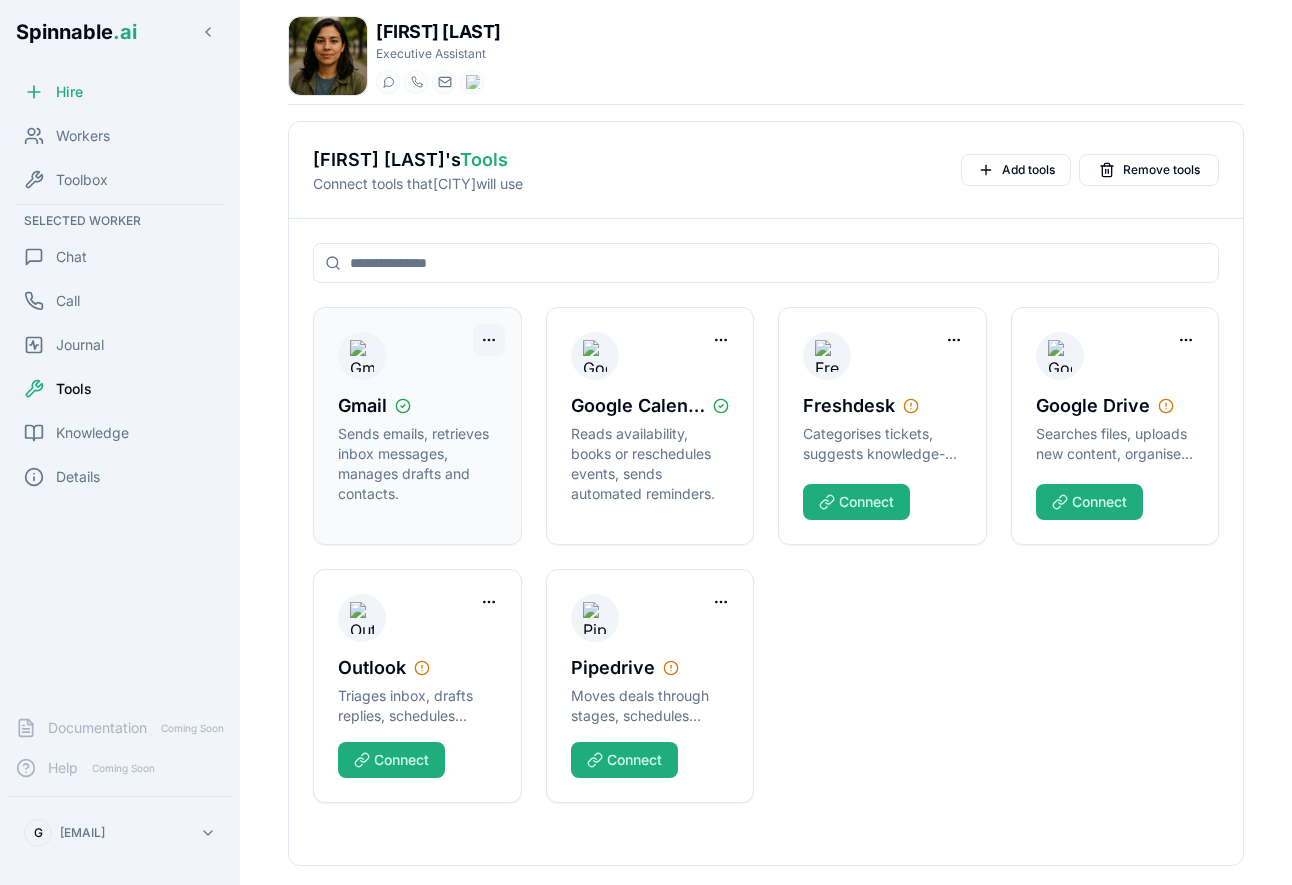 click on "Spinnable .ai Hire Workers Toolbox Selected Worker Chat Call Journal Tools Knowledge Details Documentation Coming Soon Help Coming Soon G [EMAIL] [FIRST] [LAST] Executive Assistant Start a chat Start a call [EMAIL] [PHONE] [FIRST] [LAST] 's Tools Connect tools that [FIRST] will use Add tools Remove tools Gmail Sends emails, retrieves inbox messages, manages drafts and contacts. Google Calendar Reads availability, books or reschedules events, sends automated reminders. Freshdesk Categorises tickets, suggests knowledge-base articles, automates satisfaction surveys. Connect Google Drive Searches files, uploads new content, organises folders, adjusts sharing permissions. Connect Outlook Triages inbox, drafts replies, schedules meetings, maintains contact lists. Connect Pipedrive Moves deals through stages, schedules follow-ups, compiles revenue snapshots. Connect" at bounding box center [646, 517] 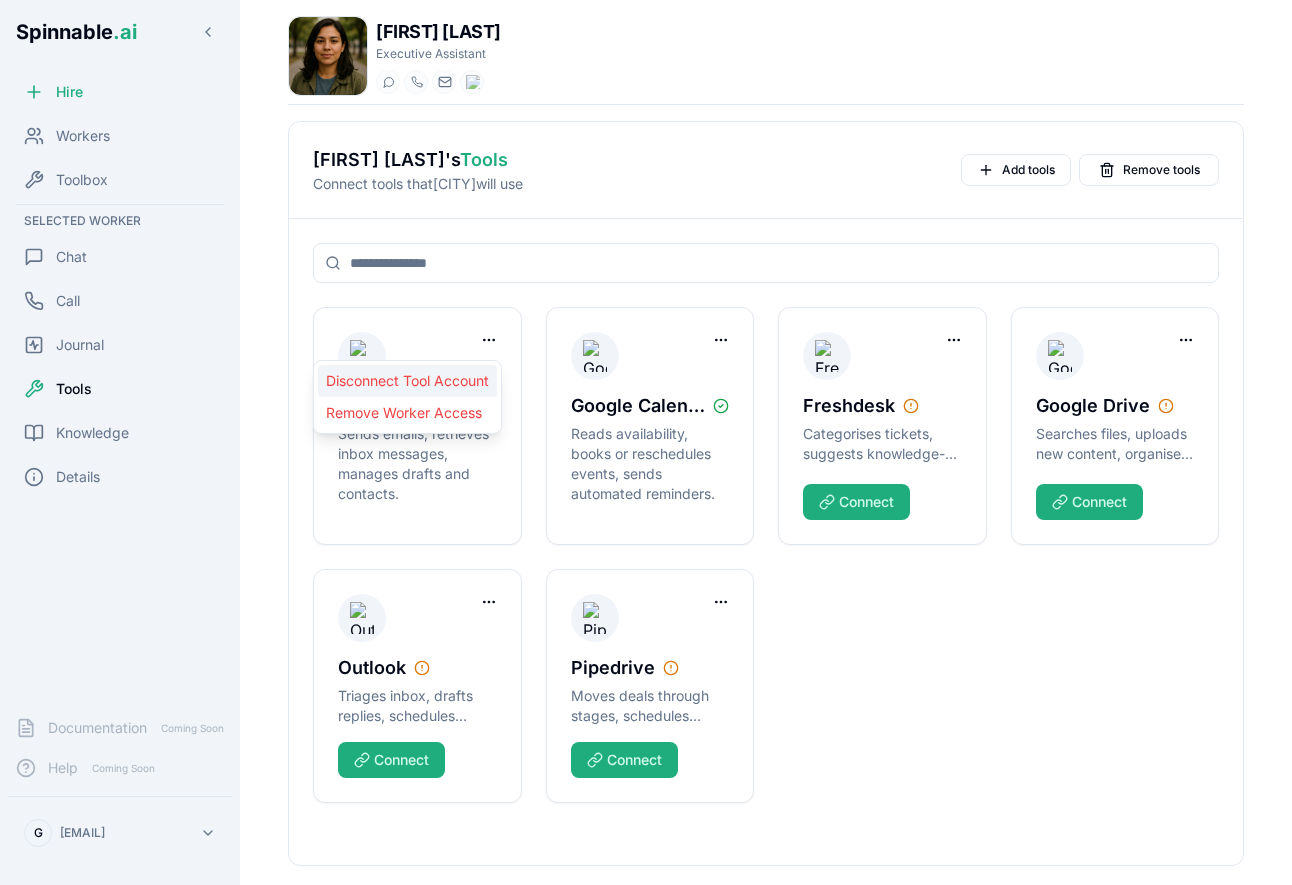 click on "Disconnect Tool Account" at bounding box center [407, 381] 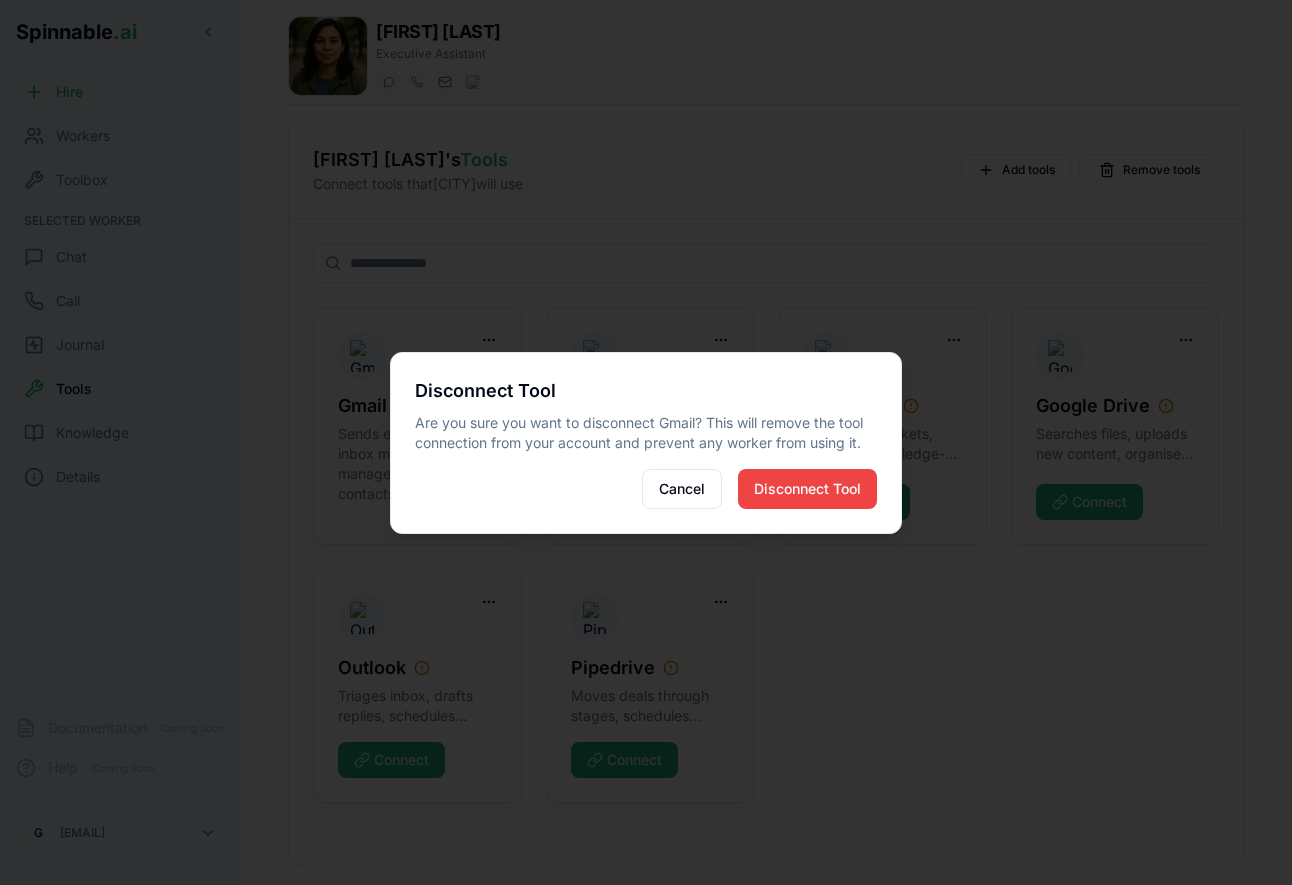 type 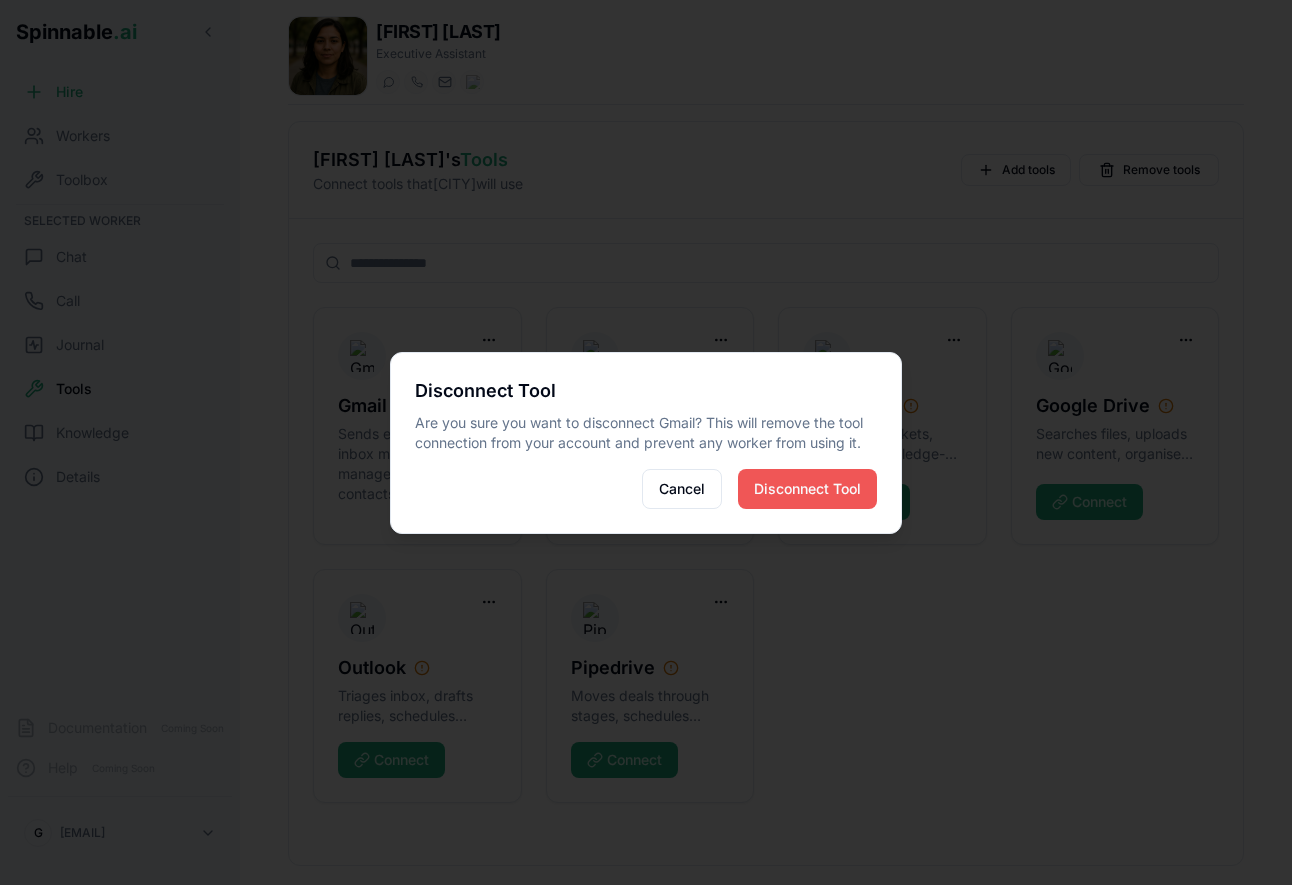 click on "Disconnect Tool" at bounding box center (807, 489) 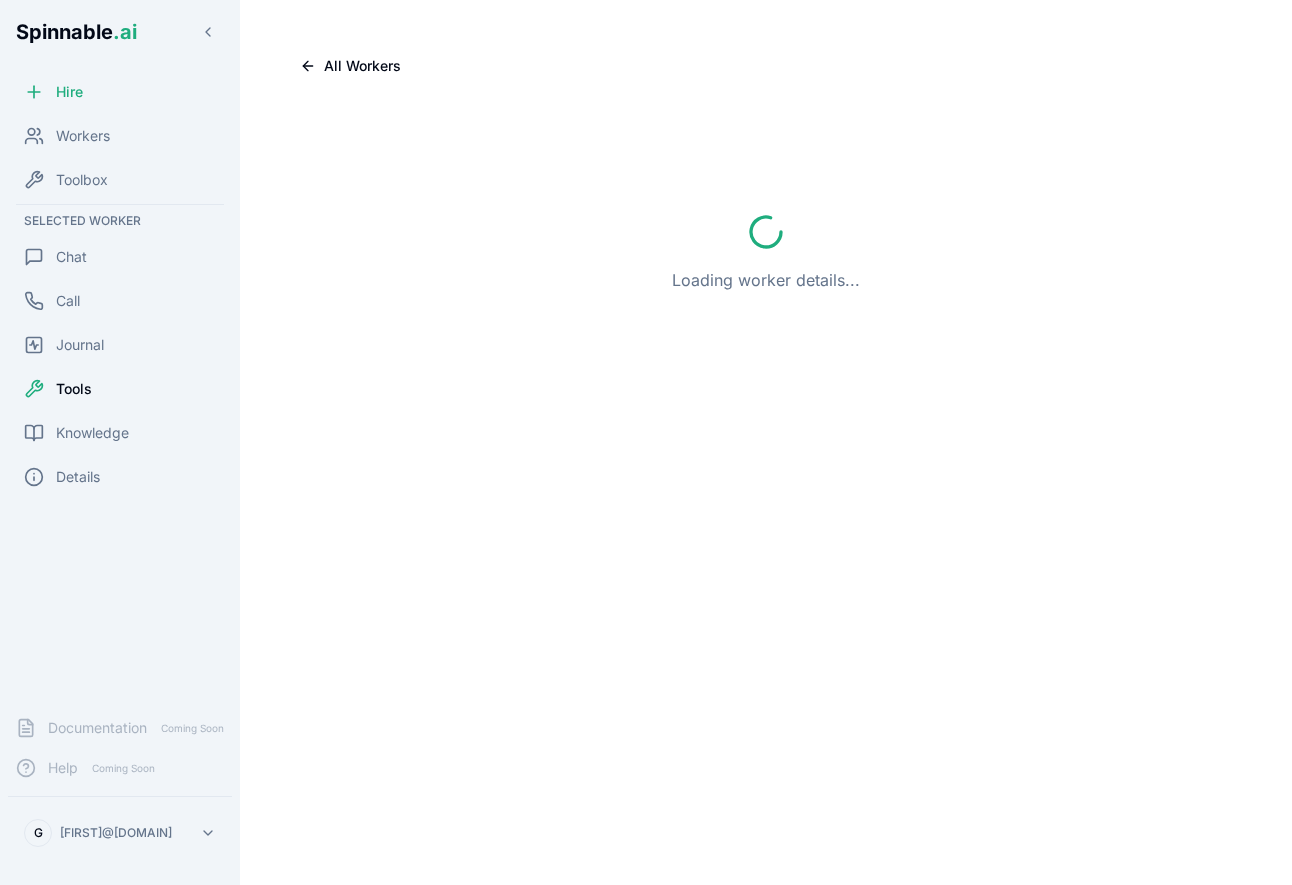 scroll, scrollTop: 0, scrollLeft: 0, axis: both 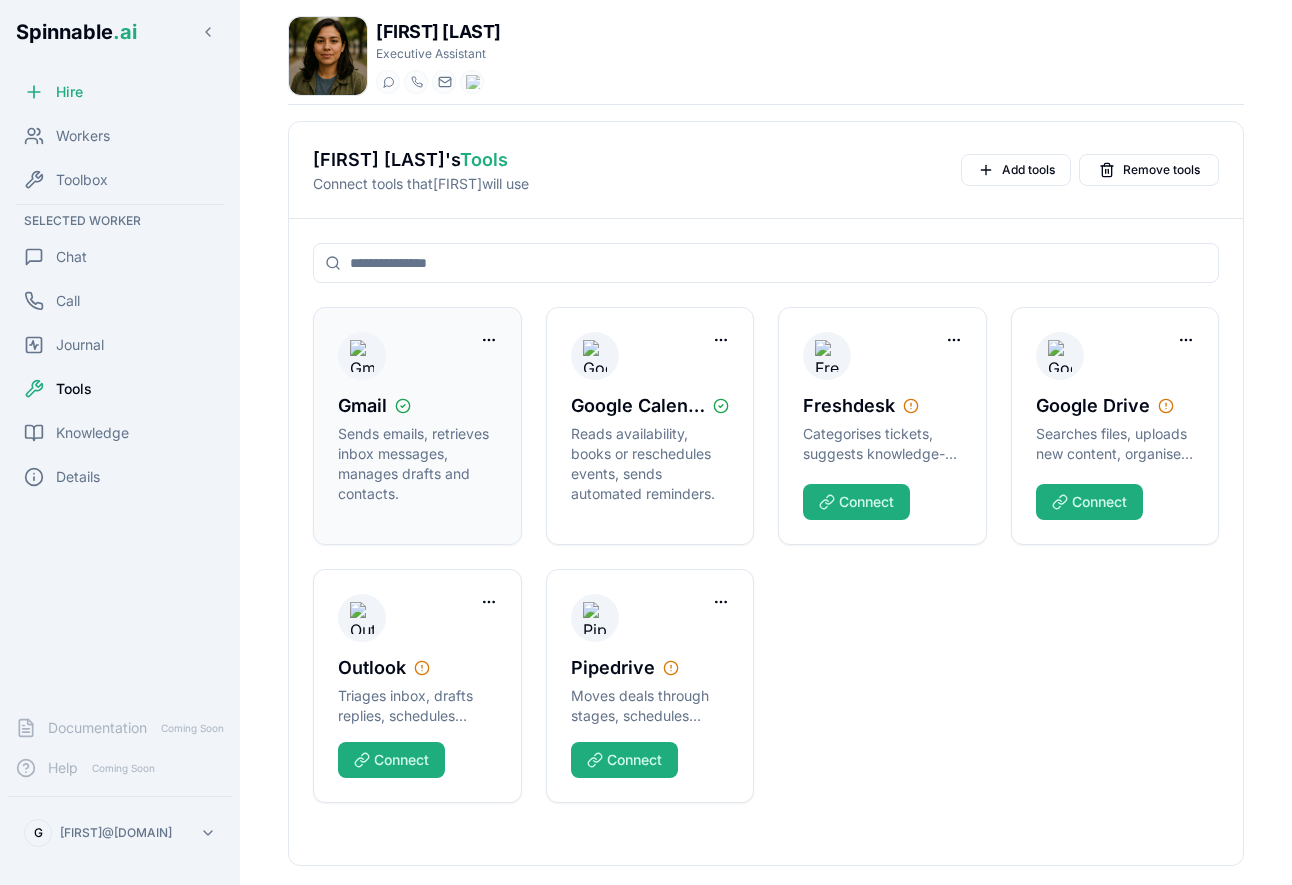 click 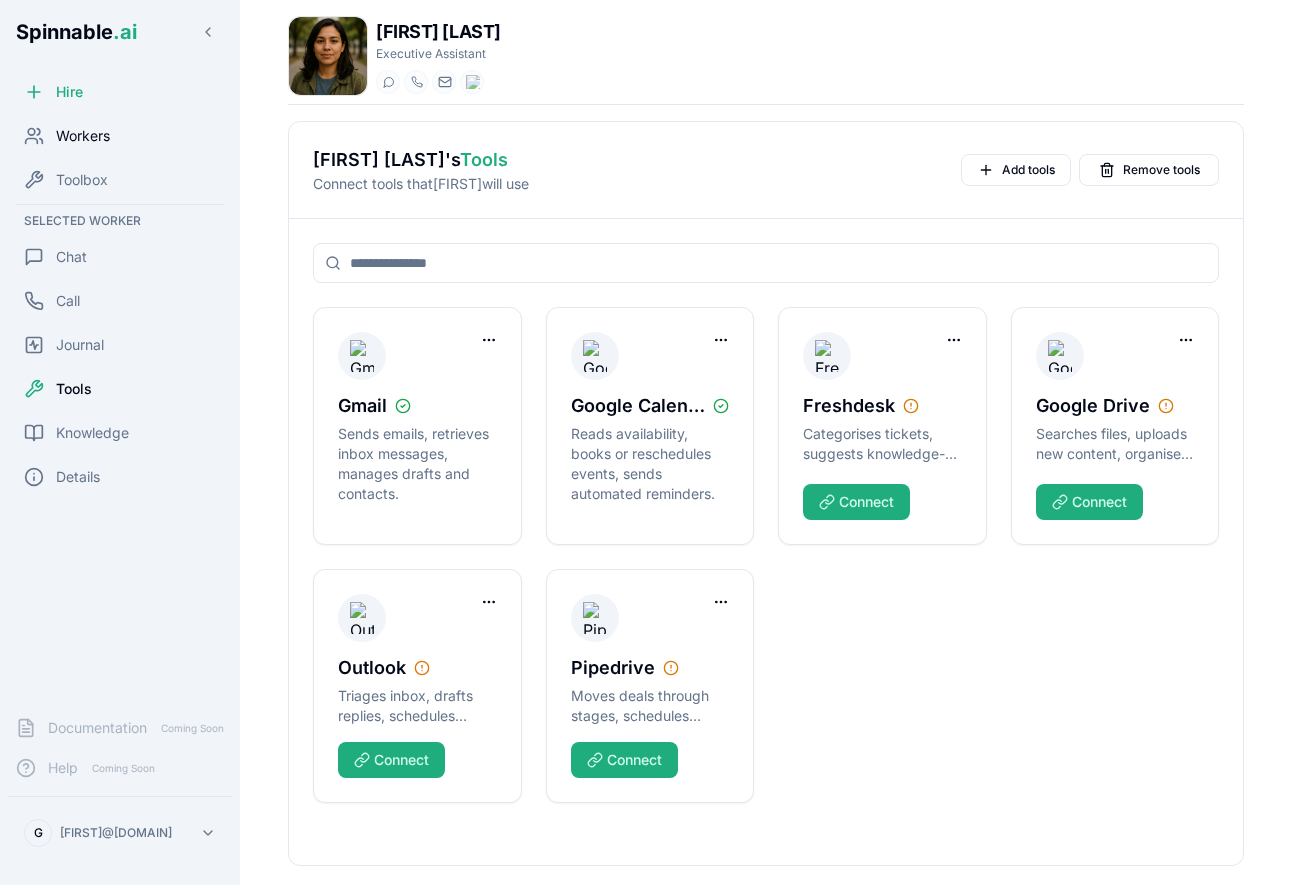 click on "Workers" at bounding box center (83, 136) 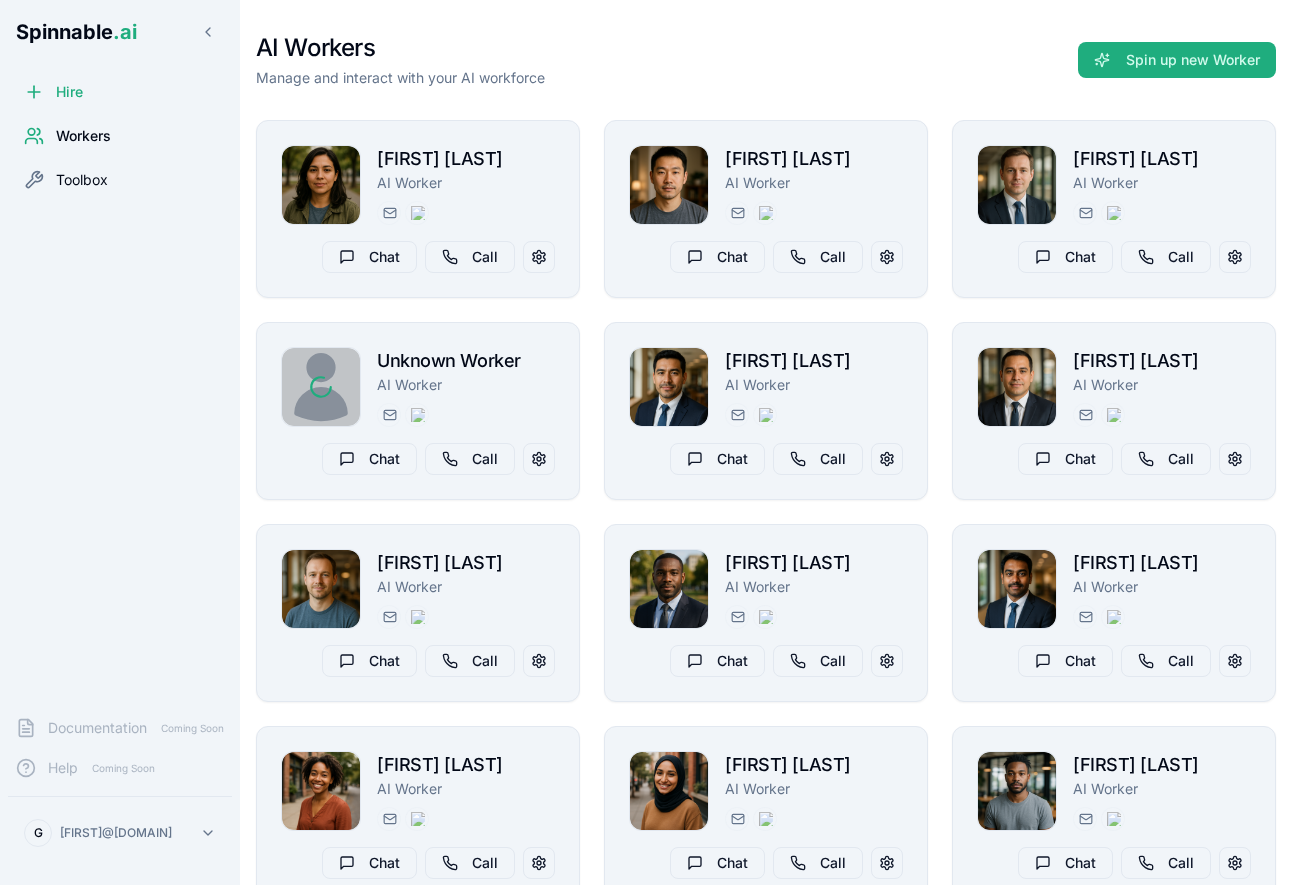 click on "Toolbox" at bounding box center (82, 180) 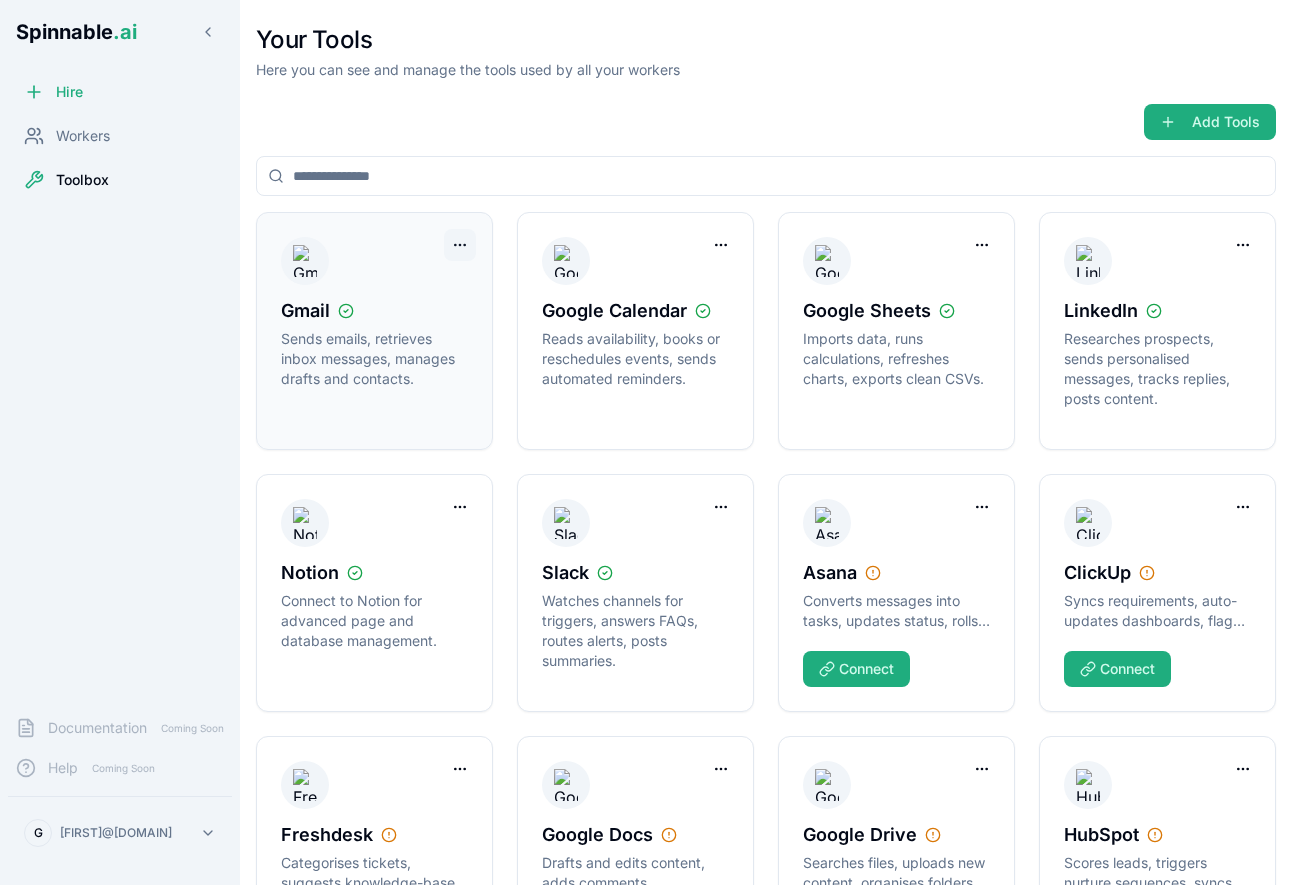 click on "Spinnable .ai Hire Workers Toolbox Documentation Coming Soon Help Coming Soon G [EMAIL] Your Tools Here you can see and manage the tools used by all your workers Add Tools       Gmail Sends emails, retrieves inbox messages, manages drafts and contacts.       Google Calendar Reads availability, books or reschedules events, sends automated reminders.       Google Sheets Imports data, runs calculations, refreshes charts, exports clean CSVs.       LinkedIn Researches prospects, sends personalised messages, tracks replies, posts content.       Notion Connect to Notion for advanced page and database management.       Slack Watches channels for triggers, answers FAQs, routes alerts, posts summaries.       Asana Converts messages into tasks, updates status, rolls progress into portfolios.   Connect     ClickUp Syncs requirements, auto-updates dashboards, flags goal progress.   Connect     Freshdesk Categorises tickets, suggests knowledge-base articles, automates satisfaction surveys.   Connect" at bounding box center (646, 517) 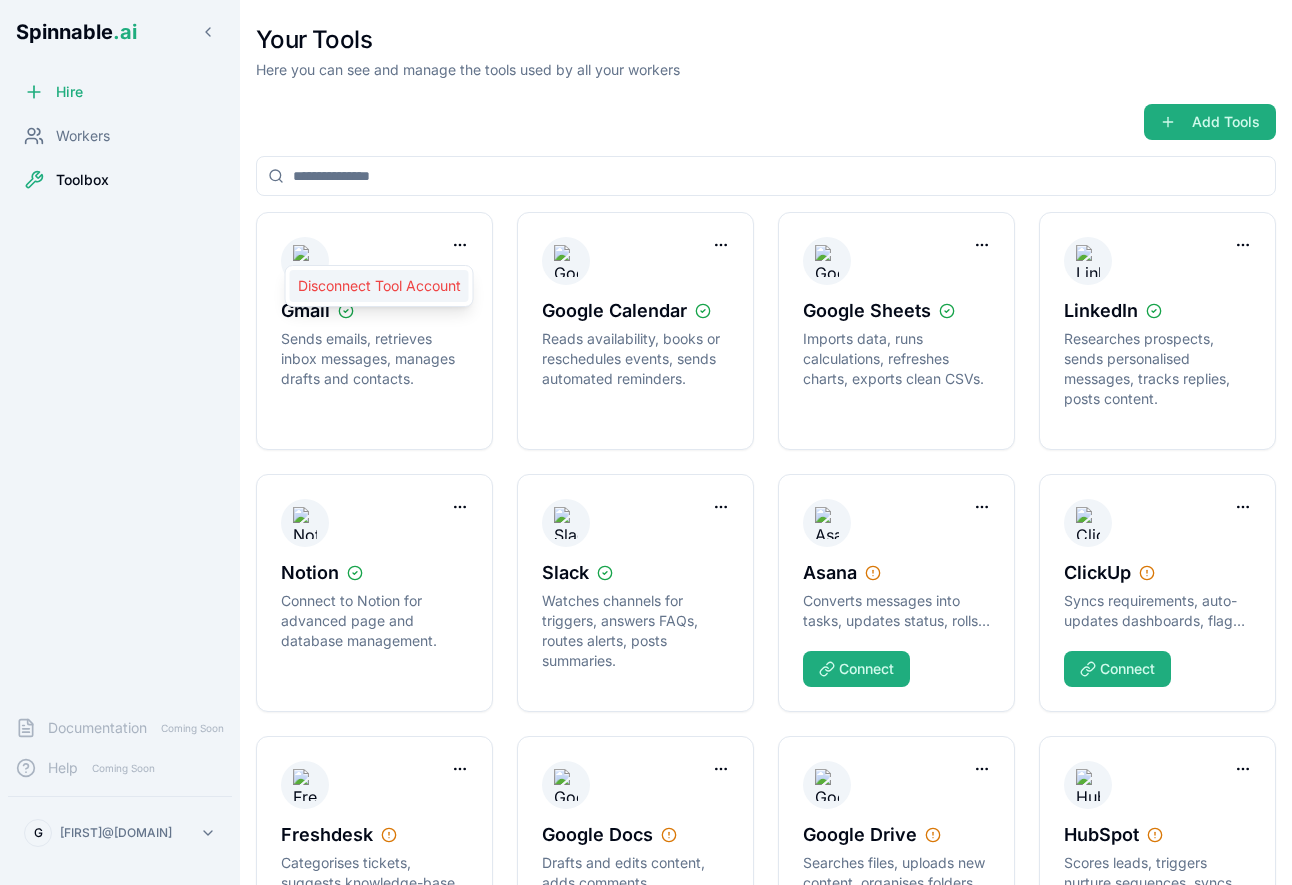 click on "Disconnect Tool Account" at bounding box center (379, 286) 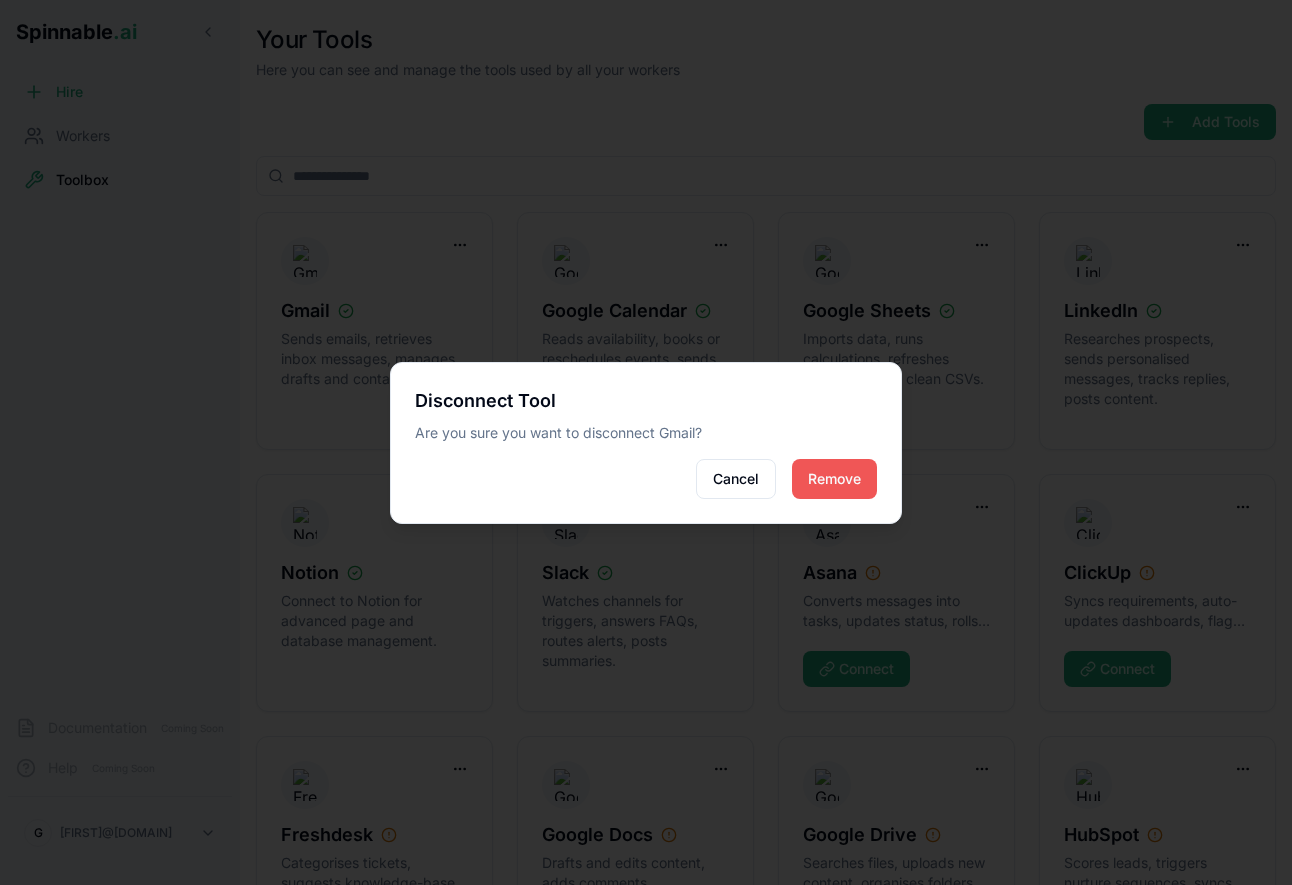 click on "Remove" at bounding box center [834, 479] 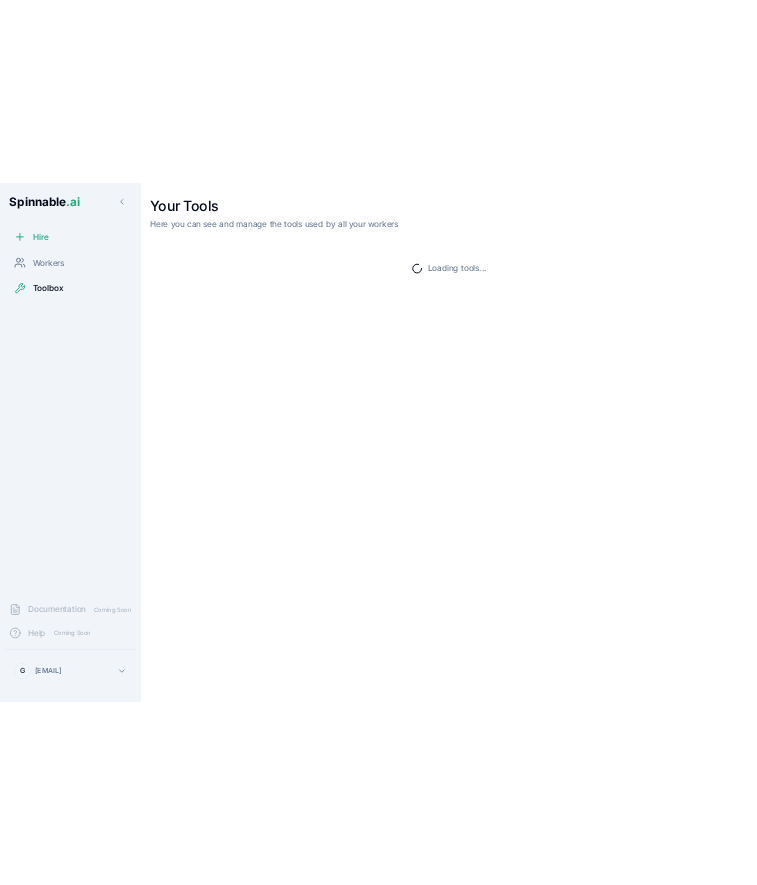 scroll, scrollTop: 0, scrollLeft: 0, axis: both 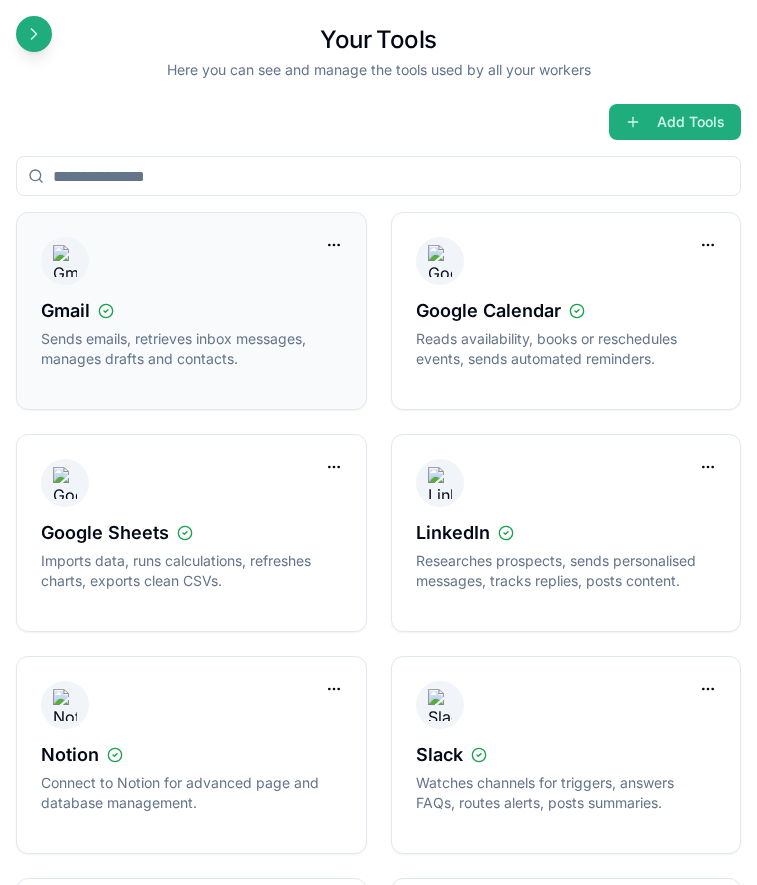 click on "Gmail Sends emails, retrieves inbox messages, manages drafts and contacts." at bounding box center (191, 311) 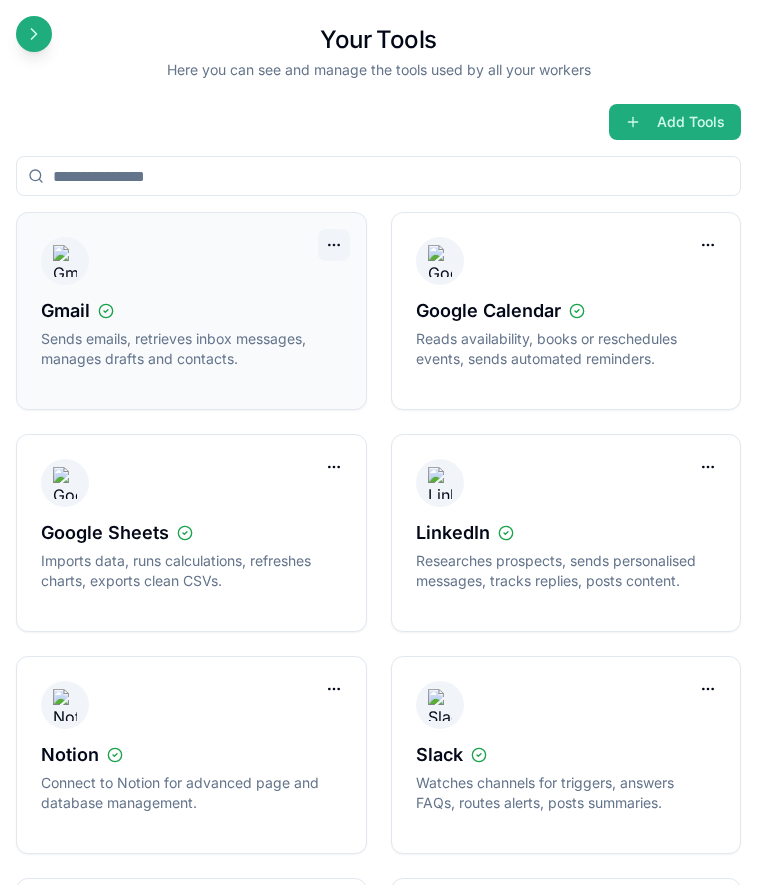 click on "Spinnable .ai Hire Workers Toolbox Documentation Coming Soon Help Coming Soon G [EMAIL] Your Tools Here you can see and manage the tools used by all your workers Add Tools       Gmail Sends emails, retrieves inbox messages, manages drafts and contacts.       Google Calendar Reads availability, books or reschedules events, sends automated reminders.       Google Sheets Imports data, runs calculations, refreshes charts, exports clean CSVs.       LinkedIn Researches prospects, sends personalised messages, tracks replies, posts content.       Notion Connect to Notion for advanced page and database management.       Slack Watches channels for triggers, answers FAQs, routes alerts, posts summaries.       Asana Converts messages into tasks, updates status, rolls progress into portfolios.   Connect     ClickUp Syncs requirements, auto-updates dashboards, flags goal progress.   Connect     Freshdesk Categorises tickets, suggests knowledge-base articles, automates satisfaction surveys.   Connect" at bounding box center [378, 517] 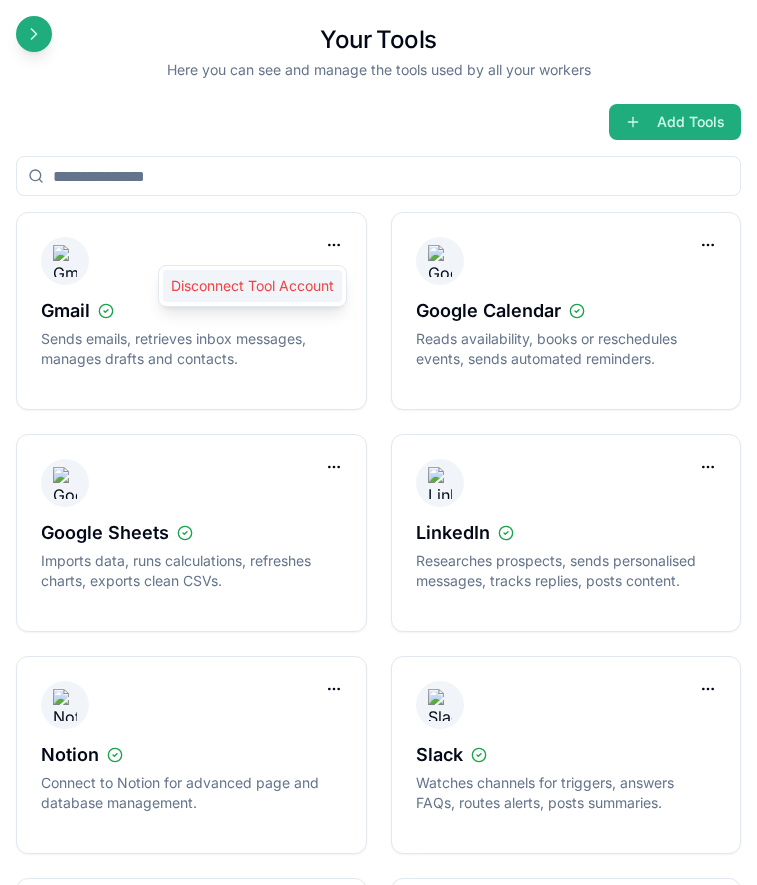 click on "Disconnect Tool Account" at bounding box center (252, 286) 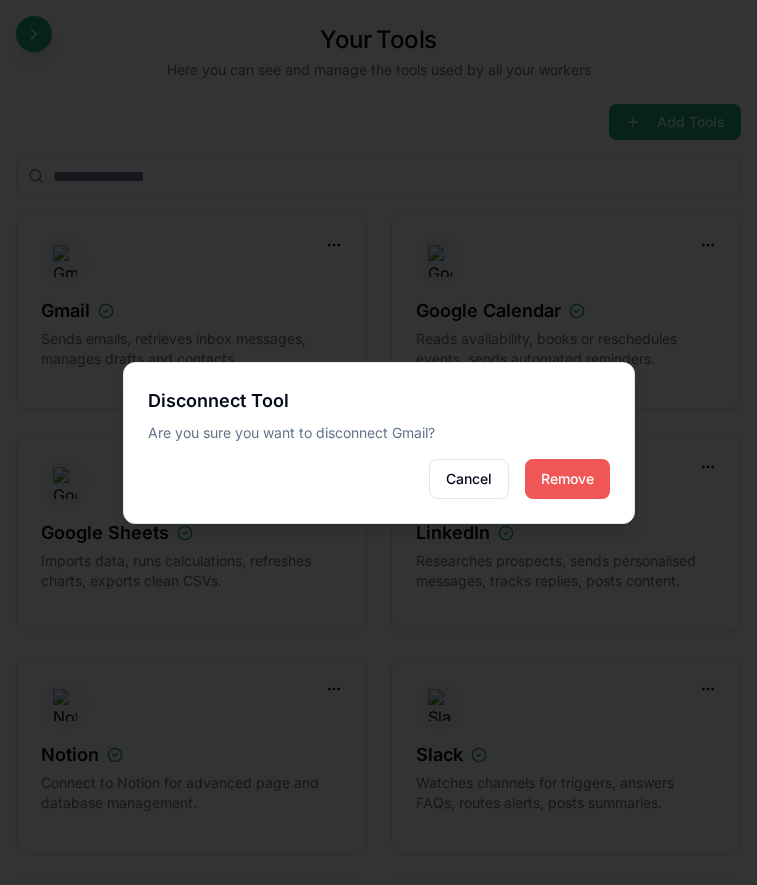 click on "Remove" at bounding box center (567, 479) 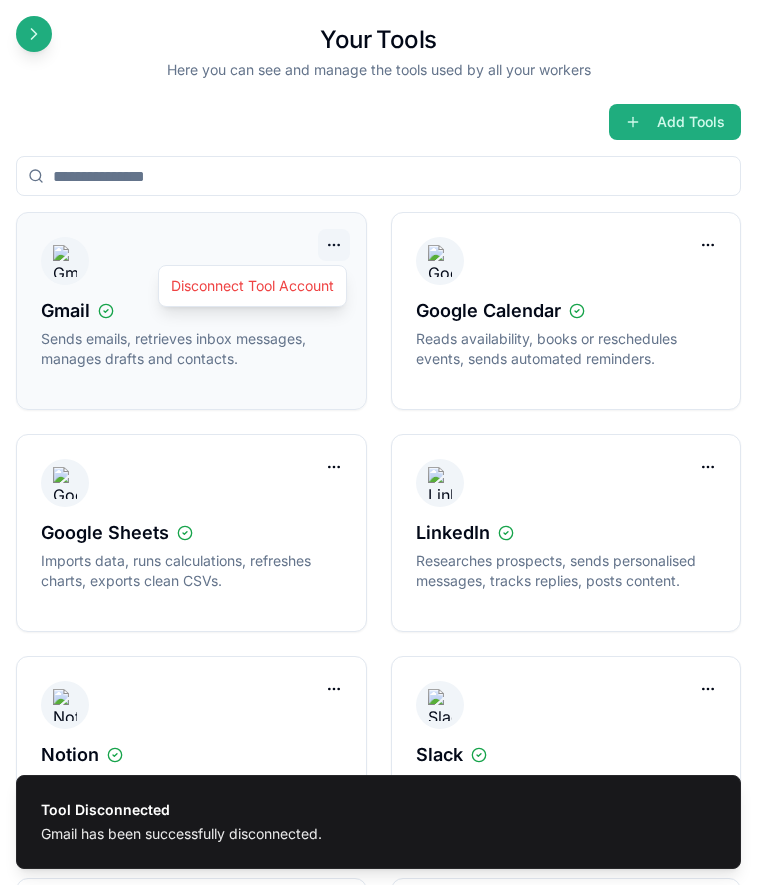 click on "Tool Disconnected Gmail has been successfully disconnected. Spinnable .ai Hire Workers Toolbox Documentation Coming Soon Help Coming Soon G gil@spinnable.ai Your Tools Here you can see and manage the tools used by all your workers Add Tools       Gmail Sends emails, retrieves inbox messages, manages drafts and contacts.       Google Calendar Reads availability, books or reschedules events, sends automated reminders.       Google Sheets Imports data, runs calculations, refreshes charts, exports clean CSVs.       LinkedIn Researches prospects, sends personalised messages, tracks replies, posts content.       Notion Connect to Notion for advanced page and database management.       Slack Watches channels for triggers, answers FAQs, routes alerts, posts summaries.       Asana Converts messages into tasks, updates status, rolls progress into portfolios.   Connect     ClickUp Syncs requirements, auto-updates dashboards, flags goal progress.   Connect     Freshdesk   Connect     Google Docs   Connect" at bounding box center [378, 517] 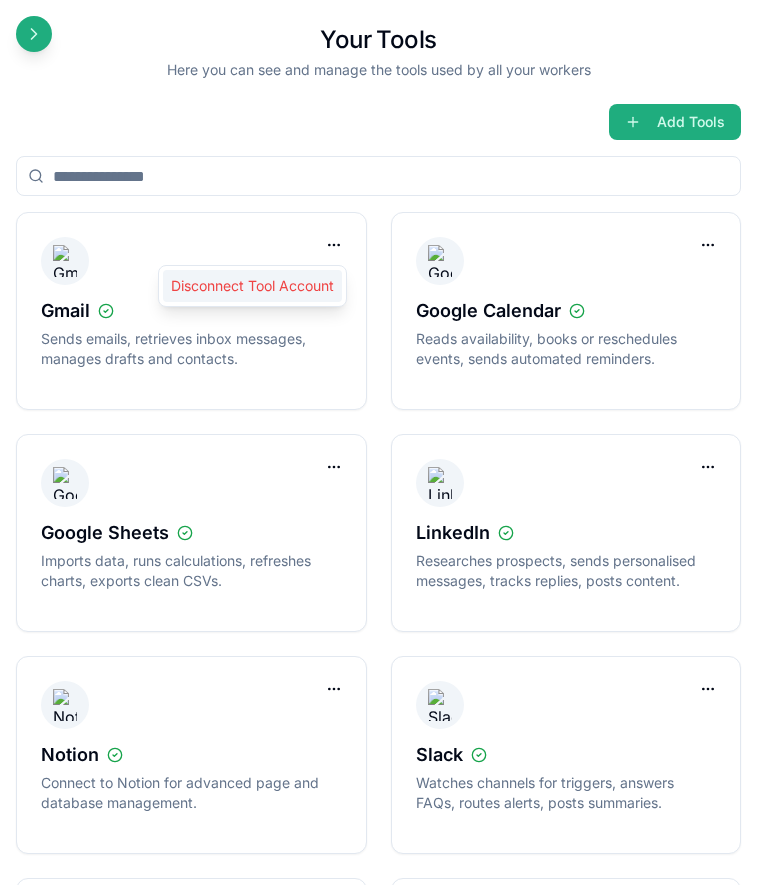 click on "Disconnect Tool Account" at bounding box center (252, 286) 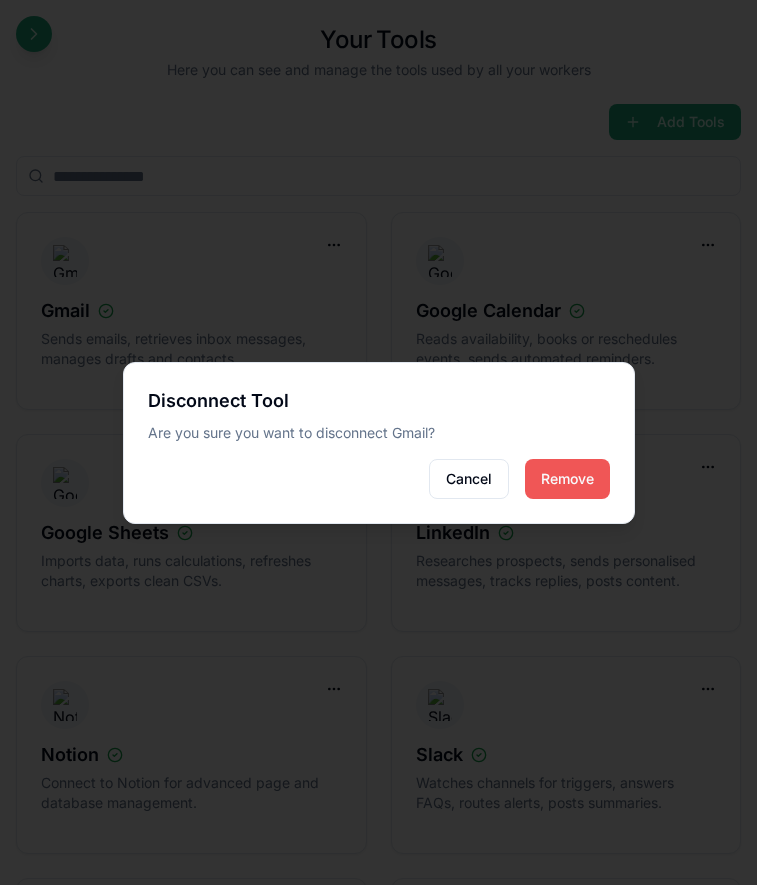 click on "Remove" at bounding box center [567, 479] 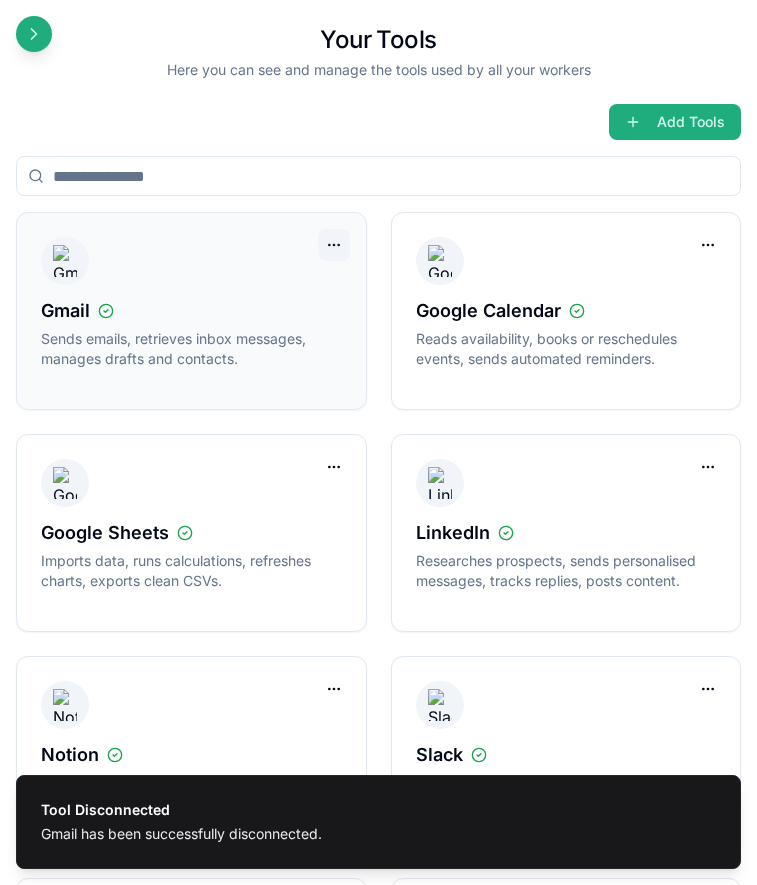 click on "Tool Disconnected Gmail has been successfully disconnected. Spinnable .ai Hire Workers Toolbox Documentation Coming Soon Help Coming Soon G gil@spinnable.ai Your Tools Here you can see and manage the tools used by all your workers Add Tools       Gmail Sends emails, retrieves inbox messages, manages drafts and contacts.       Google Calendar Reads availability, books or reschedules events, sends automated reminders.       Google Sheets Imports data, runs calculations, refreshes charts, exports clean CSVs.       LinkedIn Researches prospects, sends personalised messages, tracks replies, posts content.       Notion Connect to Notion for advanced page and database management.       Slack Watches channels for triggers, answers FAQs, routes alerts, posts summaries.       Asana Converts messages into tasks, updates status, rolls progress into portfolios.   Connect     ClickUp Syncs requirements, auto-updates dashboards, flags goal progress.   Connect     Freshdesk   Connect     Google Docs   Connect" at bounding box center (378, 517) 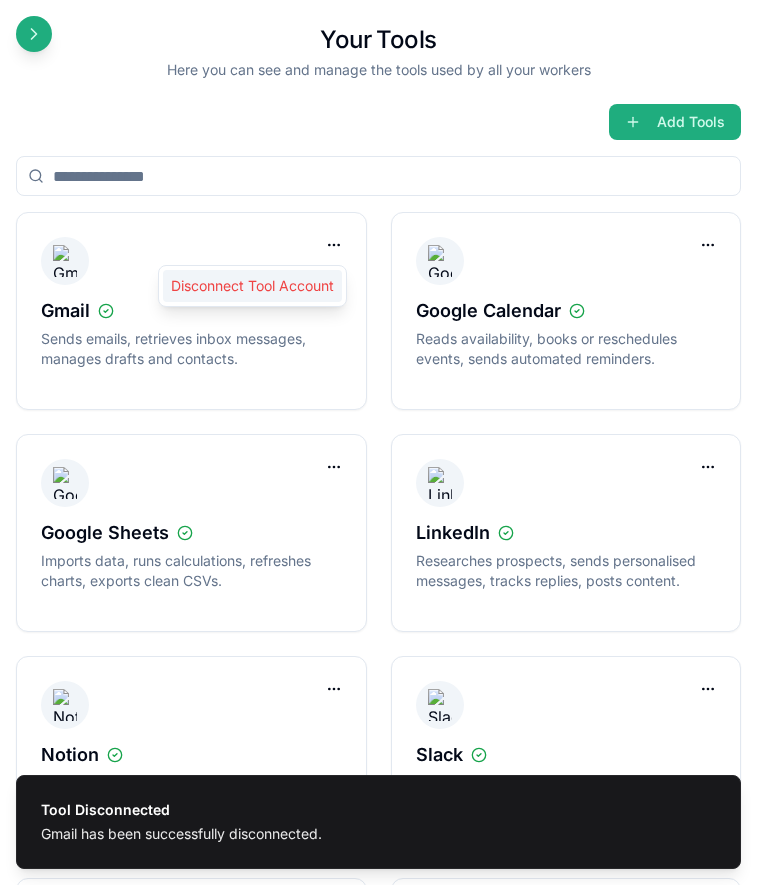 click on "Disconnect Tool Account" at bounding box center [252, 286] 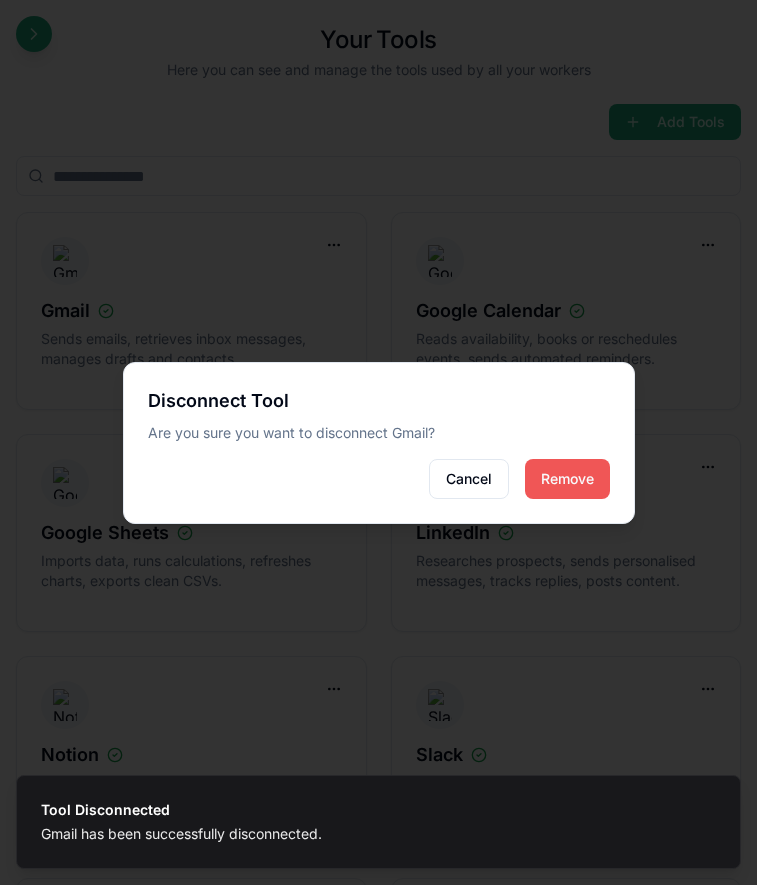 click on "Remove" at bounding box center (567, 479) 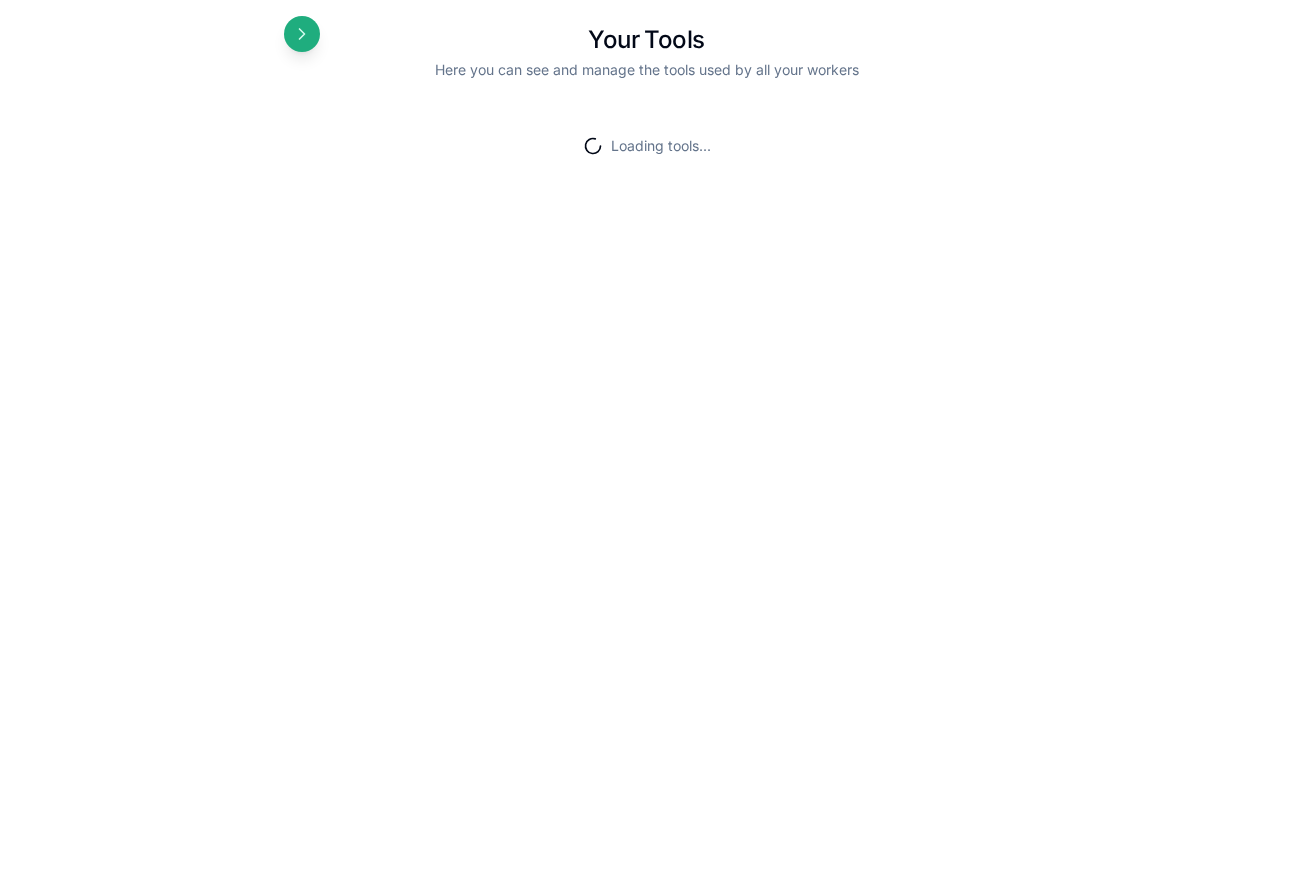 scroll, scrollTop: 0, scrollLeft: 0, axis: both 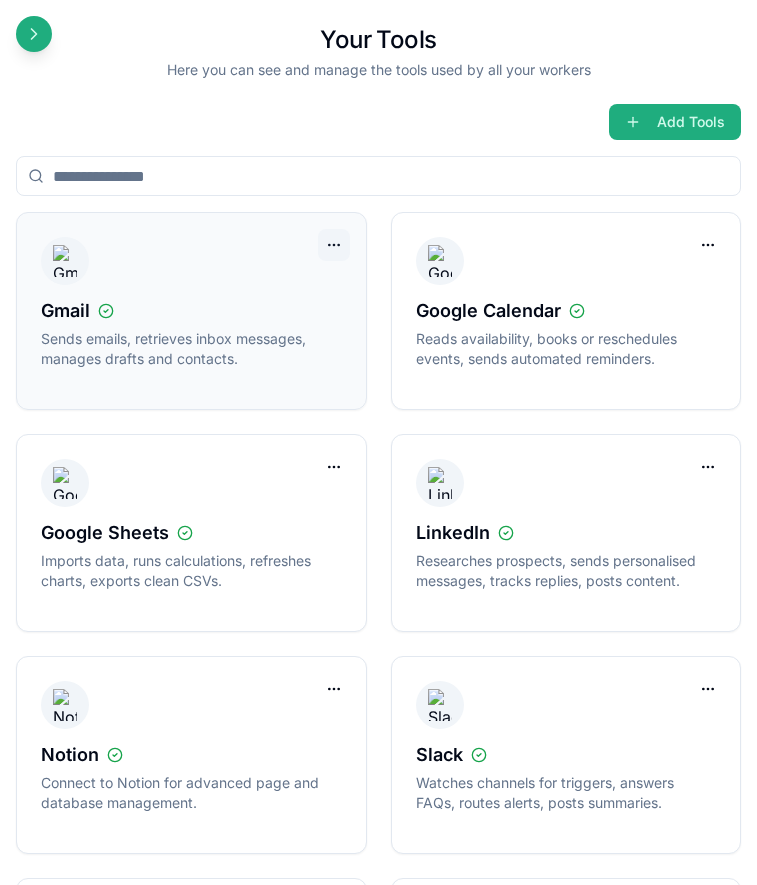 click on "Spinnable .ai Hire Workers Toolbox Documentation Coming Soon Help Coming Soon G [EMAIL] Your Tools Here you can see and manage the tools used by all your workers Add Tools       Gmail Sends emails, retrieves inbox messages, manages drafts and contacts.       Google Calendar Reads availability, books or reschedules events, sends automated reminders.       Google Sheets Imports data, runs calculations, refreshes charts, exports clean CSVs.       LinkedIn Researches prospects, sends personalised messages, tracks replies, posts content.       Notion Connect to Notion for advanced page and database management.       Slack Watches channels for triggers, answers FAQs, routes alerts, posts summaries.       Asana Converts messages into tasks, updates status, rolls progress into portfolios.   Connect     ClickUp Syncs requirements, auto-updates dashboards, flags goal progress.   Connect     Freshdesk Categorises tickets, suggests knowledge-base articles, automates satisfaction surveys.   Connect" at bounding box center (378, 517) 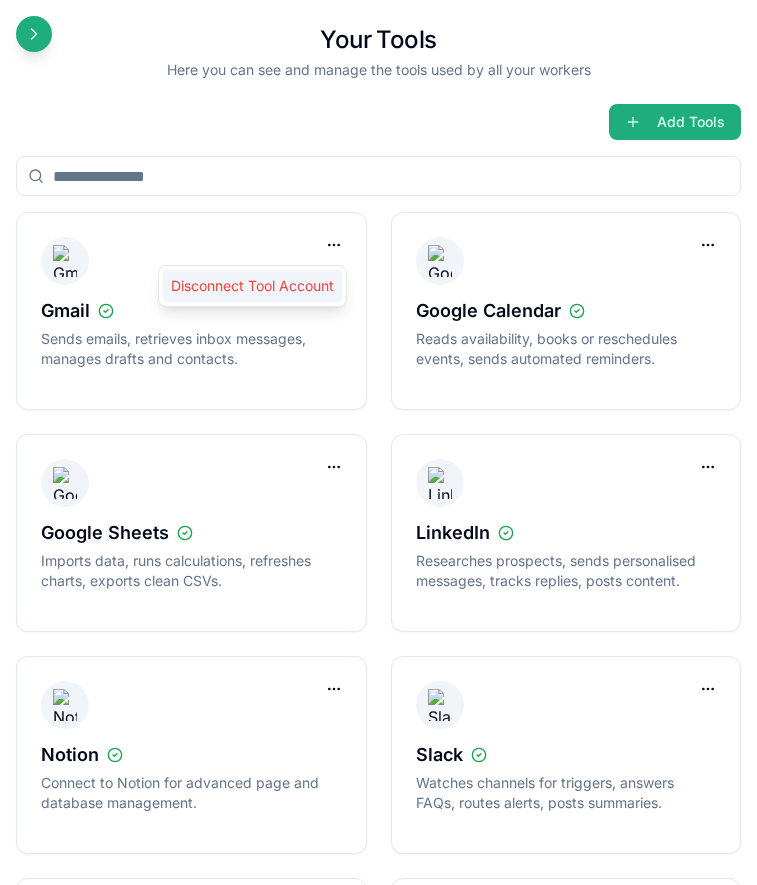 click on "Disconnect Tool Account" at bounding box center [252, 286] 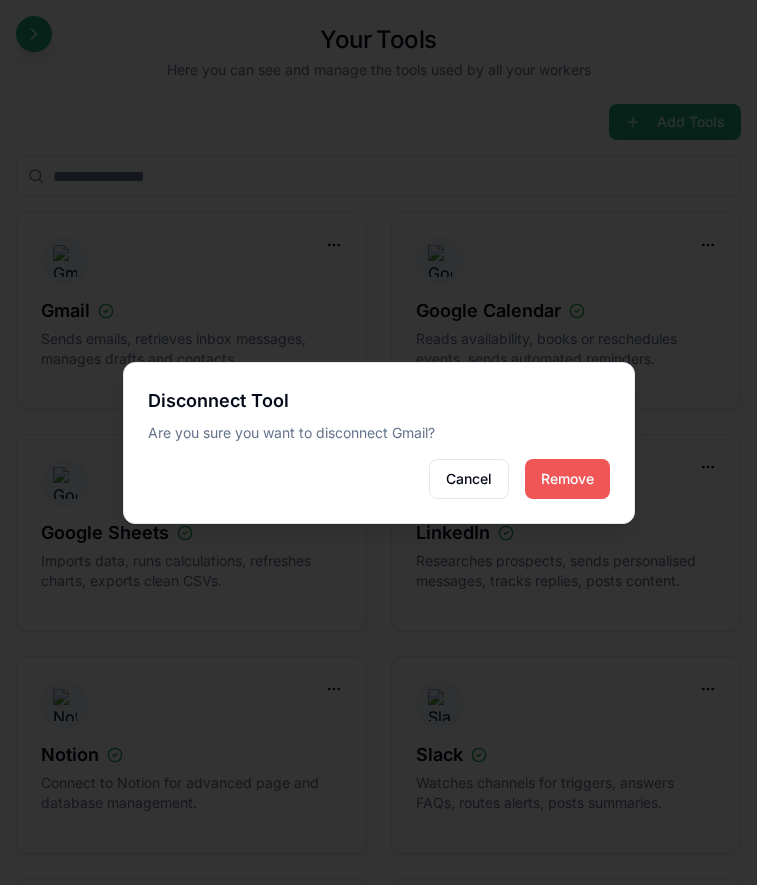 click on "Remove" at bounding box center [567, 479] 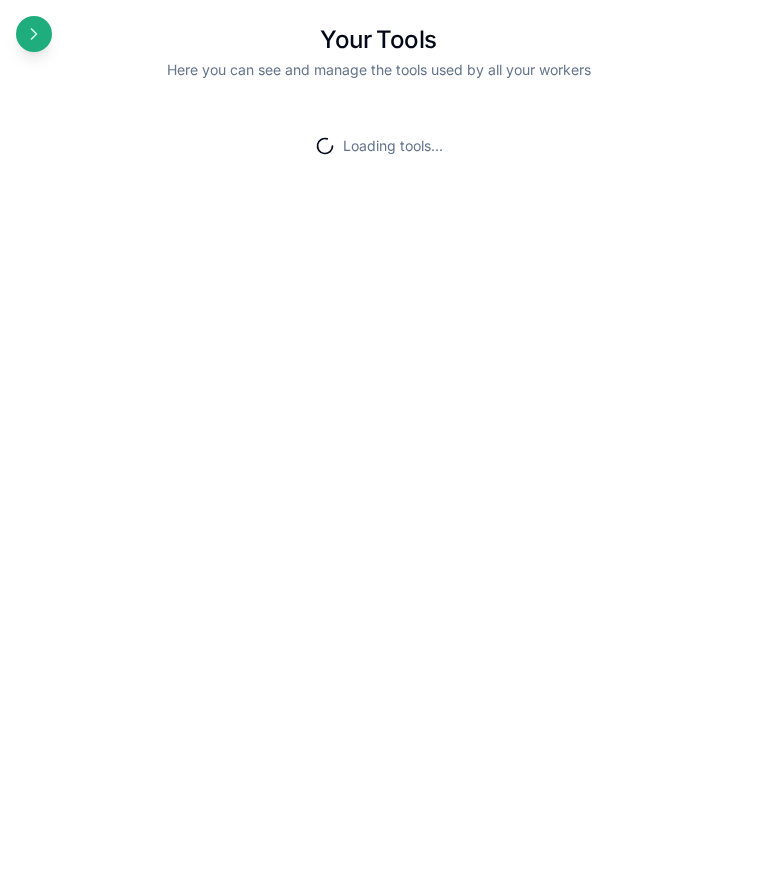scroll, scrollTop: 0, scrollLeft: 0, axis: both 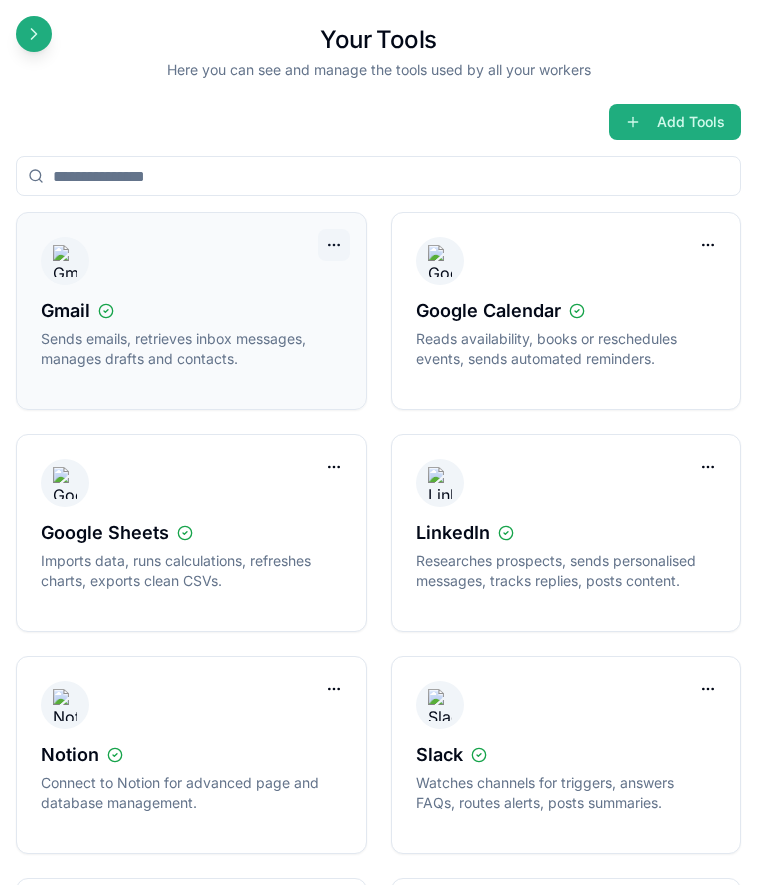 click on "Spinnable .ai Hire Workers Toolbox Documentation Coming Soon Help Coming Soon G [EMAIL] Your Tools Here you can see and manage the tools used by all your workers Add Tools       Gmail Sends emails, retrieves inbox messages, manages drafts and contacts.       Google Calendar Reads availability, books or reschedules events, sends automated reminders.       Google Sheets Imports data, runs calculations, refreshes charts, exports clean CSVs.       LinkedIn Researches prospects, sends personalised messages, tracks replies, posts content.       Notion Connect to Notion for advanced page and database management.       Slack Watches channels for triggers, answers FAQs, routes alerts, posts summaries.       Asana Converts messages into tasks, updates status, rolls progress into portfolios.   Connect     ClickUp Syncs requirements, auto-updates dashboards, flags goal progress.   Connect     Freshdesk Categorises tickets, suggests knowledge-base articles, automates satisfaction surveys.   Connect" at bounding box center (378, 517) 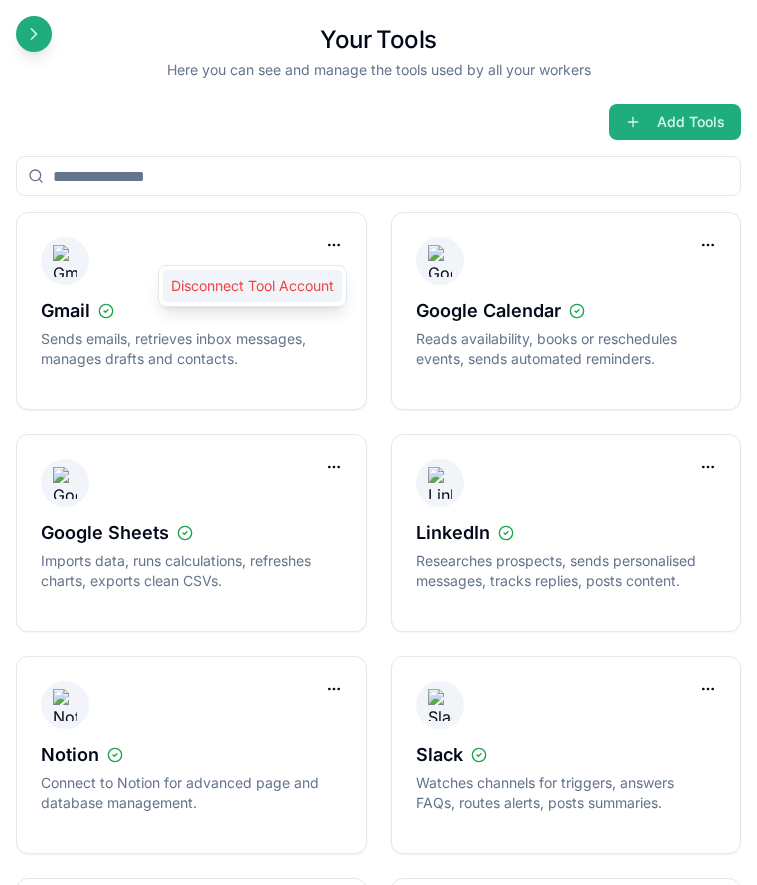 click on "Disconnect Tool Account" at bounding box center (252, 286) 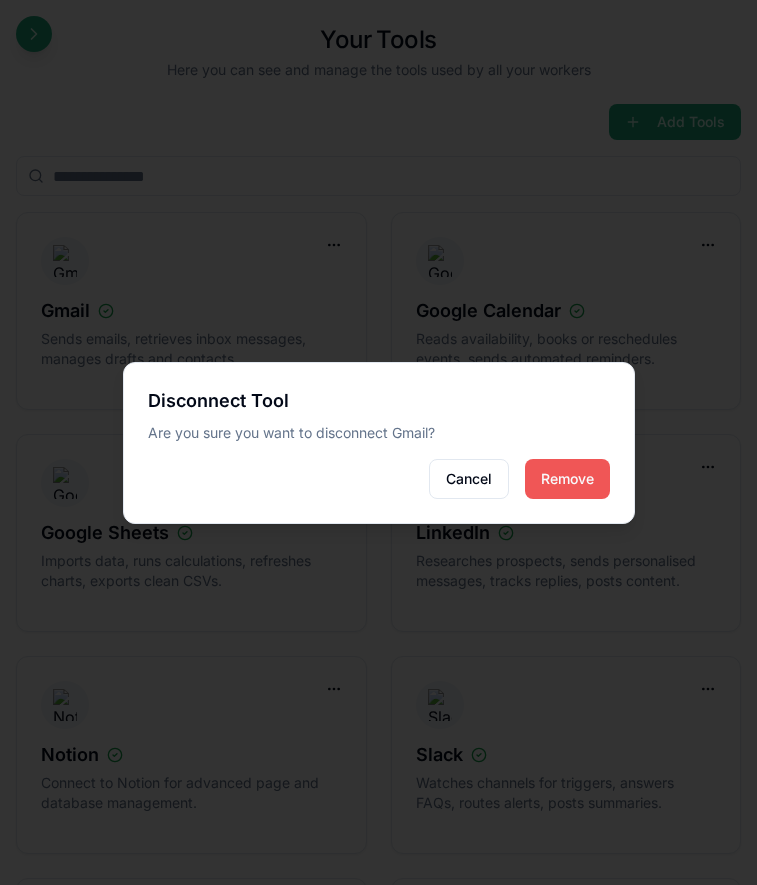 click on "Remove" at bounding box center (567, 479) 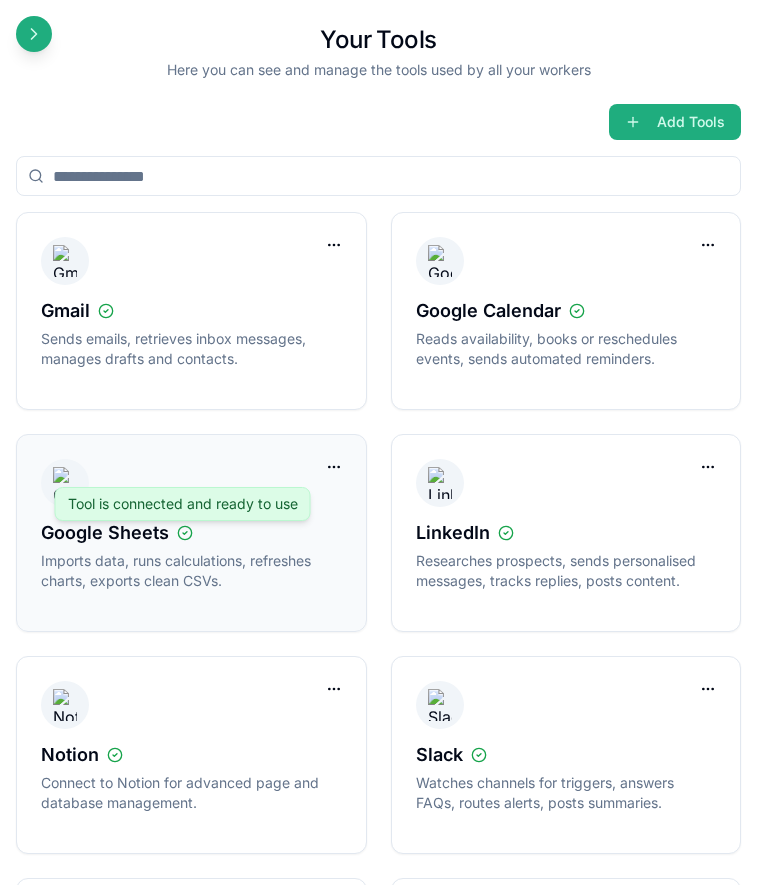 click 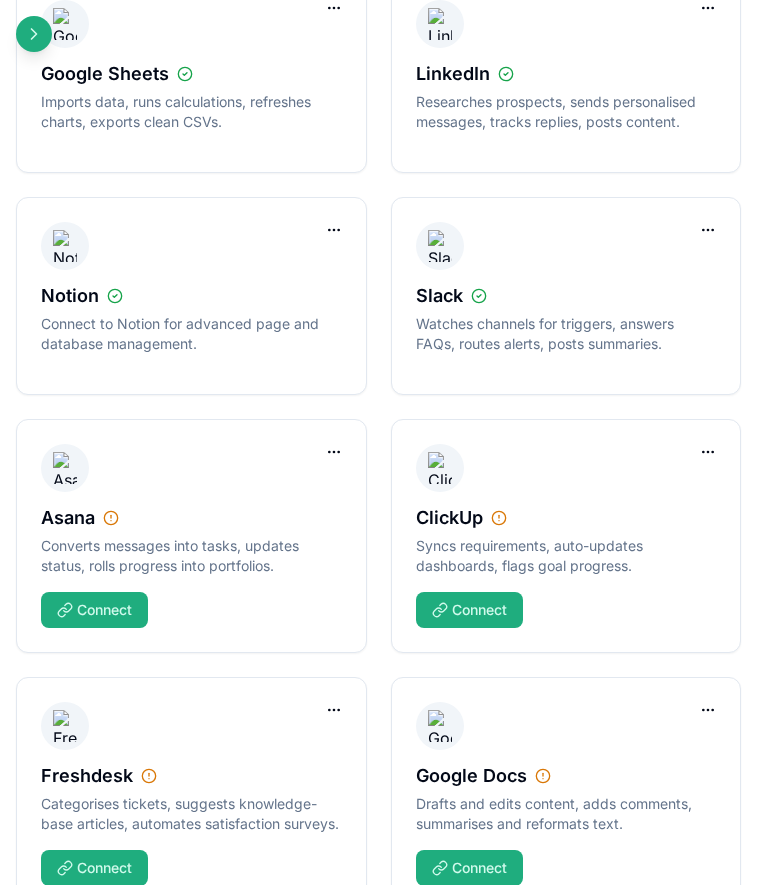 scroll, scrollTop: 482, scrollLeft: 0, axis: vertical 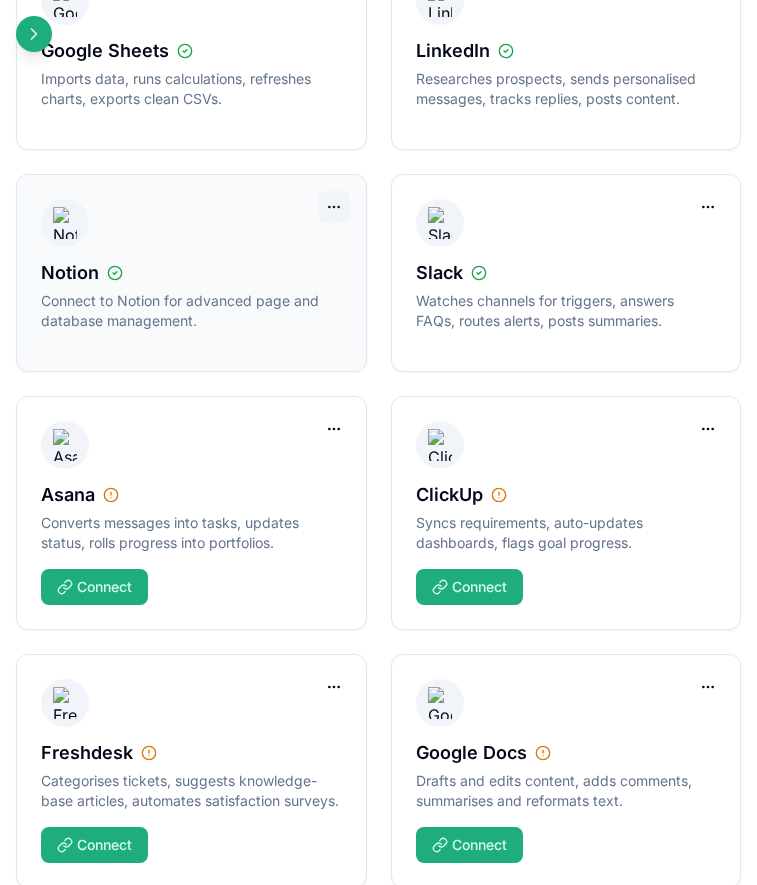 click on "Spinnable .ai Hire Workers Toolbox Documentation Coming Soon Help Coming Soon G gil@spinnable.ai Your Tools Here you can see and manage the tools used by all your workers Add Tools       Gmail Sends emails, retrieves inbox messages, manages drafts and contacts.       Google Calendar Reads availability, books or reschedules events, sends automated reminders.       Google Sheets Imports data, runs calculations, refreshes charts, exports clean CSVs.       LinkedIn Researches prospects, sends personalised messages, tracks replies, posts content.       Notion Connect to Notion for advanced page and database management.       Slack Watches channels for triggers, answers FAQs, routes alerts, posts summaries.       Asana Converts messages into tasks, updates status, rolls progress into portfolios.   Connect     ClickUp Syncs requirements, auto-updates dashboards, flags goal progress.   Connect     Freshdesk Categorises tickets, suggests knowledge-base articles, automates satisfaction surveys.   Connect" at bounding box center (378, 35) 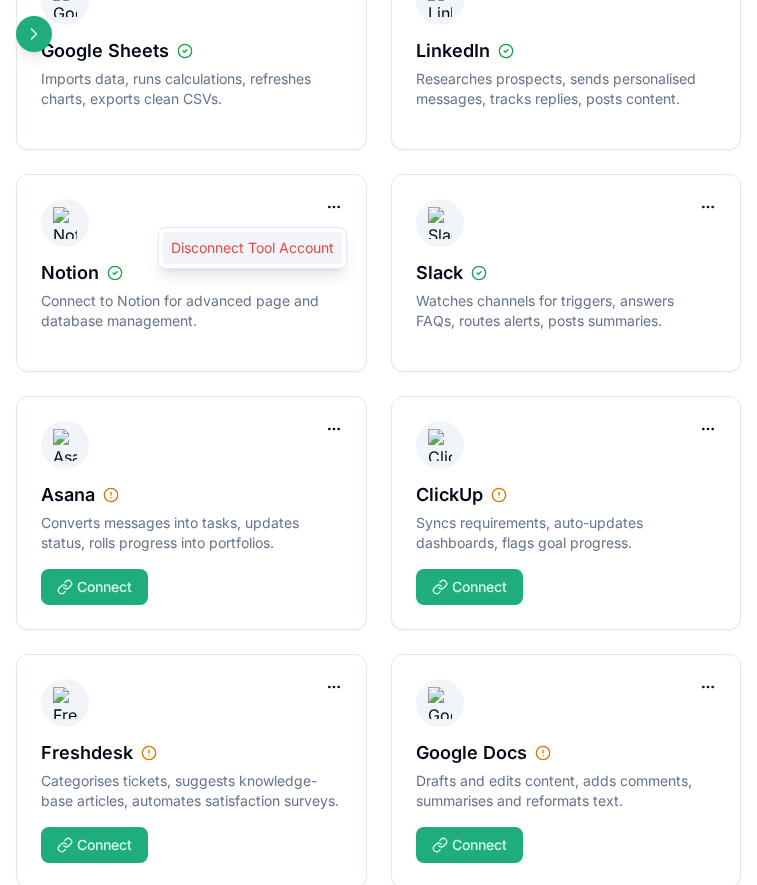 click on "Disconnect Tool Account" at bounding box center [252, 248] 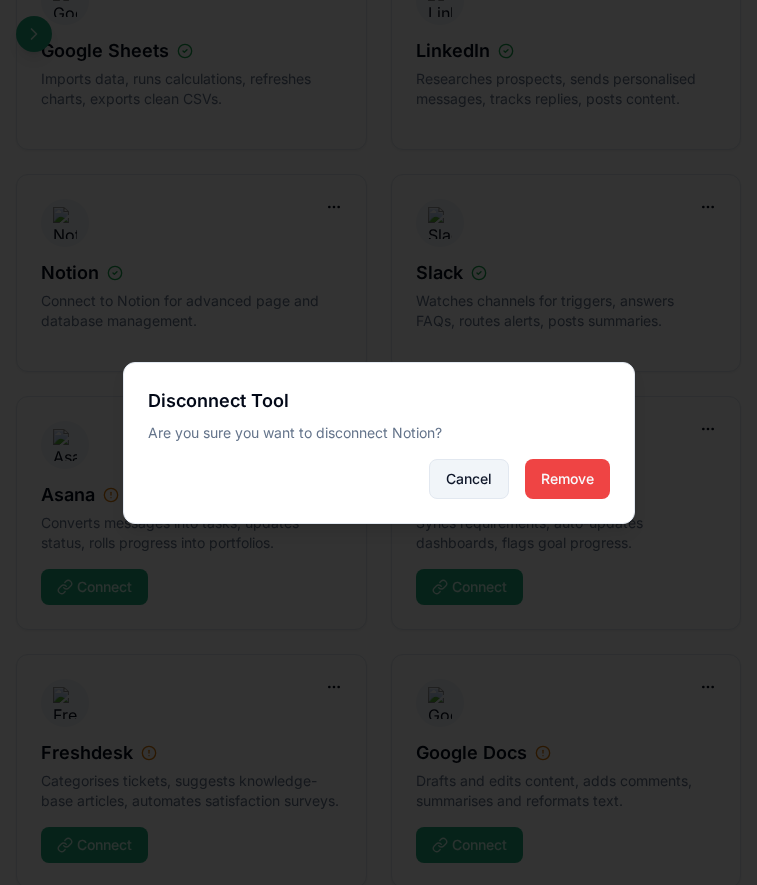 click on "Cancel" at bounding box center (469, 479) 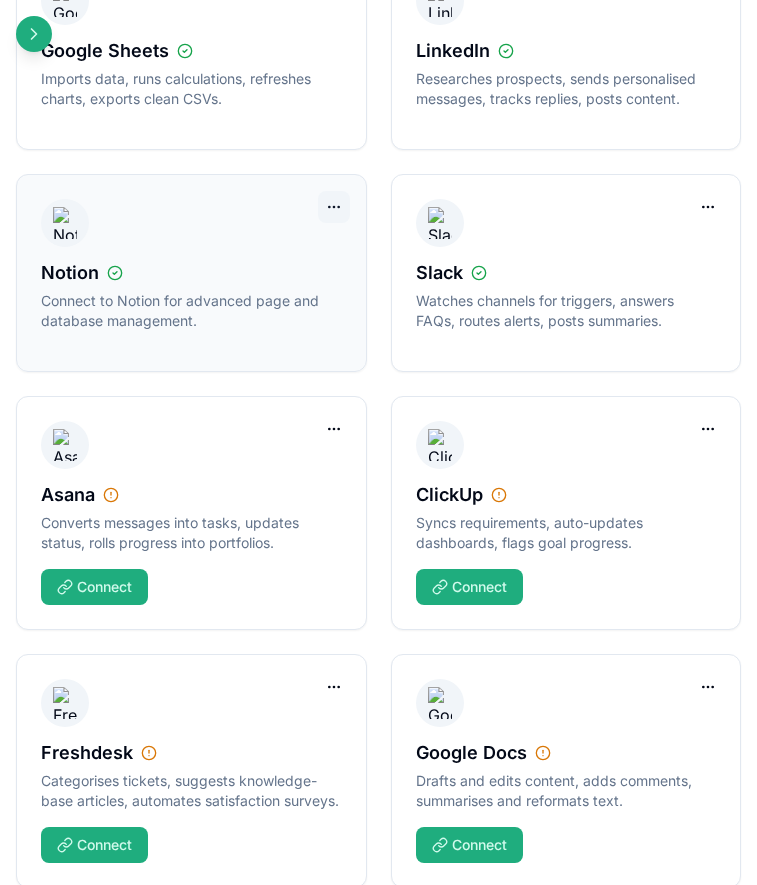 click on "Spinnable .ai Hire Workers Toolbox Documentation Coming Soon Help Coming Soon G gil@spinnable.ai Your Tools Here you can see and manage the tools used by all your workers Add Tools       Gmail Sends emails, retrieves inbox messages, manages drafts and contacts.       Google Calendar Reads availability, books or reschedules events, sends automated reminders.       Google Sheets Imports data, runs calculations, refreshes charts, exports clean CSVs.       LinkedIn Researches prospects, sends personalised messages, tracks replies, posts content.       Notion Connect to Notion for advanced page and database management.       Slack Watches channels for triggers, answers FAQs, routes alerts, posts summaries.       Asana Converts messages into tasks, updates status, rolls progress into portfolios.   Connect     ClickUp Syncs requirements, auto-updates dashboards, flags goal progress.   Connect     Freshdesk Categorises tickets, suggests knowledge-base articles, automates satisfaction surveys.   Connect" at bounding box center [378, 35] 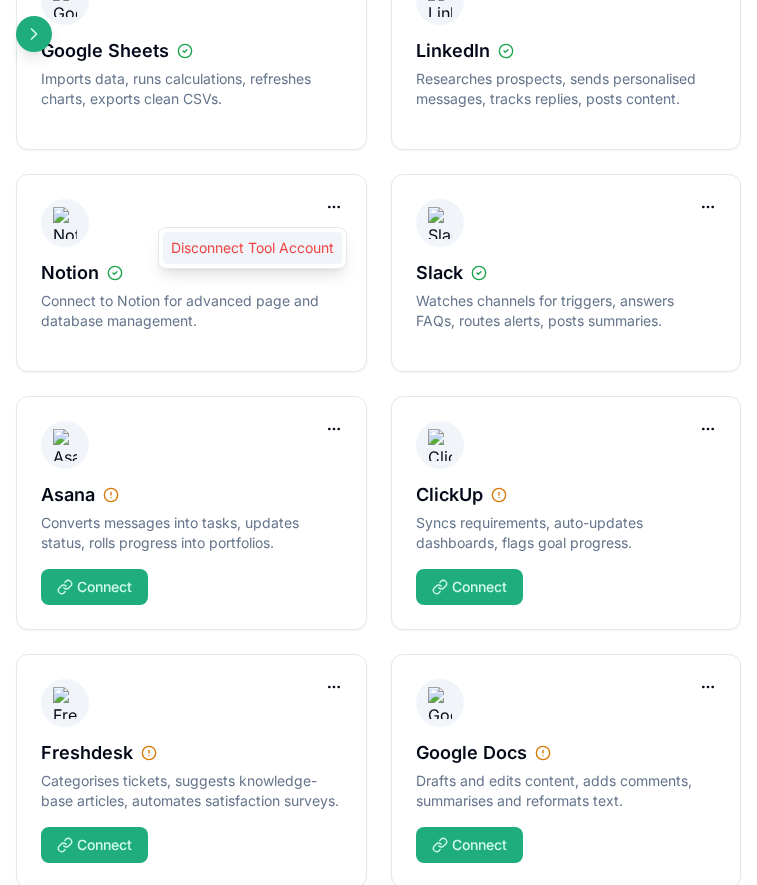 click on "Disconnect Tool Account" at bounding box center [252, 248] 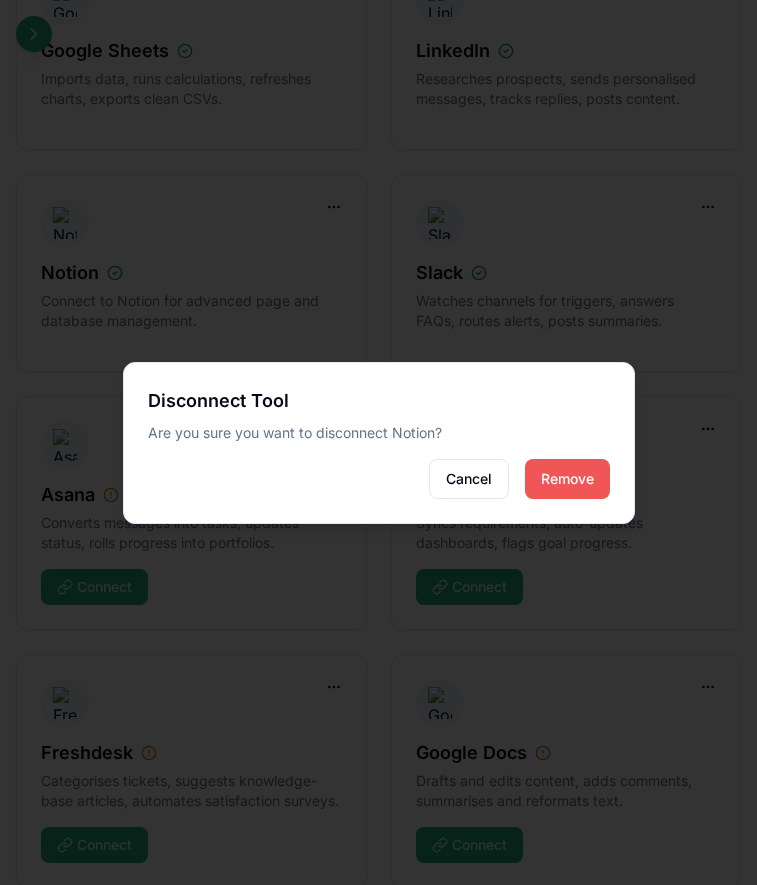 click on "Remove" at bounding box center [567, 479] 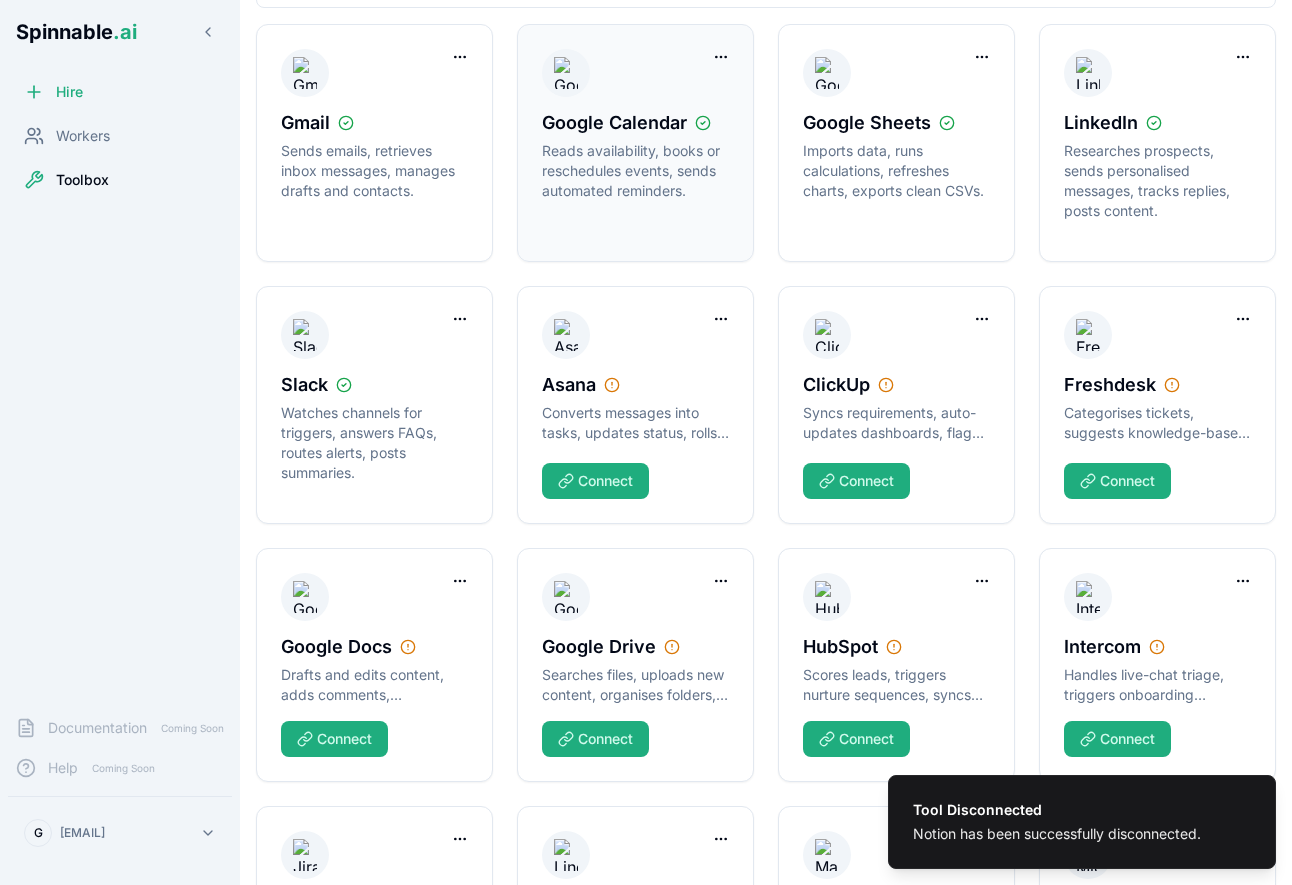 scroll, scrollTop: 0, scrollLeft: 0, axis: both 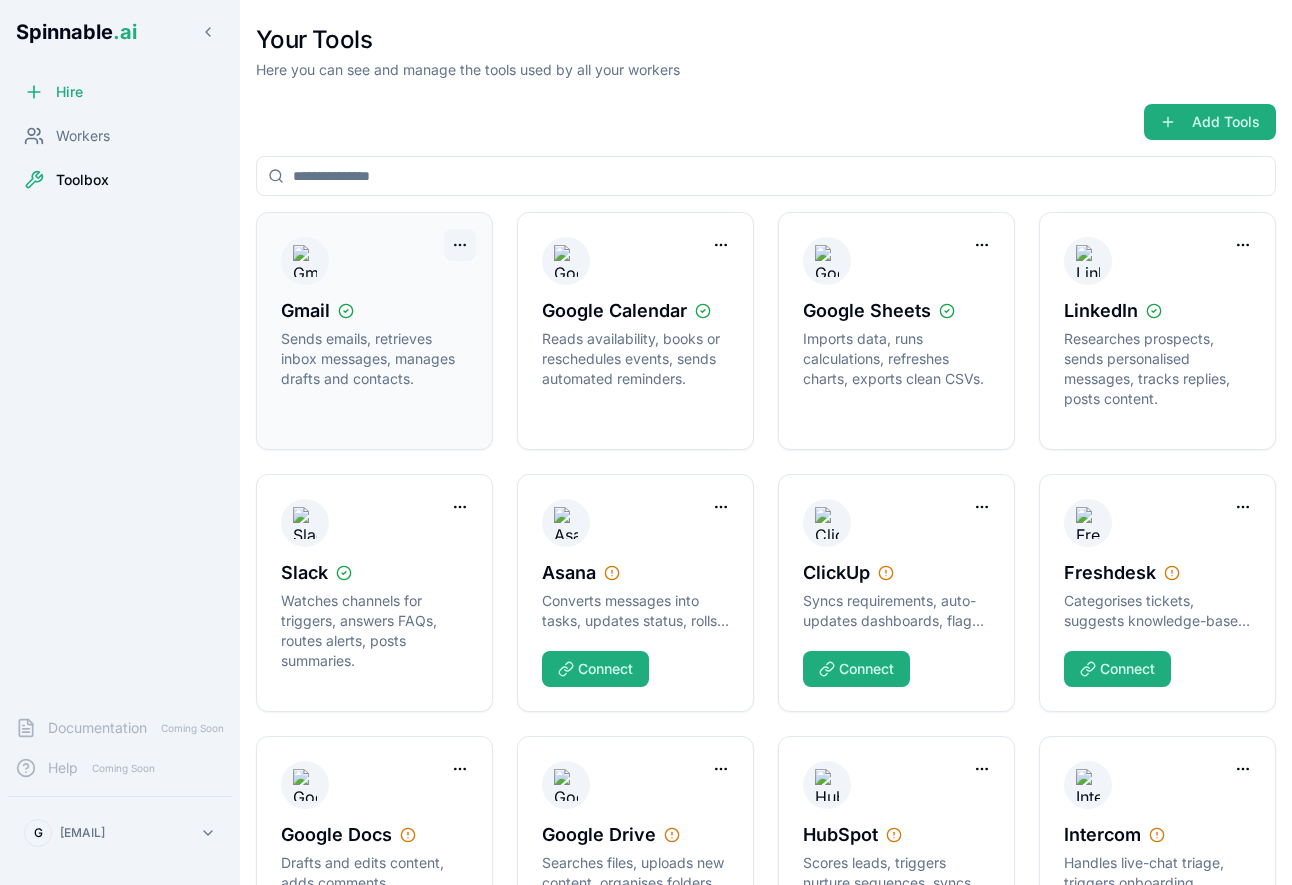 click on "Spinnable .ai Hire Workers Toolbox Documentation Coming Soon Help Coming Soon G [EMAIL] Your Tools Here you can see and manage the tools used by all your workers Add Tools       Gmail Sends emails, retrieves inbox messages, manages drafts and contacts.       Google Calendar Reads availability, books or reschedules events, sends automated reminders.       Google Sheets Imports data, runs calculations, refreshes charts, exports clean CSVs.       LinkedIn Researches prospects, sends personalised messages, tracks replies, posts content.       Slack Watches channels for triggers, answers FAQs, routes alerts, posts summaries.       Asana Converts messages into tasks, updates status, rolls progress into portfolios.   Connect     ClickUp Syncs requirements, auto-updates dashboards, flags goal progress.   Connect     Freshdesk Categorises tickets, suggests knowledge-base articles, automates satisfaction surveys.   Connect     Google Docs   Connect     Google Drive   Connect     HubSpot   Connect" at bounding box center (646, 517) 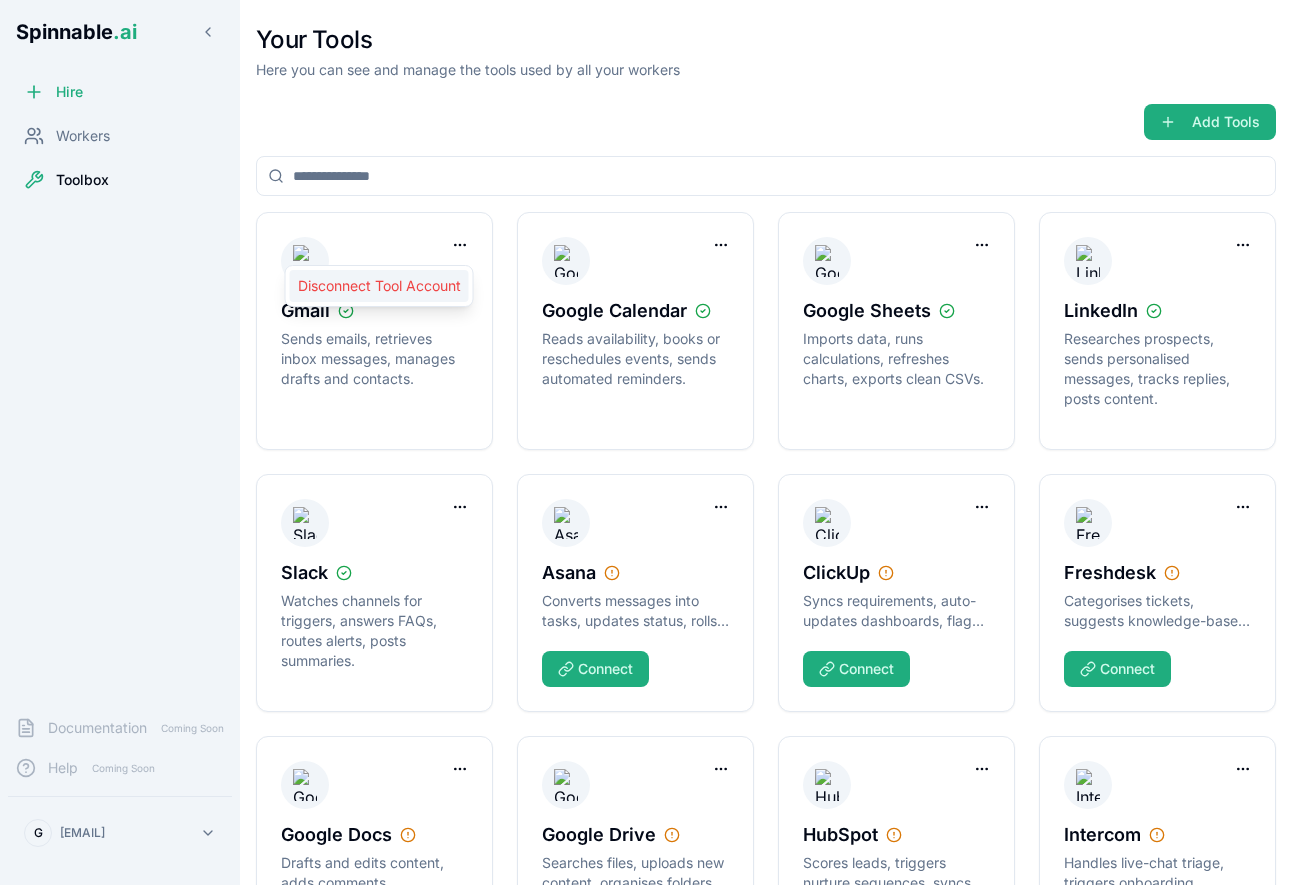 click on "Disconnect Tool Account" at bounding box center (379, 286) 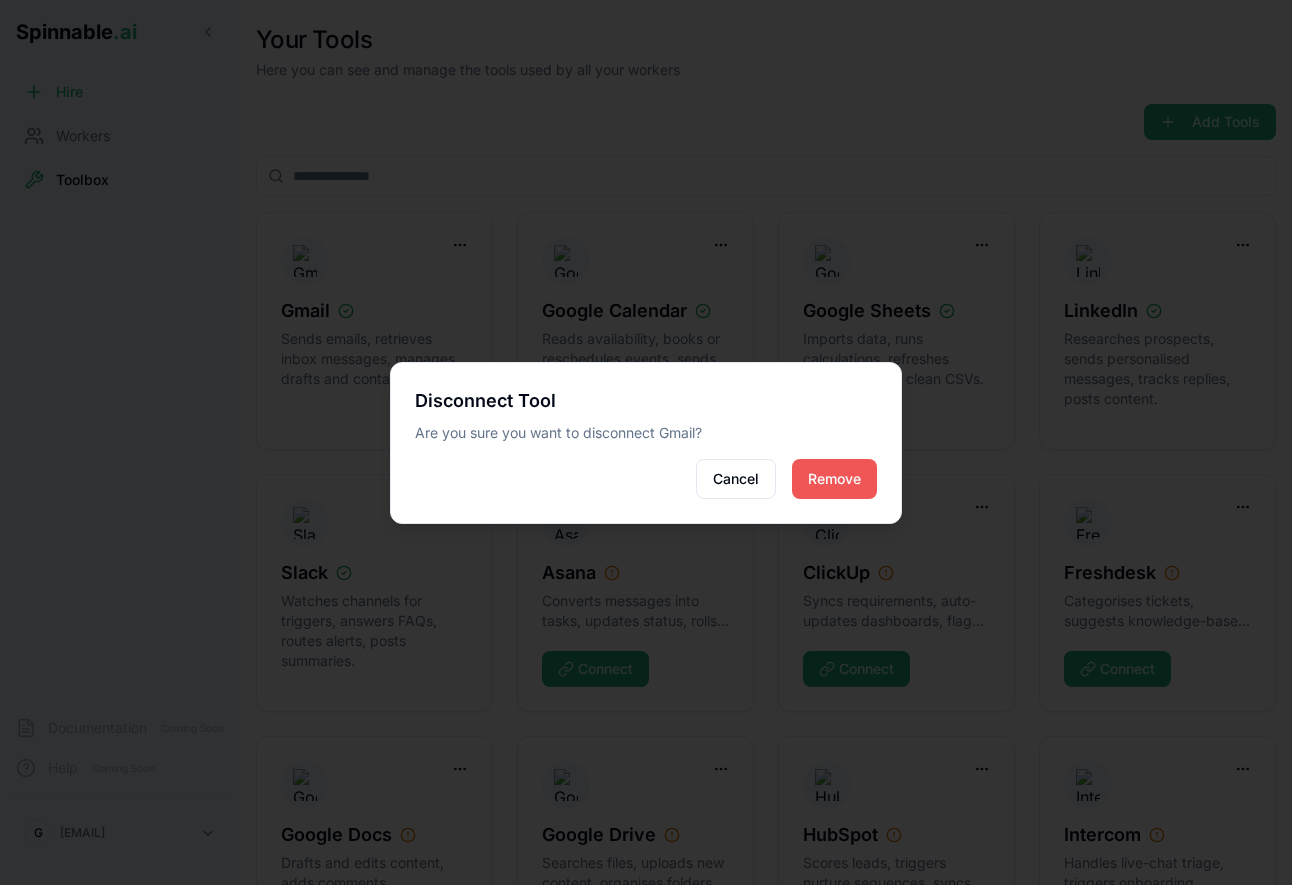 click on "Remove" at bounding box center [834, 479] 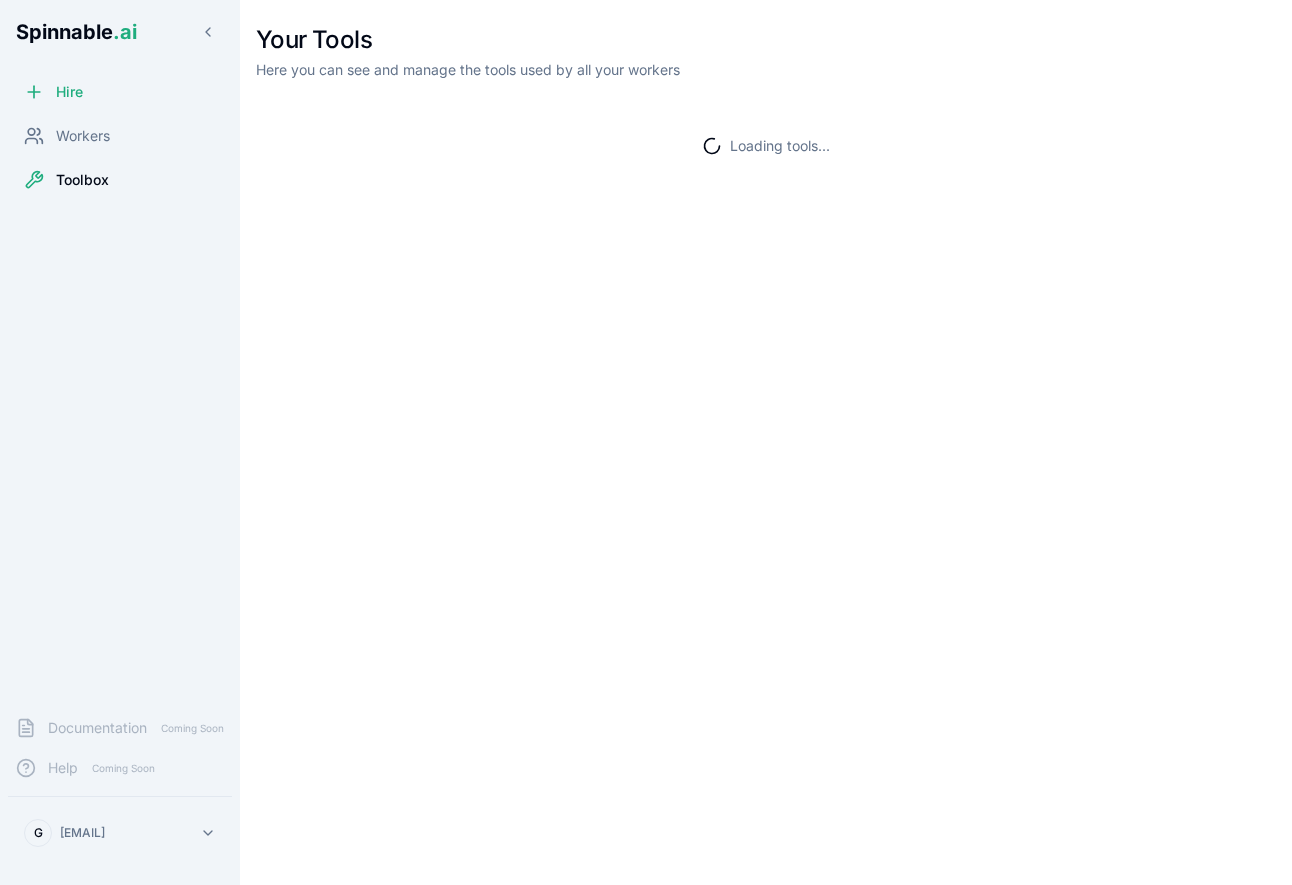 scroll, scrollTop: 0, scrollLeft: 0, axis: both 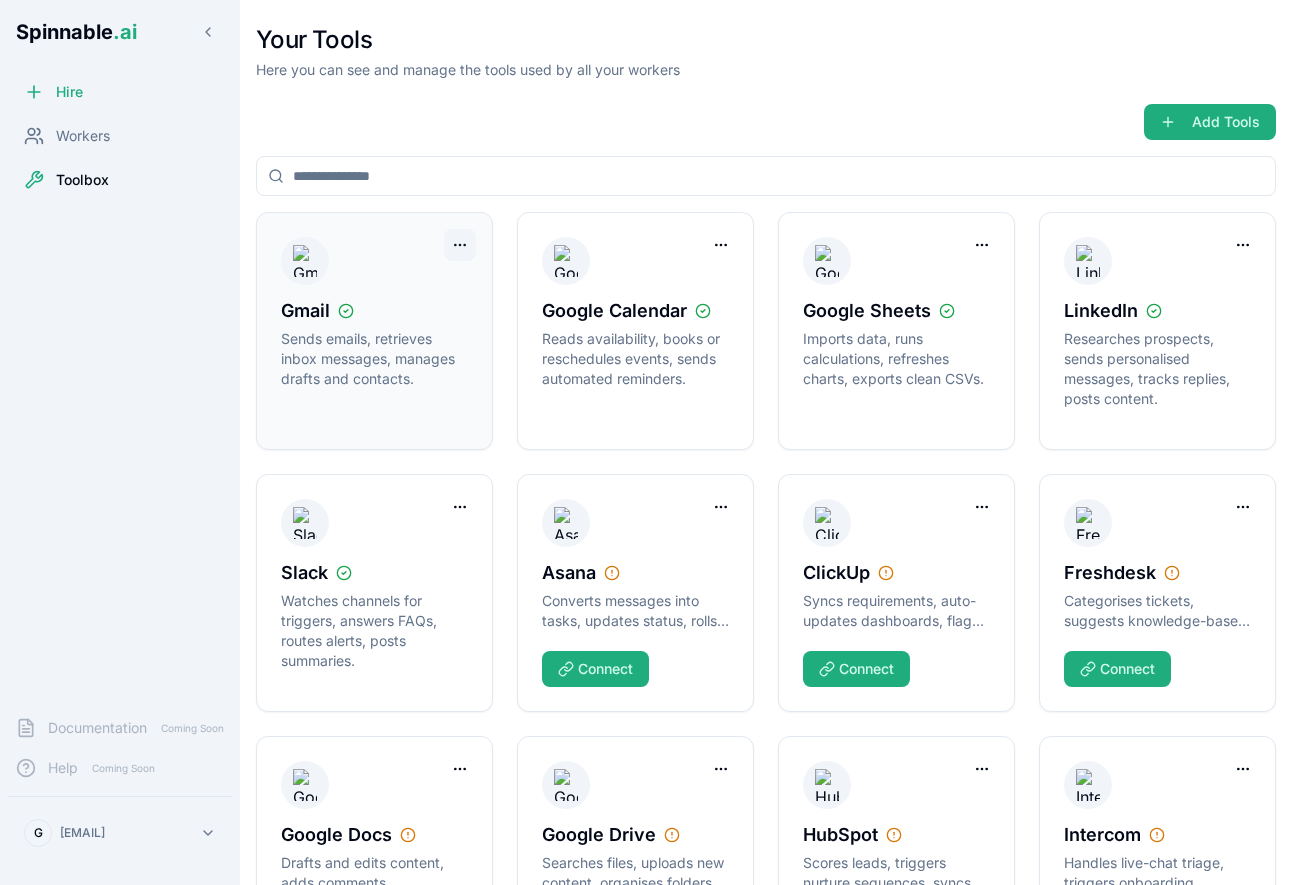 click on "Spinnable .ai Hire Workers Toolbox Documentation Coming Soon Help Coming Soon G [EMAIL] Your Tools Here you can see and manage the tools used by all your workers Add Tools       Gmail Sends emails, retrieves inbox messages, manages drafts and contacts.       Google Calendar Reads availability, books or reschedules events, sends automated reminders.       Google Sheets Imports data, runs calculations, refreshes charts, exports clean CSVs.       LinkedIn Researches prospects, sends personalised messages, tracks replies, posts content.       Slack Watches channels for triggers, answers FAQs, routes alerts, posts summaries.       Asana Converts messages into tasks, updates status, rolls progress into portfolios.   Connect     ClickUp Syncs requirements, auto-updates dashboards, flags goal progress.   Connect     Freshdesk Categorises tickets, suggests knowledge-base articles, automates satisfaction surveys.   Connect     Google Docs   Connect     Google Drive   Connect     HubSpot   Connect" at bounding box center (646, 517) 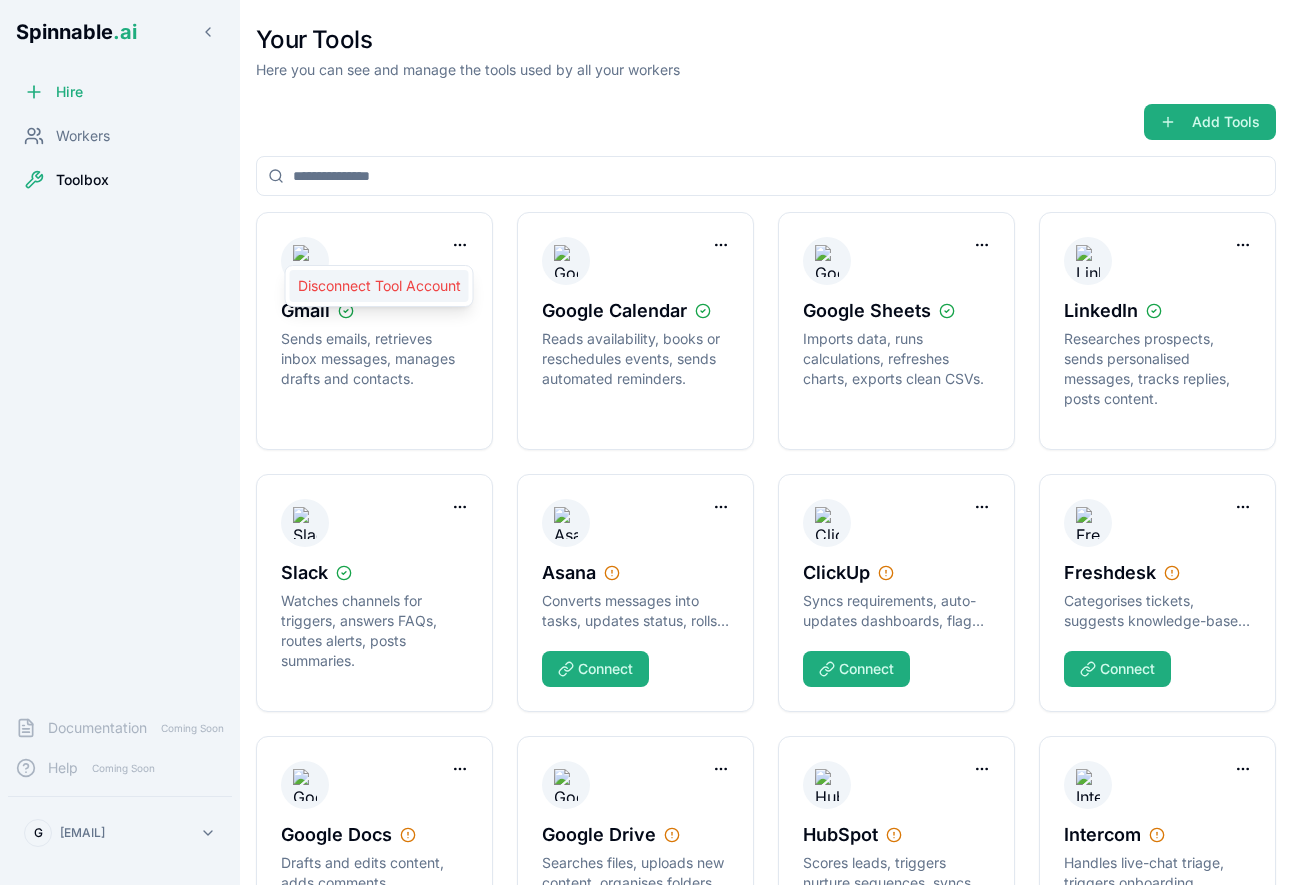 click on "Disconnect Tool Account" at bounding box center [379, 286] 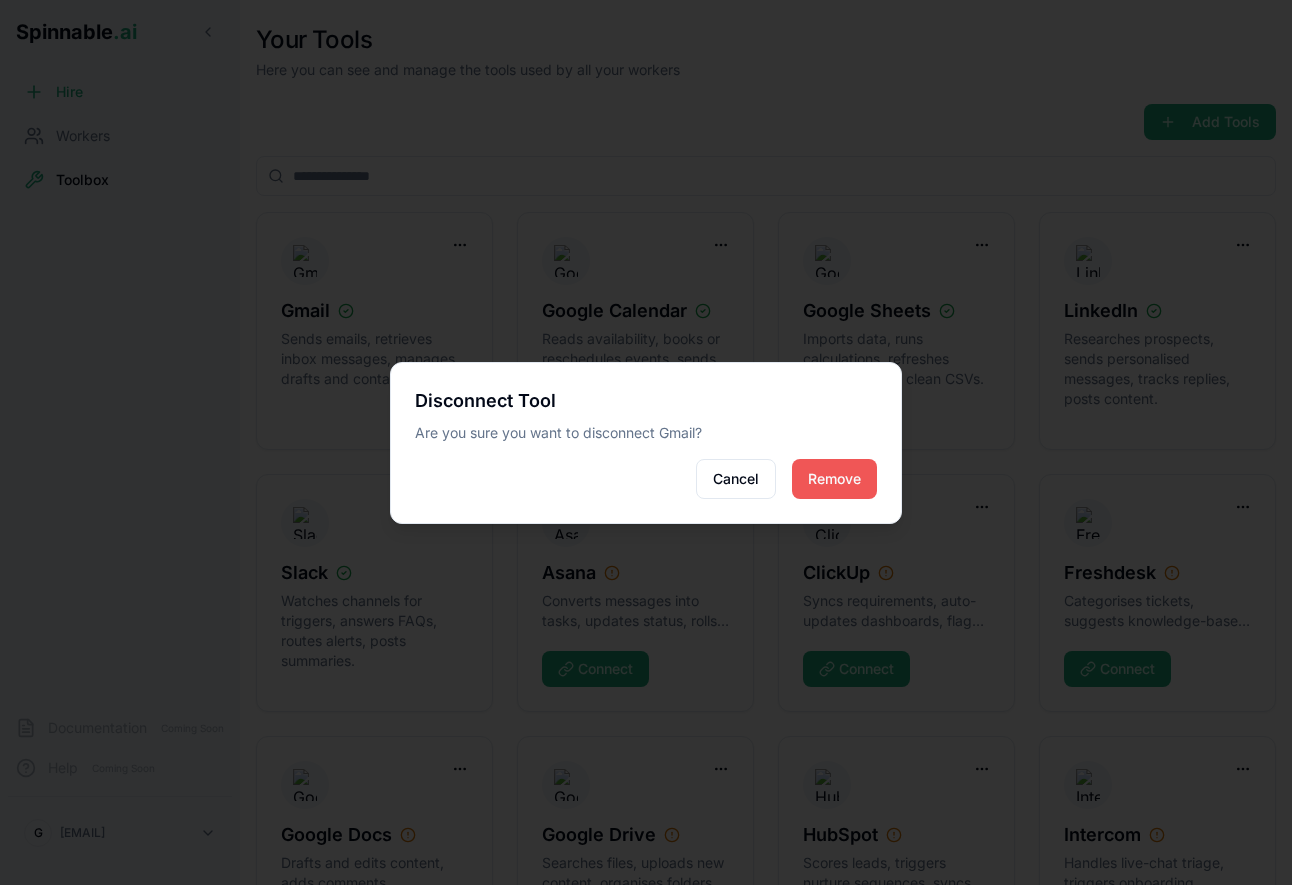 click on "Remove" at bounding box center [834, 479] 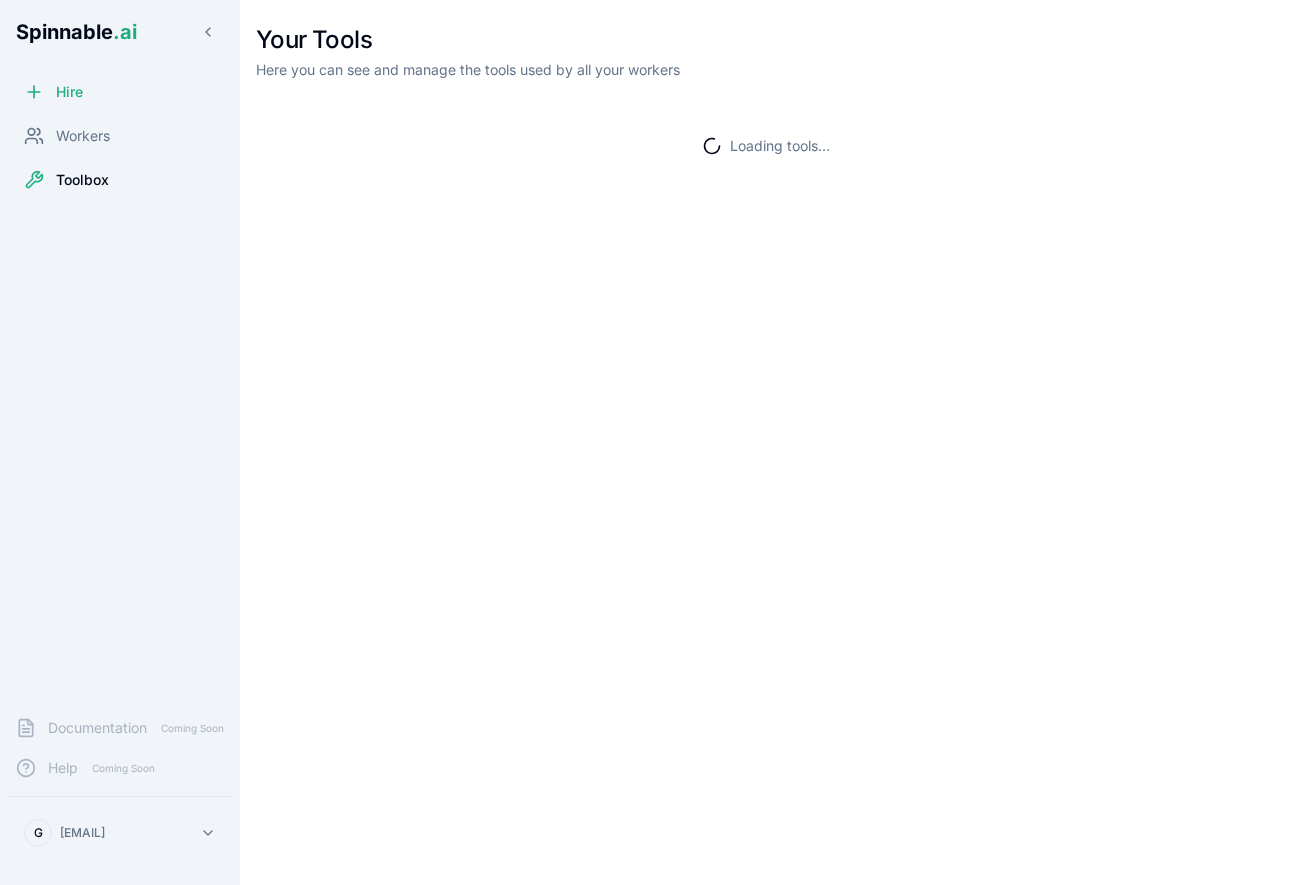 scroll, scrollTop: 0, scrollLeft: 0, axis: both 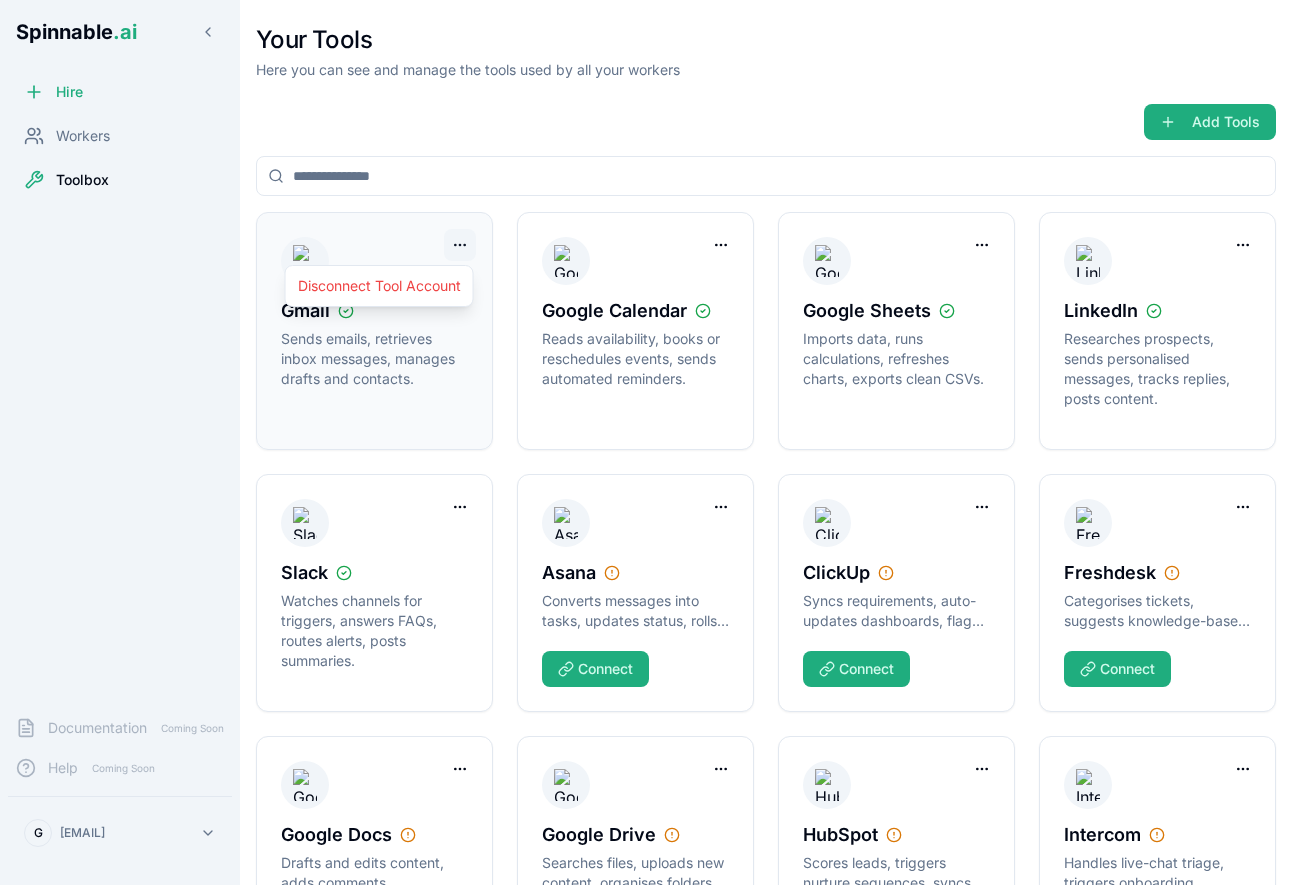 click on "Spinnable .ai Hire Workers Toolbox Documentation Coming Soon Help Coming Soon G [EMAIL] Your Tools Here you can see and manage the tools used by all your workers Add Tools       Gmail Sends emails, retrieves inbox messages, manages drafts and contacts.       Google Calendar Reads availability, books or reschedules events, sends automated reminders.       Google Sheets Imports data, runs calculations, refreshes charts, exports clean CSVs.       LinkedIn Researches prospects, sends personalised messages, tracks replies, posts content.       Slack Watches channels for triggers, answers FAQs, routes alerts, posts summaries.       Asana Converts messages into tasks, updates status, rolls progress into portfolios.   Connect     ClickUp Syncs requirements, auto-updates dashboards, flags goal progress.   Connect     Freshdesk Categorises tickets, suggests knowledge-base articles, automates satisfaction surveys.   Connect     Google Docs   Connect     Google Drive   Connect     HubSpot   Connect" at bounding box center [646, 517] 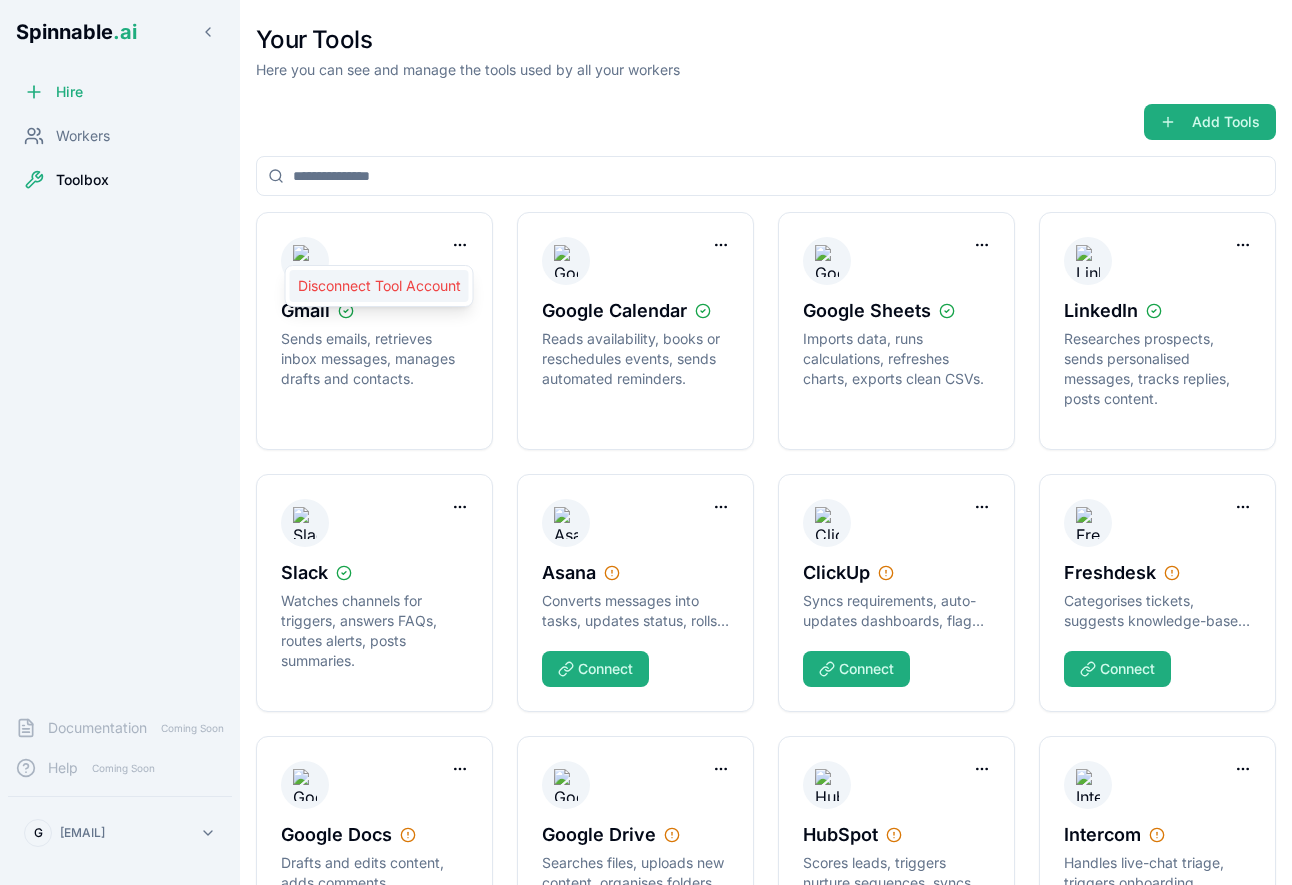 click on "Disconnect Tool Account" at bounding box center (379, 286) 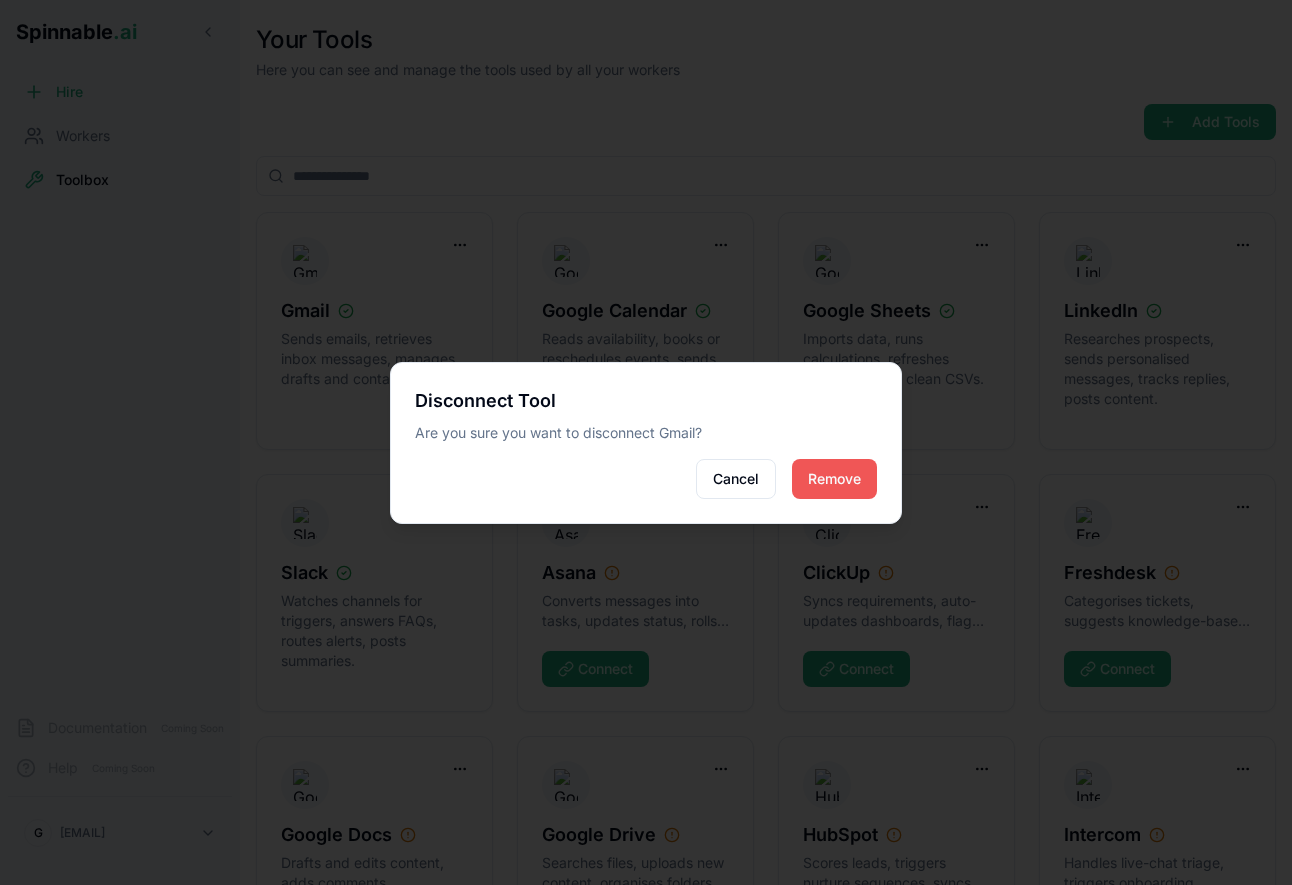 click on "Remove" at bounding box center [834, 479] 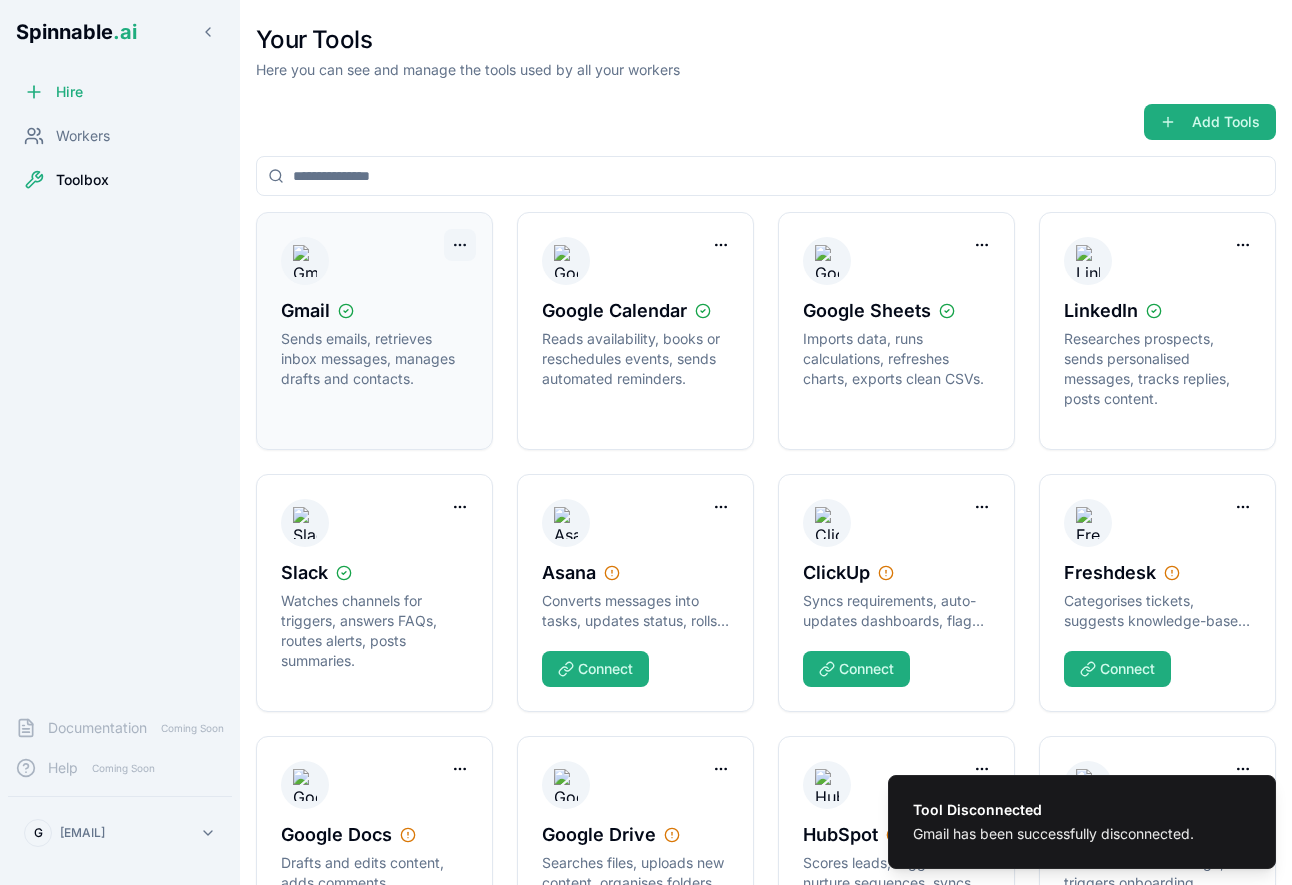 click on "Tool Disconnected Gmail has been successfully disconnected. Spinnable .ai Hire Workers Toolbox Documentation Coming Soon Help Coming Soon G gil@spinnable.ai Your Tools Here you can see and manage the tools used by all your workers Add Tools       Gmail Sends emails, retrieves inbox messages, manages drafts and contacts.       Google Calendar Reads availability, books or reschedules events, sends automated reminders.       Google Sheets Imports data, runs calculations, refreshes charts, exports clean CSVs.       LinkedIn Researches prospects, sends personalised messages, tracks replies, posts content.       Slack Watches channels for triggers, answers FAQs, routes alerts, posts summaries.       Asana Converts messages into tasks, updates status, rolls progress into portfolios.   Connect     ClickUp Syncs requirements, auto-updates dashboards, flags goal progress.   Connect     Freshdesk Categorises tickets, suggests knowledge-base articles, automates satisfaction surveys.   Connect     Google Docs" at bounding box center [646, 517] 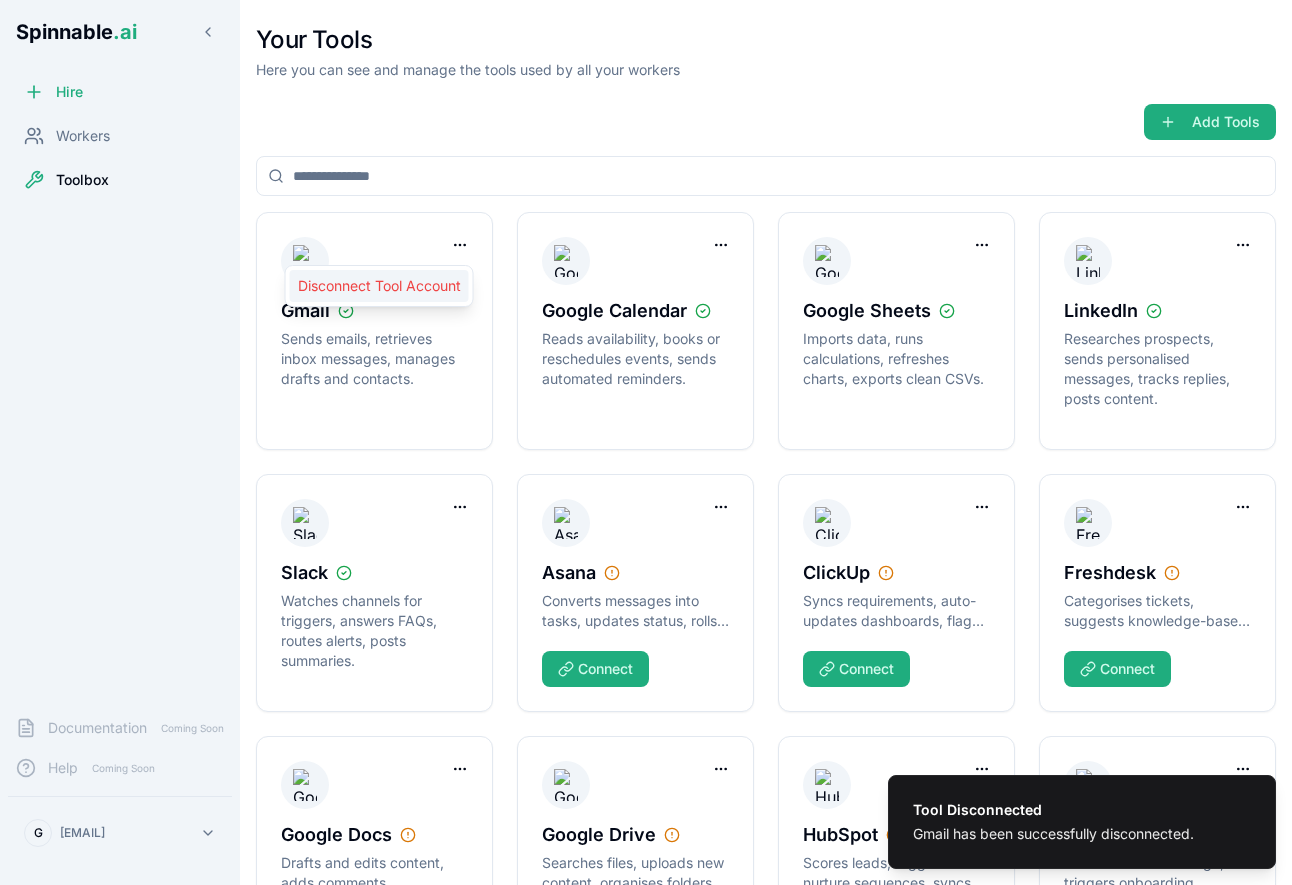 click on "Disconnect Tool Account" at bounding box center [379, 286] 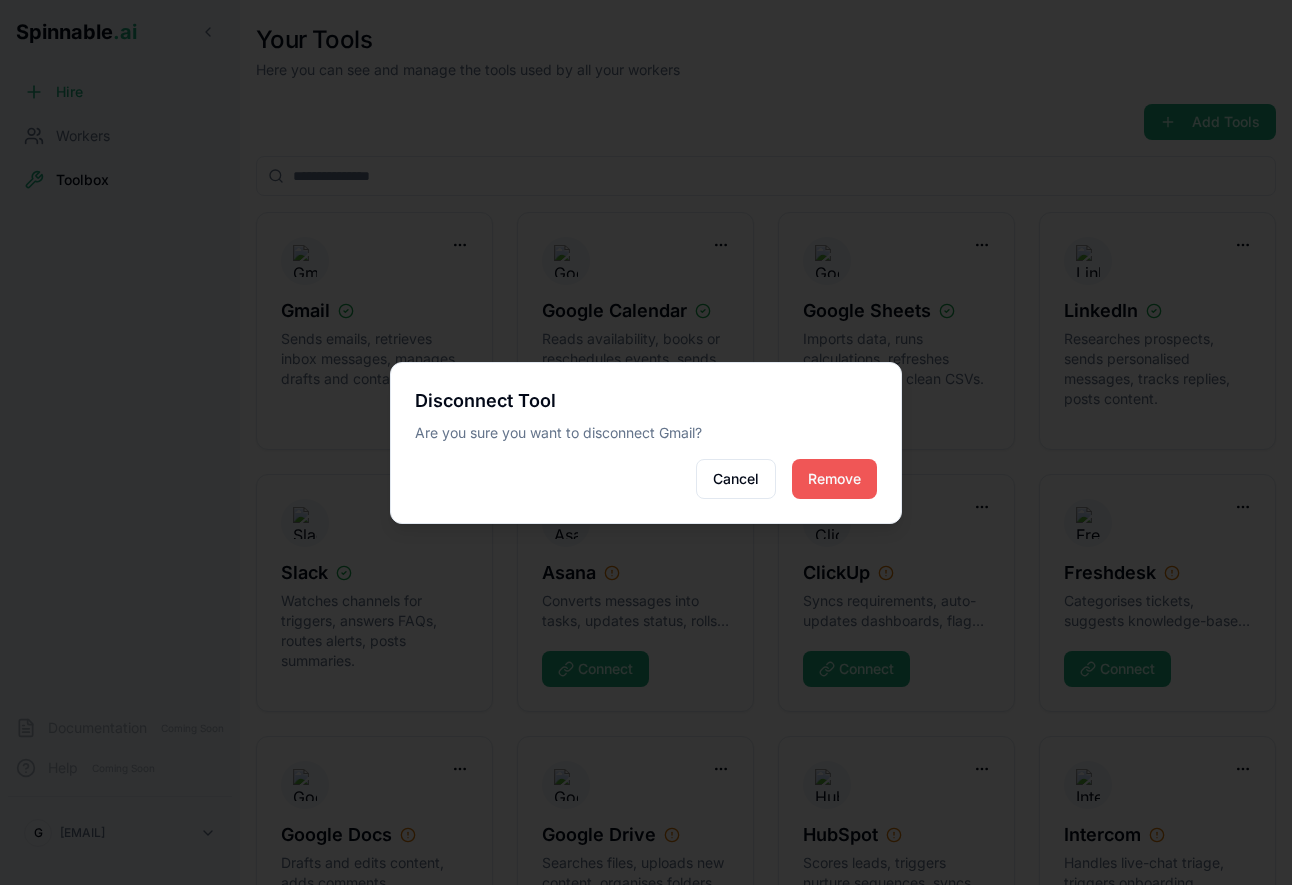 click on "Remove" at bounding box center (834, 479) 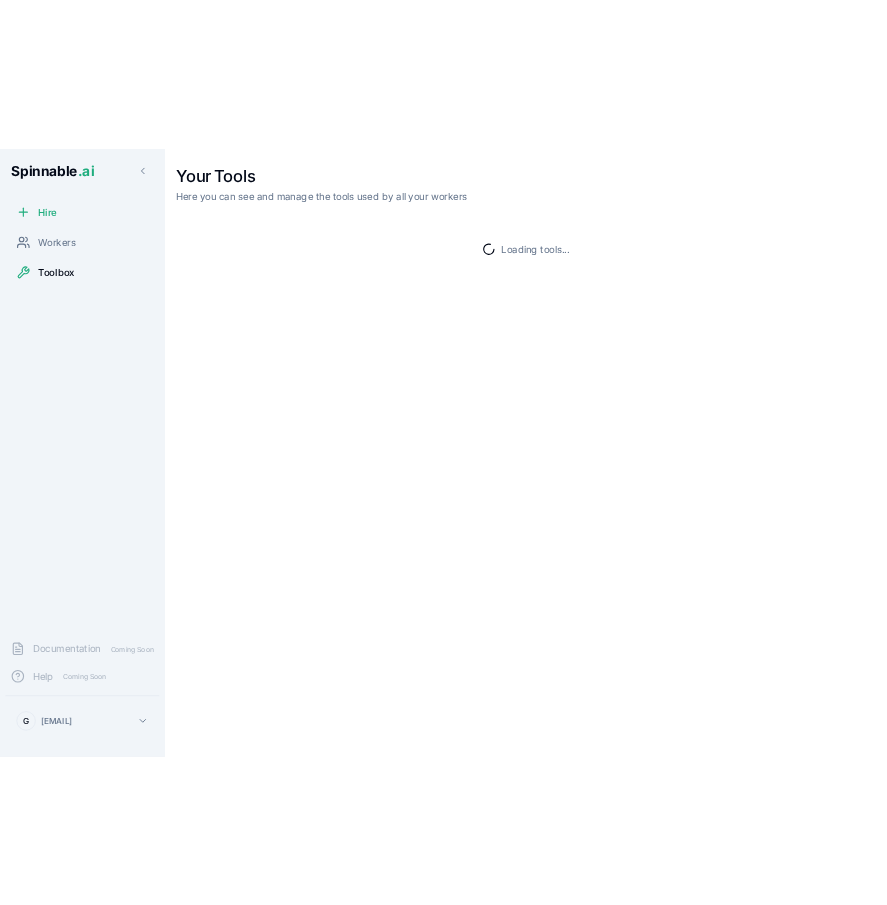 scroll, scrollTop: 0, scrollLeft: 0, axis: both 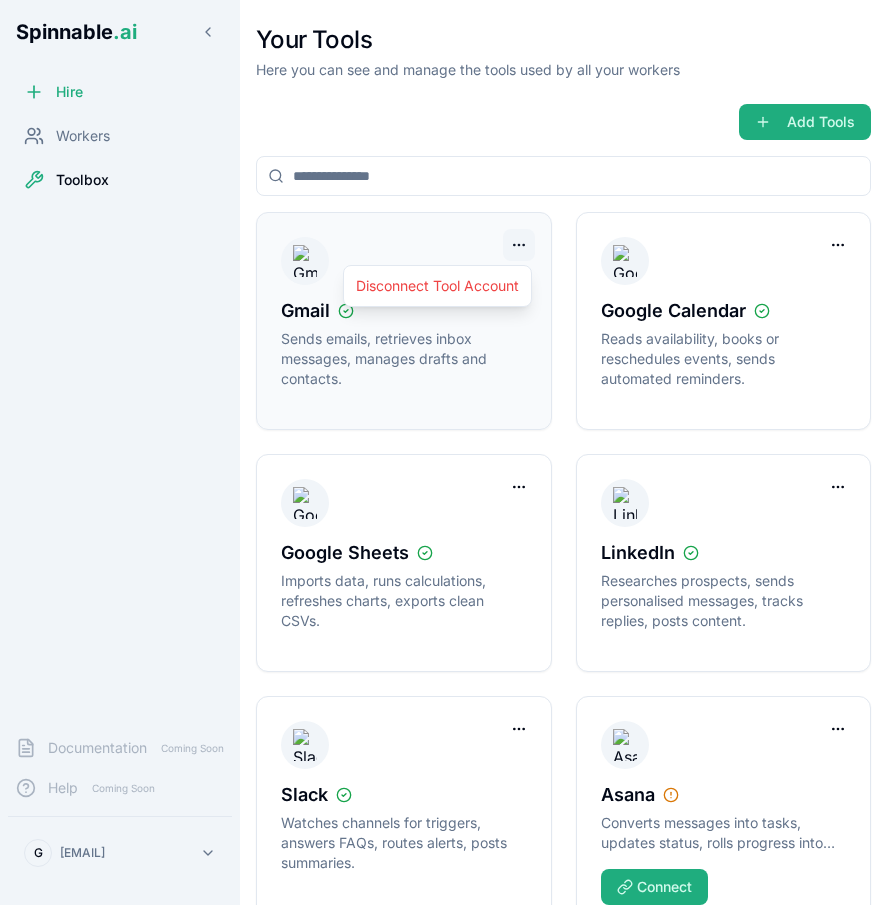 click on "Spinnable .ai Hire Workers Toolbox Documentation Coming Soon Help Coming Soon G [EMAIL] Your Tools Here you can see and manage the tools used by all your workers Add Tools       Gmail Sends emails, retrieves inbox messages, manages drafts and contacts.       Google Calendar Reads availability, books or reschedules events, sends automated reminders.       Google Sheets Imports data, runs calculations, refreshes charts, exports clean CSVs.       LinkedIn Researches prospects, sends personalised messages, tracks replies, posts content.       Slack Watches channels for triggers, answers FAQs, routes alerts, posts summaries.       Asana Converts messages into tasks, updates status, rolls progress into portfolios.   Connect     ClickUp Syncs requirements, auto-updates dashboards, flags goal progress.   Connect     Freshdesk Categorises tickets, suggests knowledge-base articles, automates satisfaction surveys.   Connect     Google Docs   Connect     Google Drive   Connect     HubSpot   Connect" at bounding box center (443, 527) 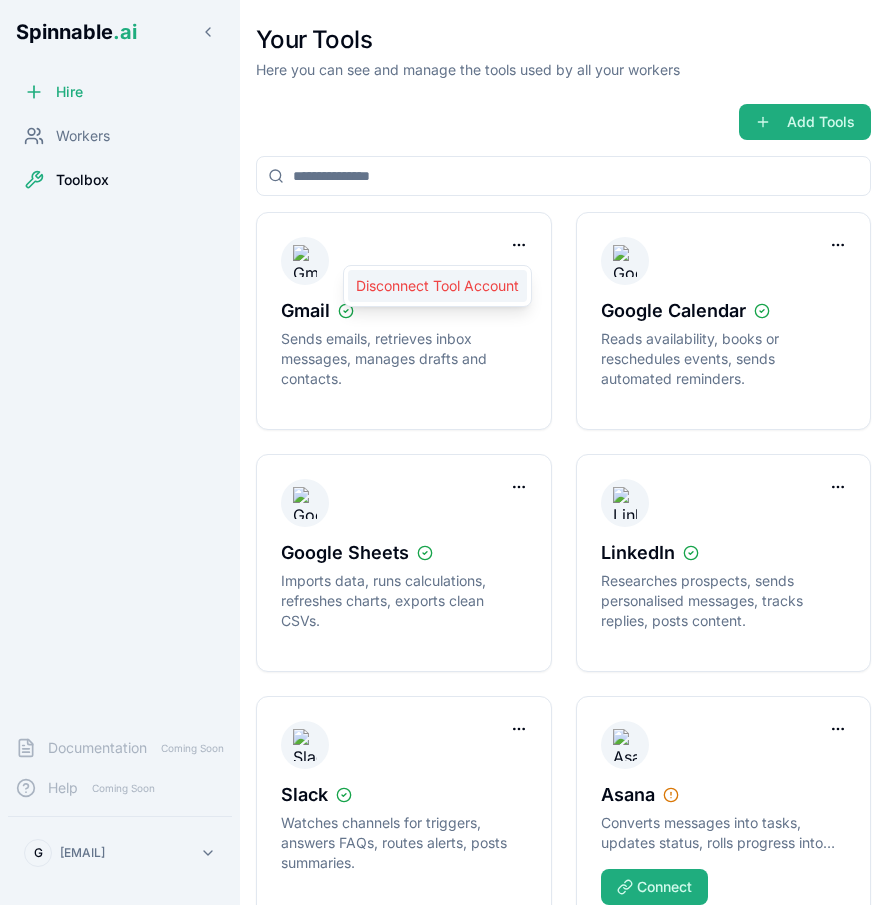 click on "Disconnect Tool Account" at bounding box center (437, 286) 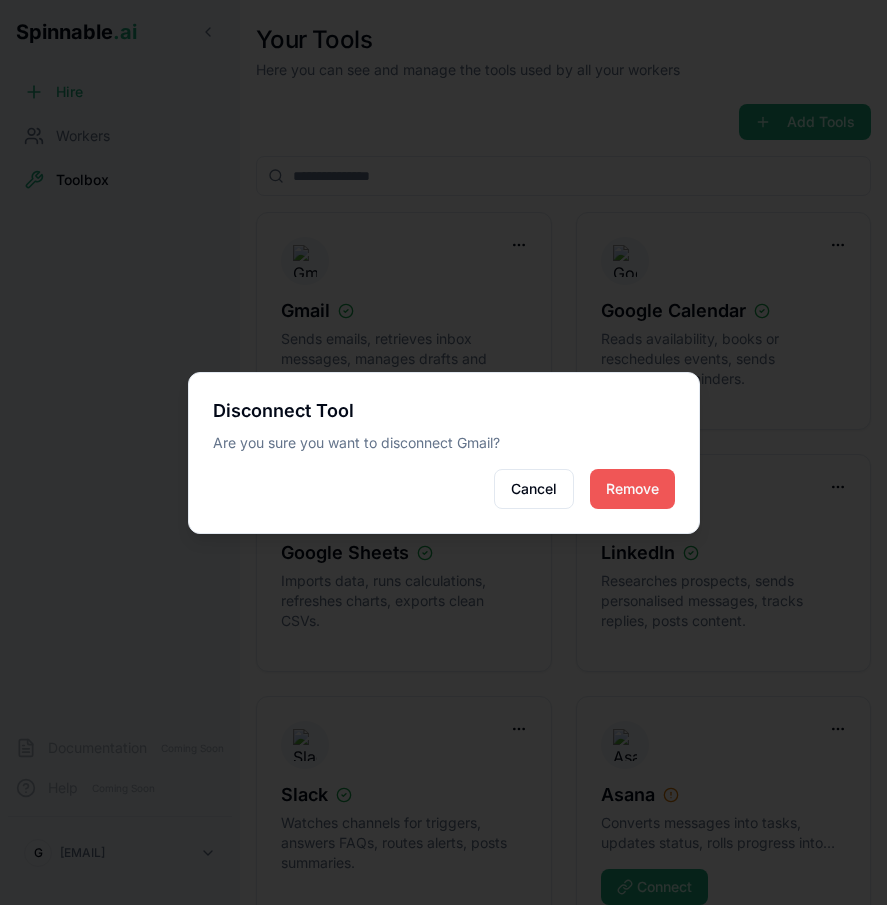 click on "Remove" at bounding box center [632, 489] 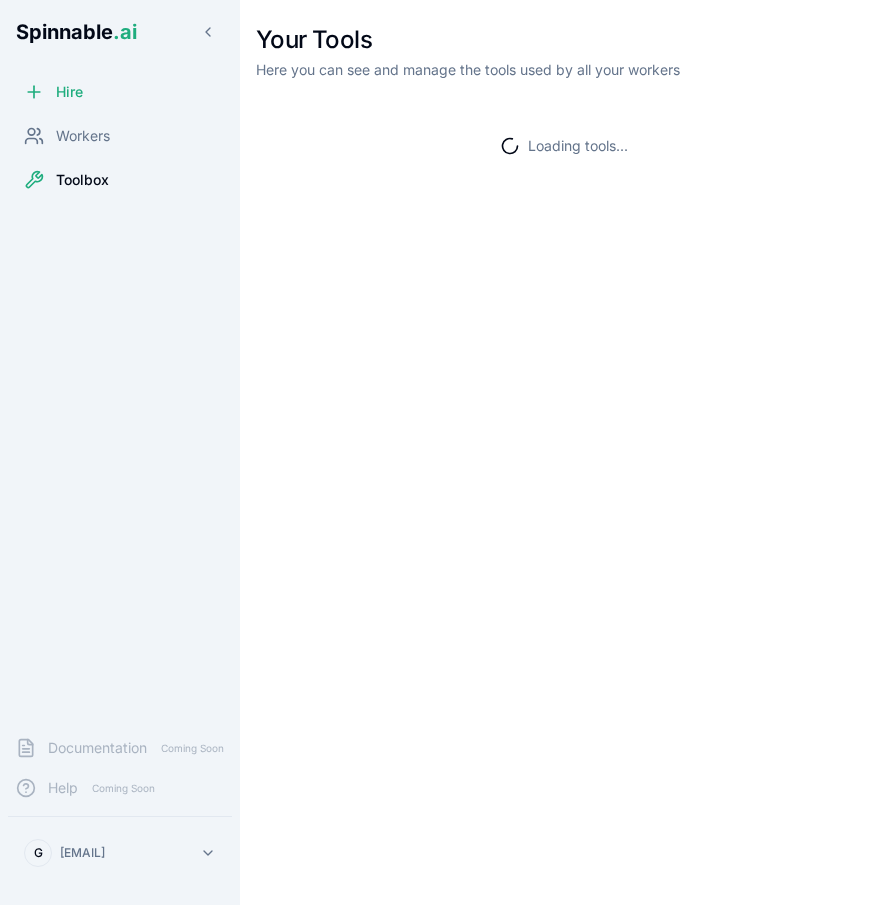scroll, scrollTop: 0, scrollLeft: 0, axis: both 